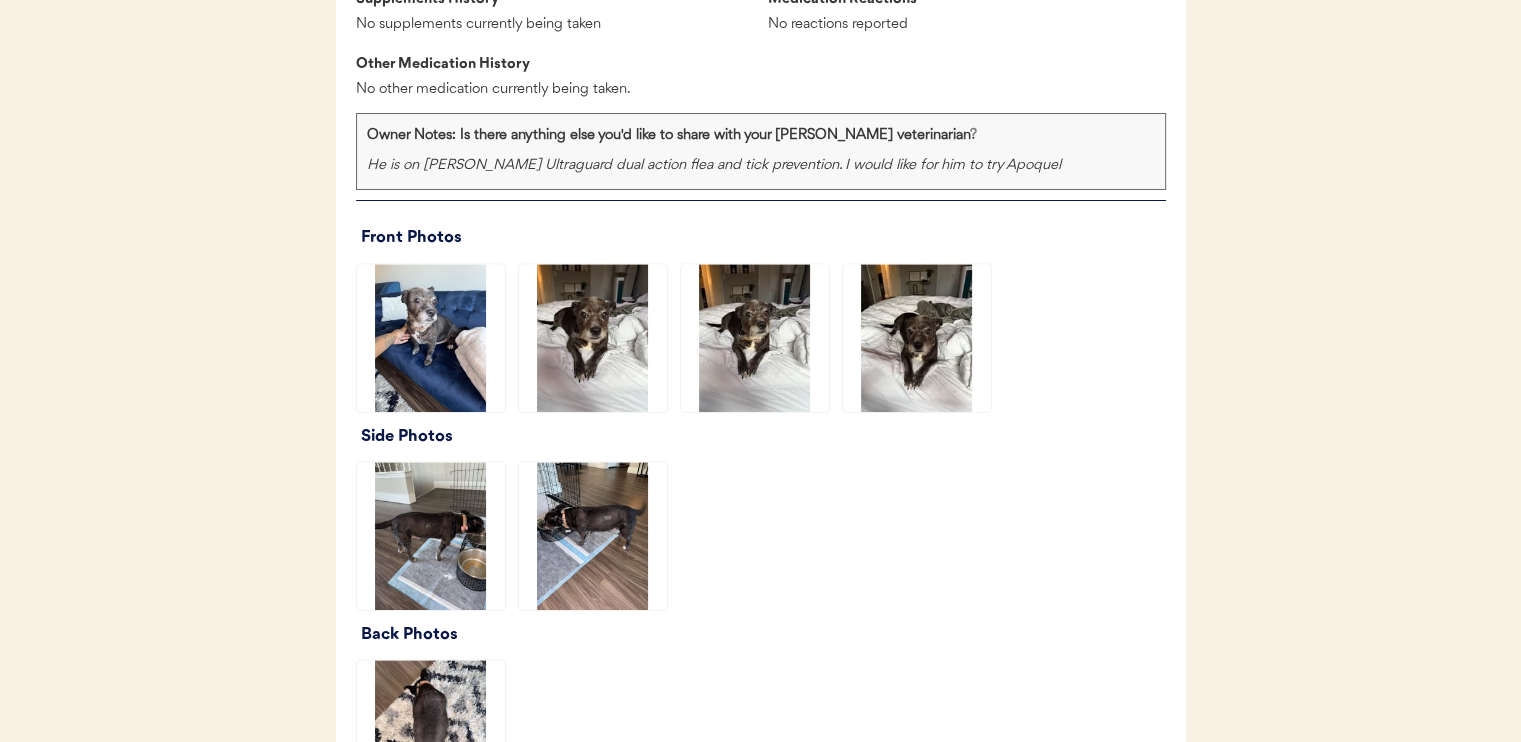 scroll, scrollTop: 1900, scrollLeft: 0, axis: vertical 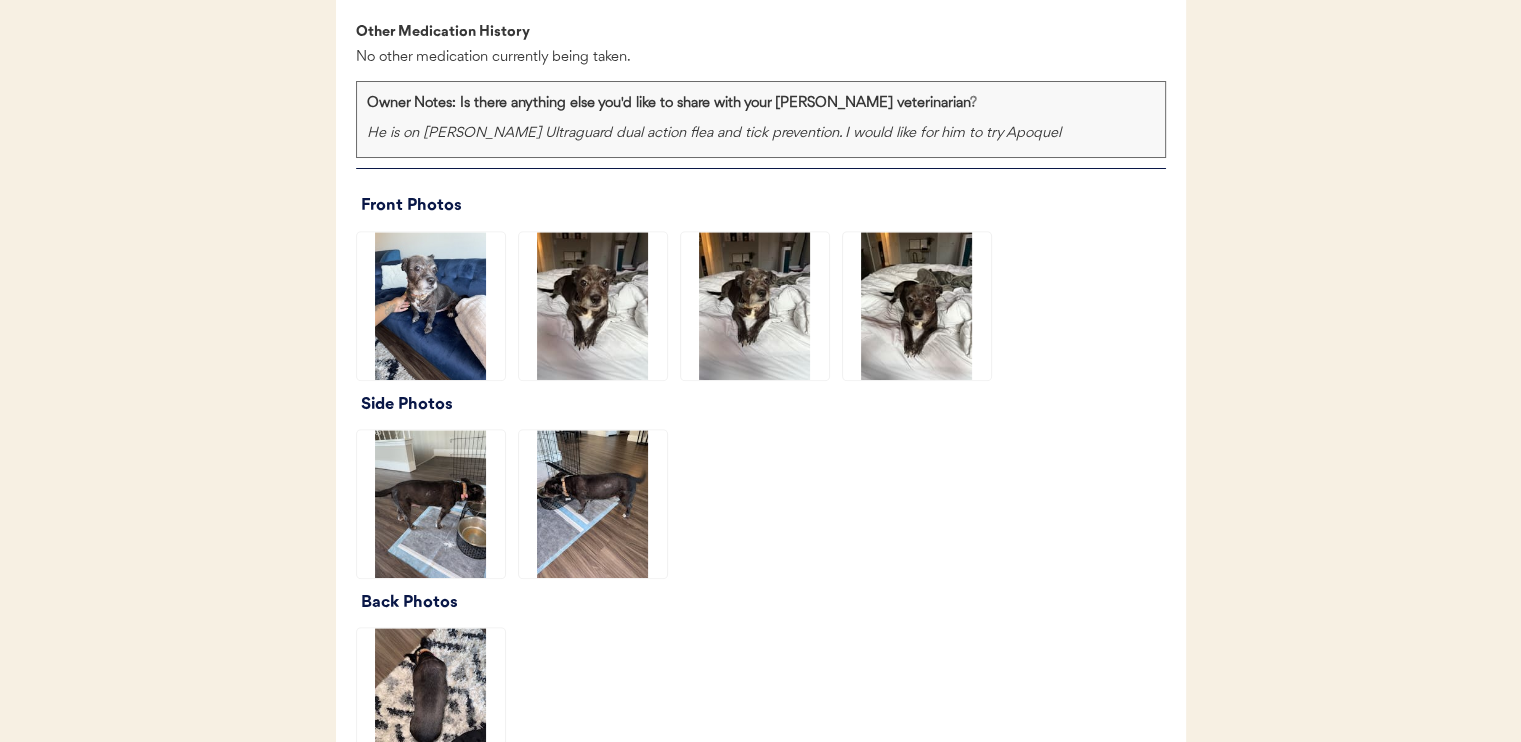 click 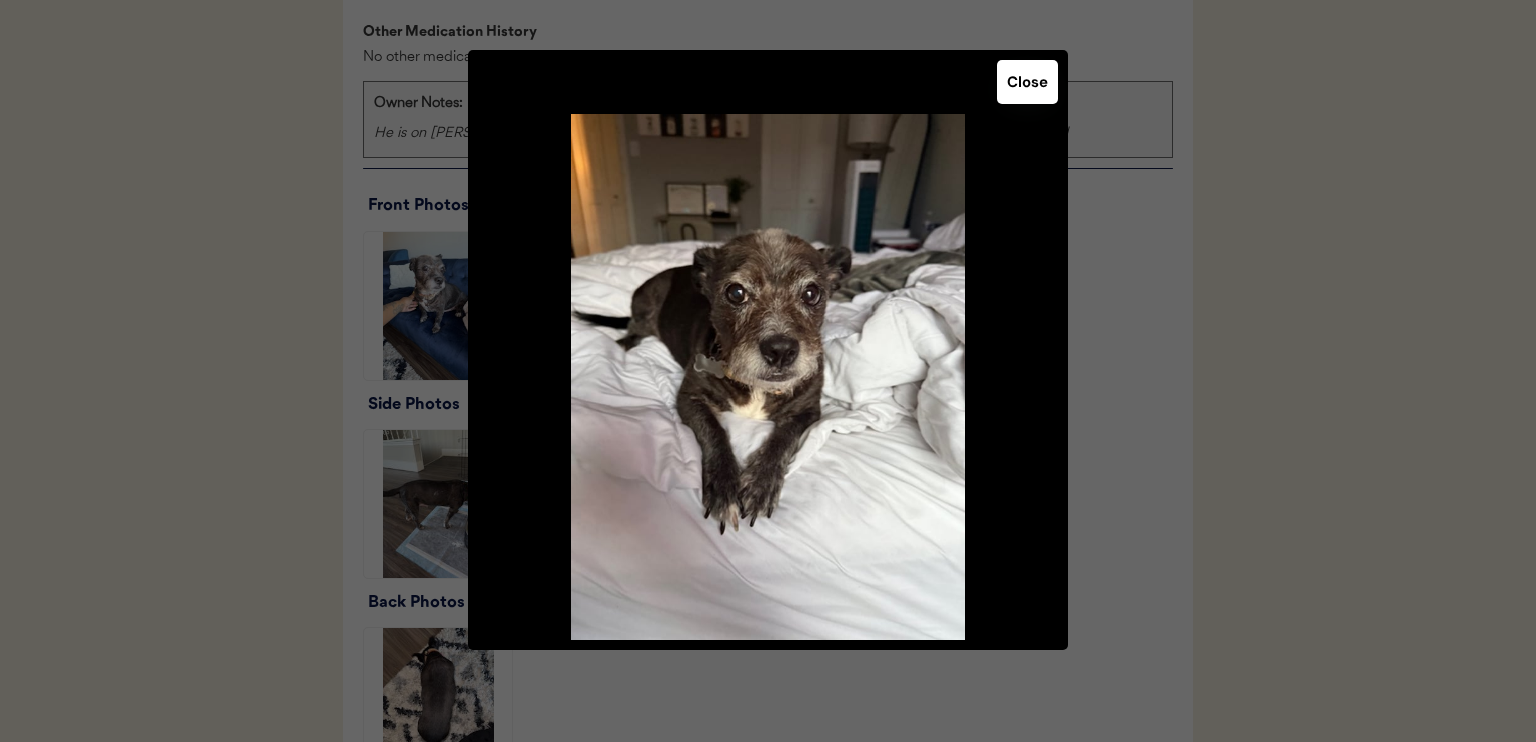 click on "Close" at bounding box center (1027, 82) 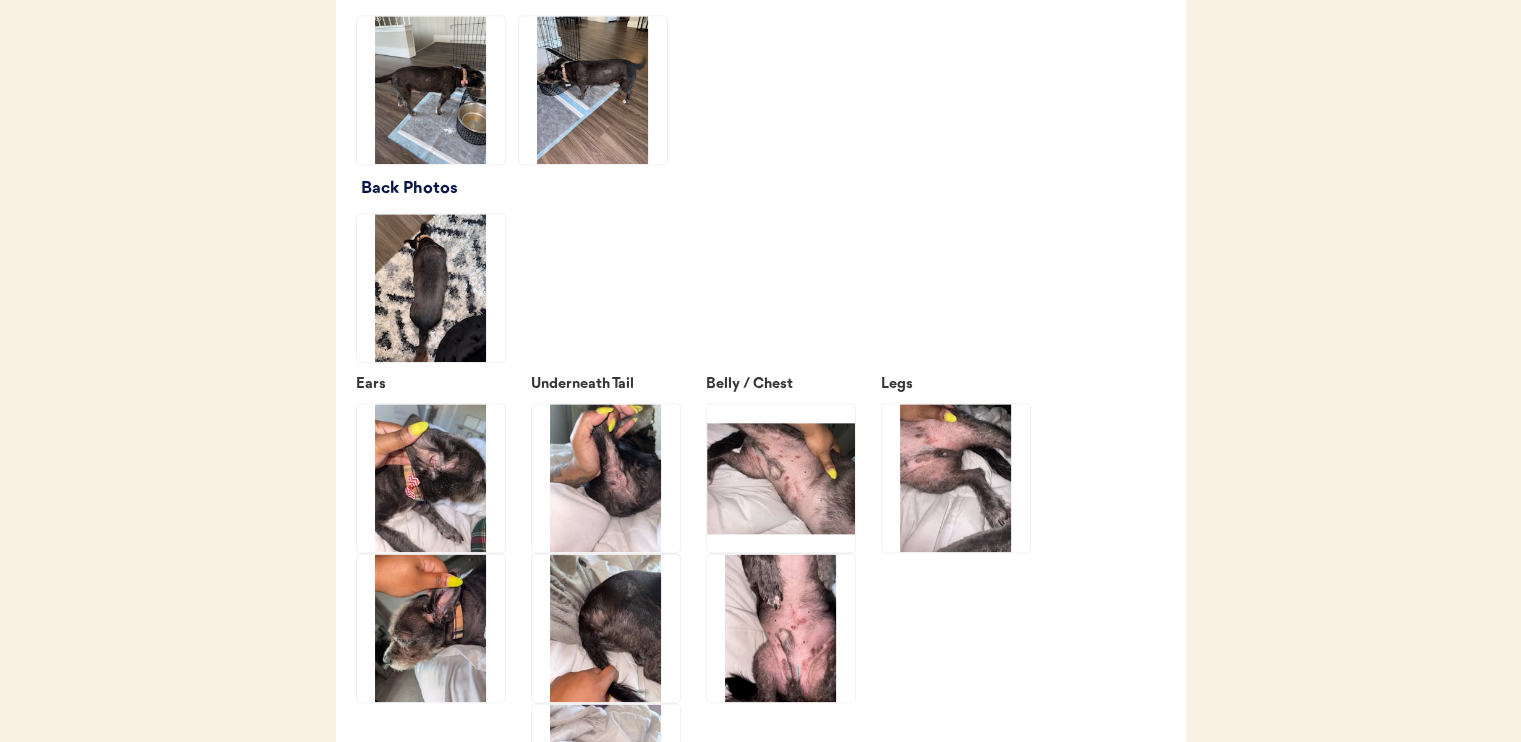 scroll, scrollTop: 2400, scrollLeft: 0, axis: vertical 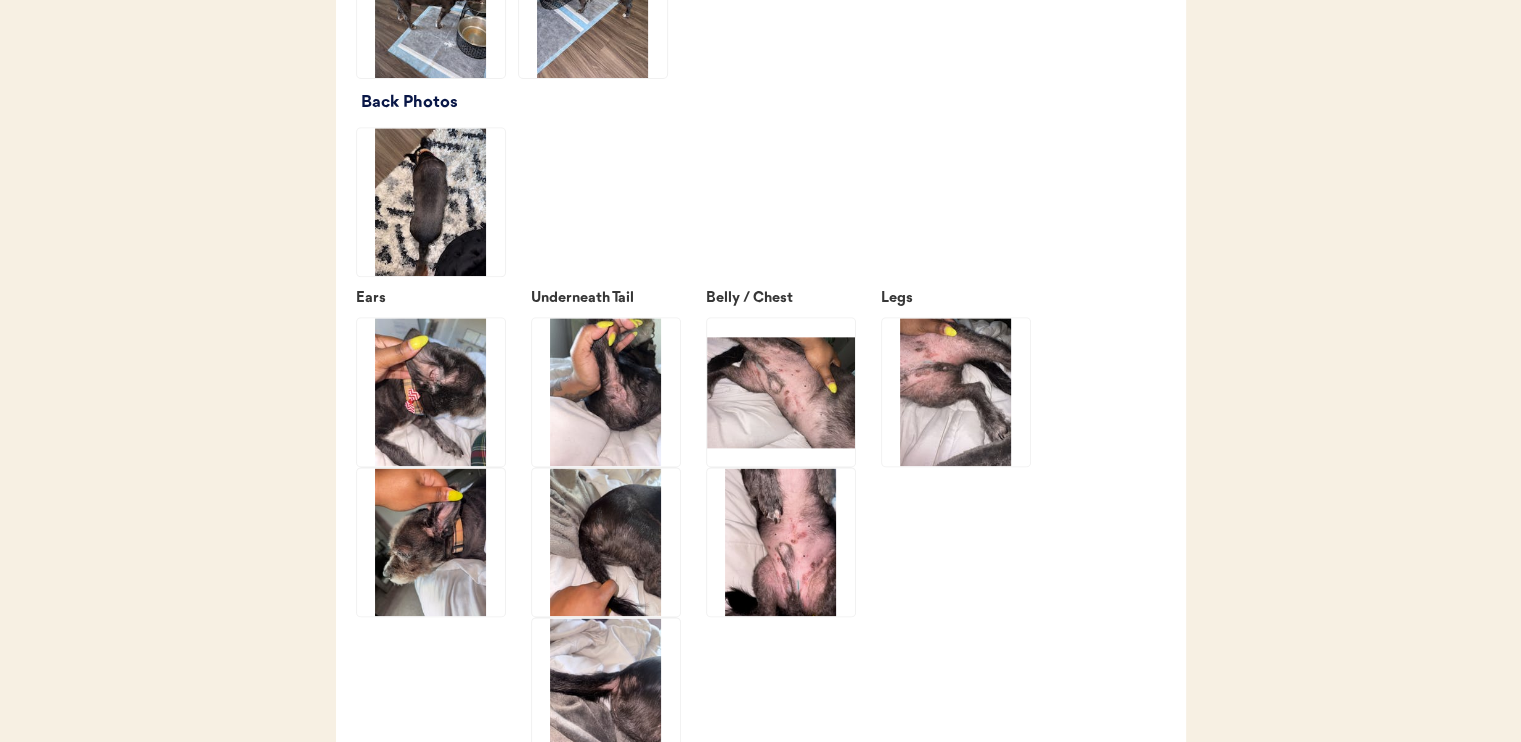 click 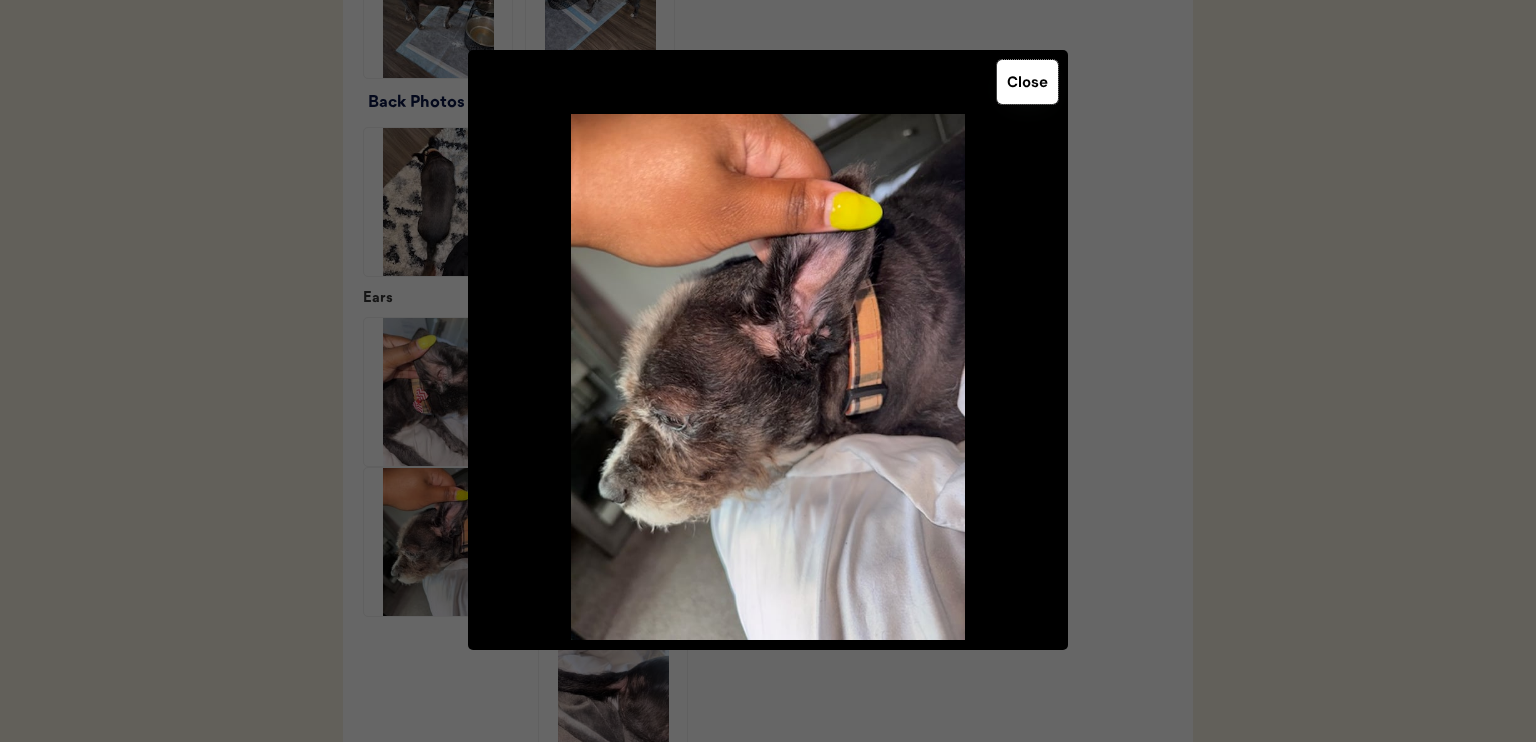 click on "Close" at bounding box center [1027, 82] 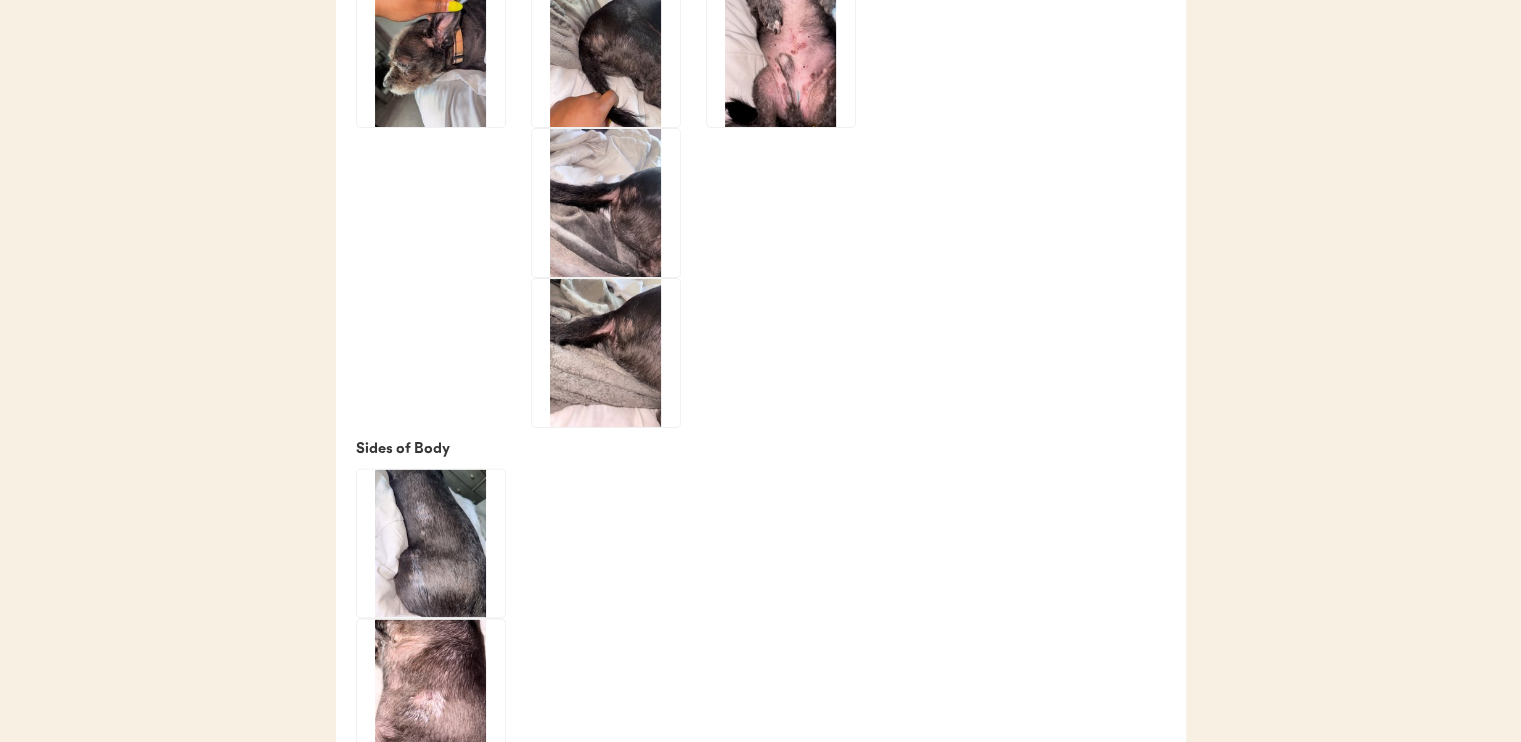 scroll, scrollTop: 3000, scrollLeft: 0, axis: vertical 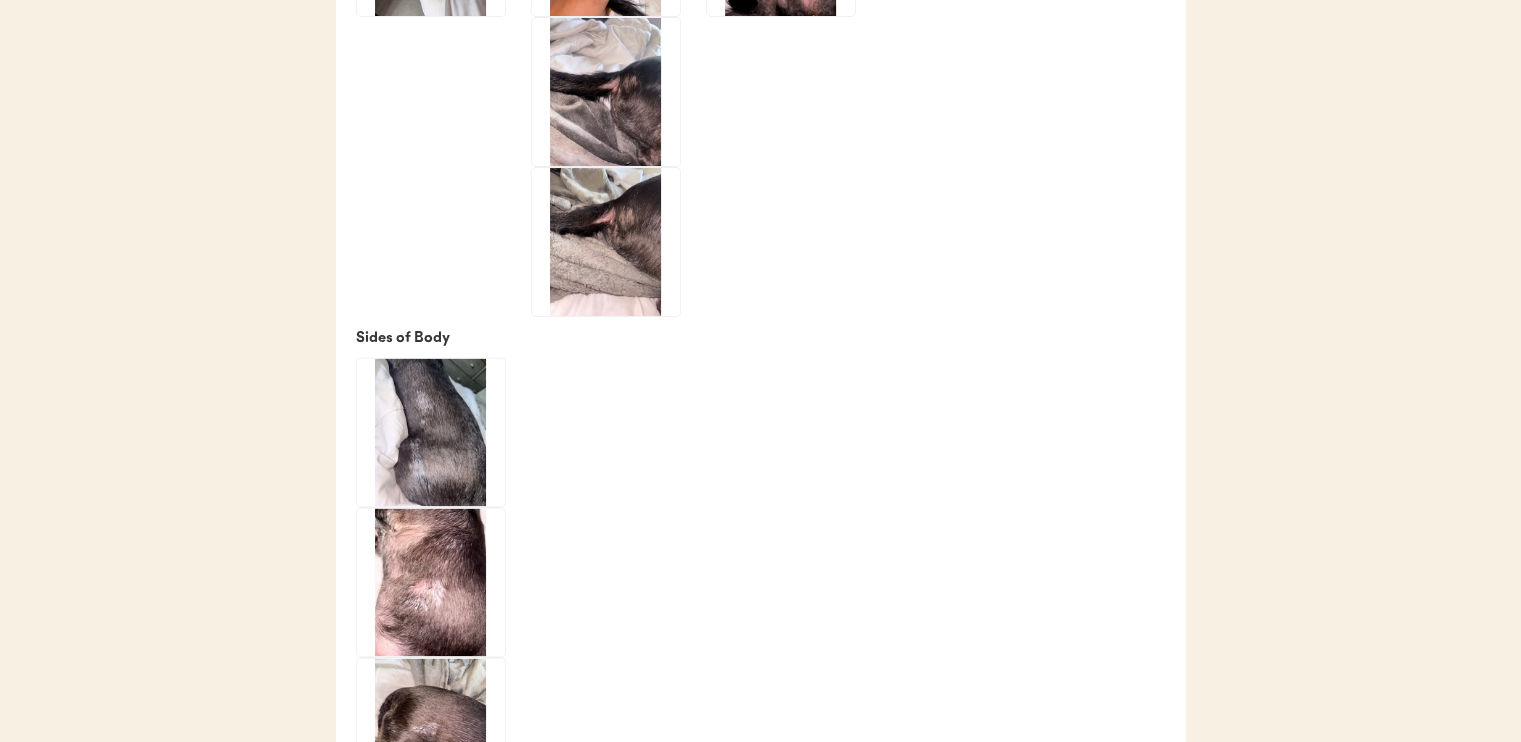 click 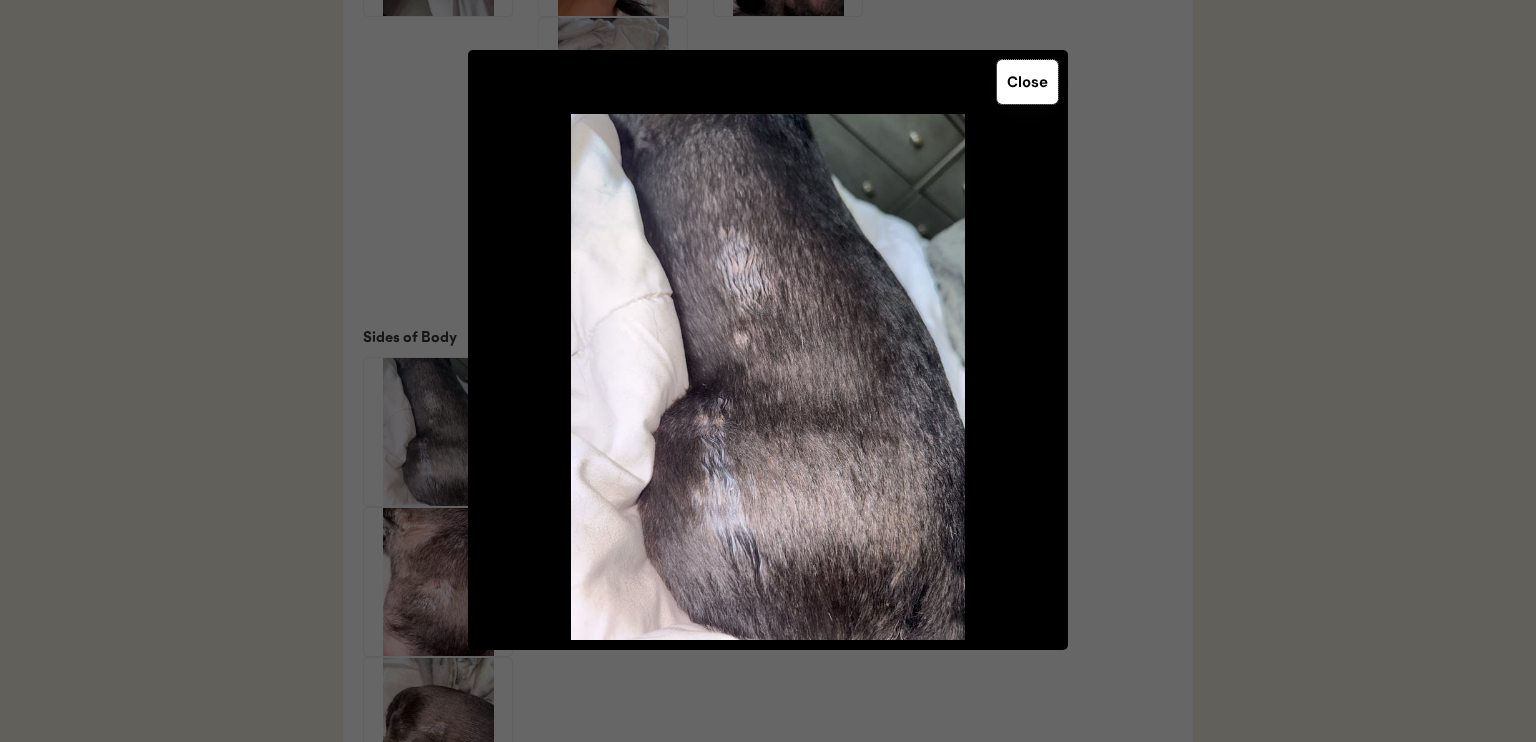 click on "Close" at bounding box center [1027, 82] 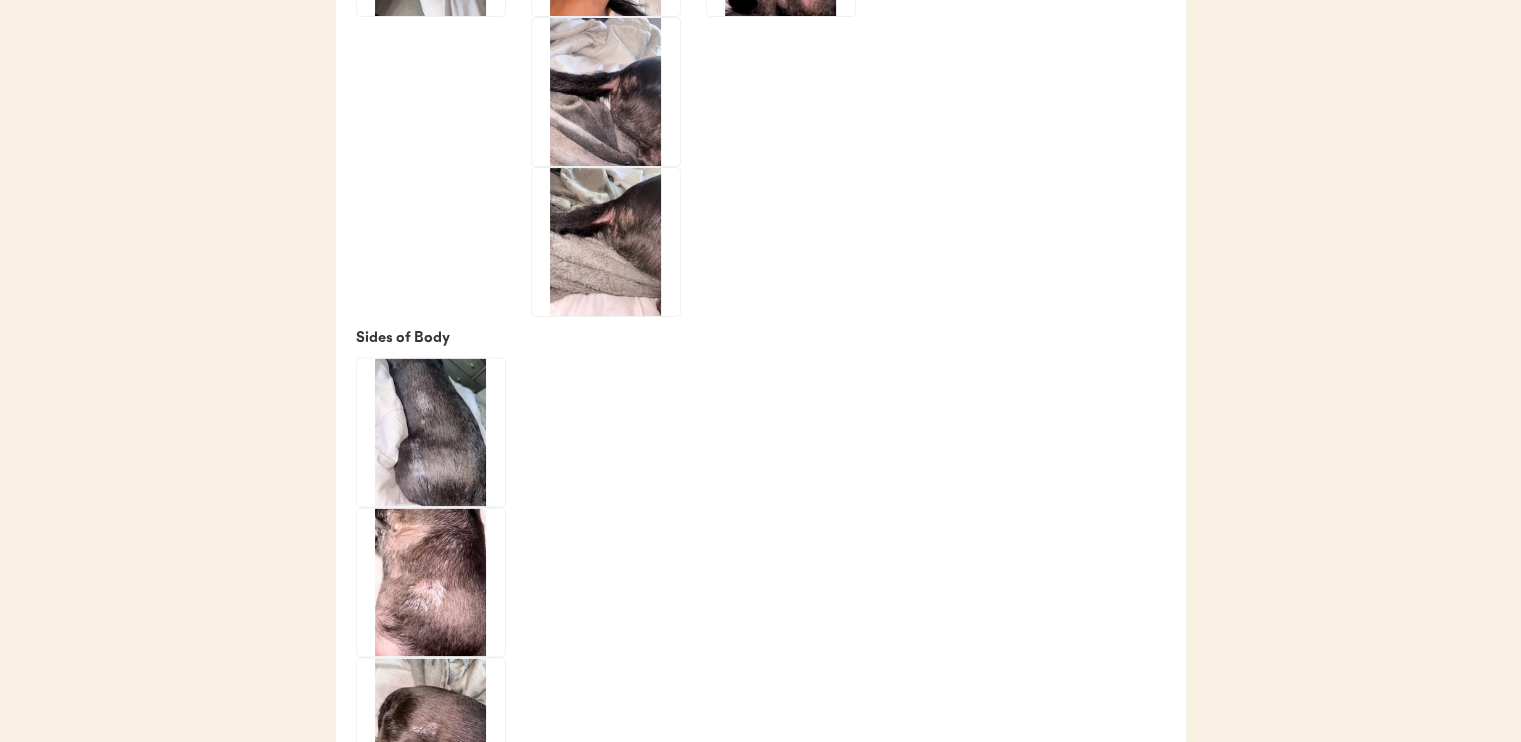click 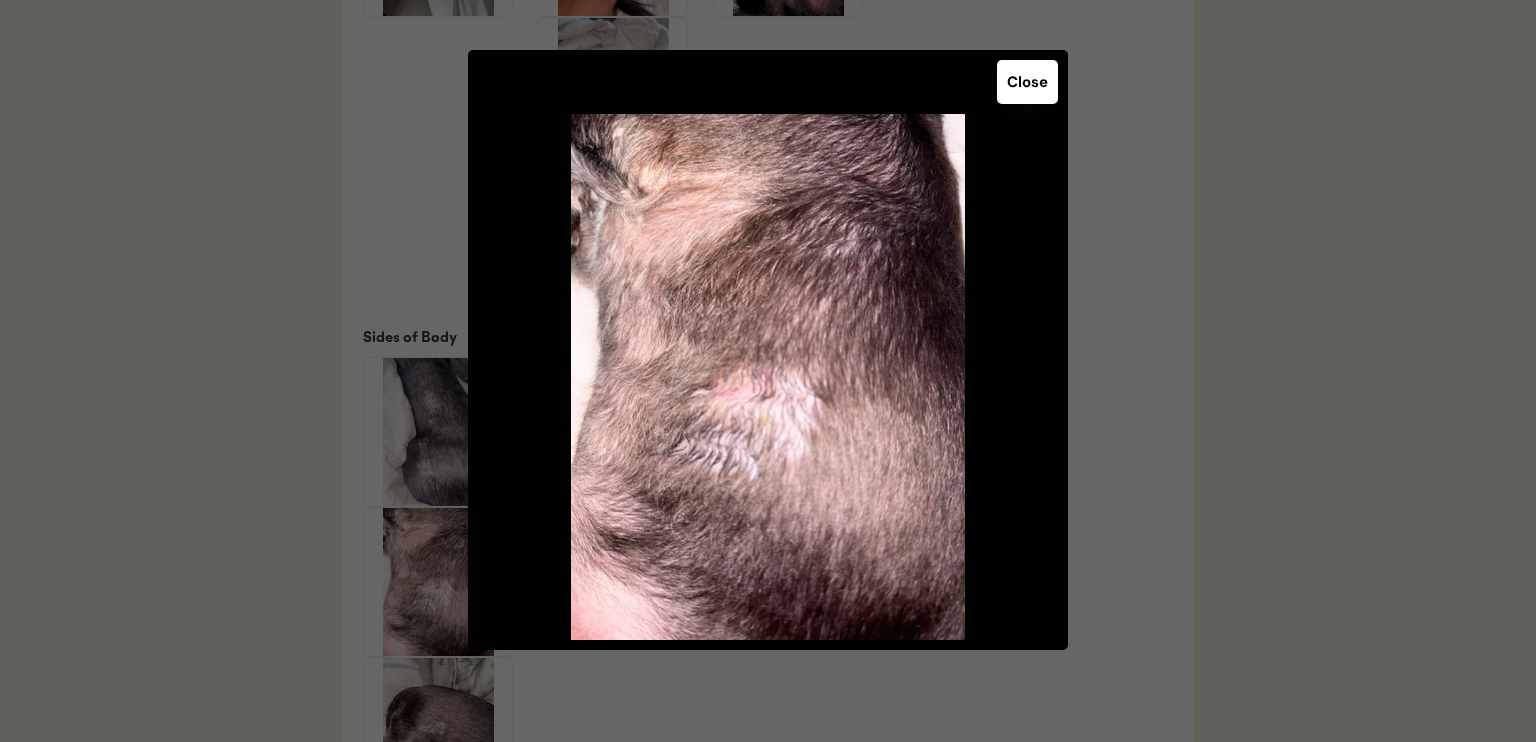 click on "Close" at bounding box center [1027, 82] 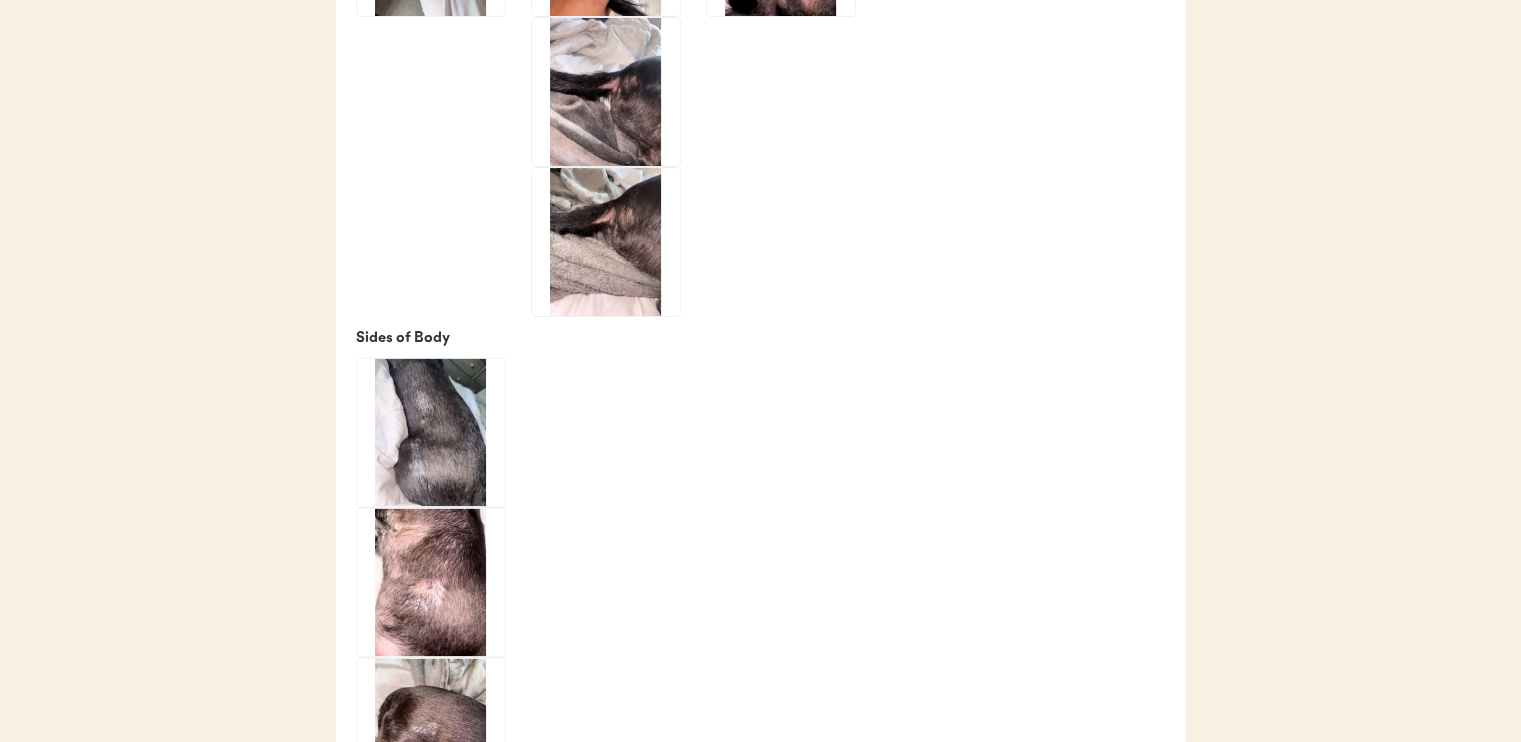 drag, startPoint x: 712, startPoint y: 483, endPoint x: 791, endPoint y: 287, distance: 211.32204 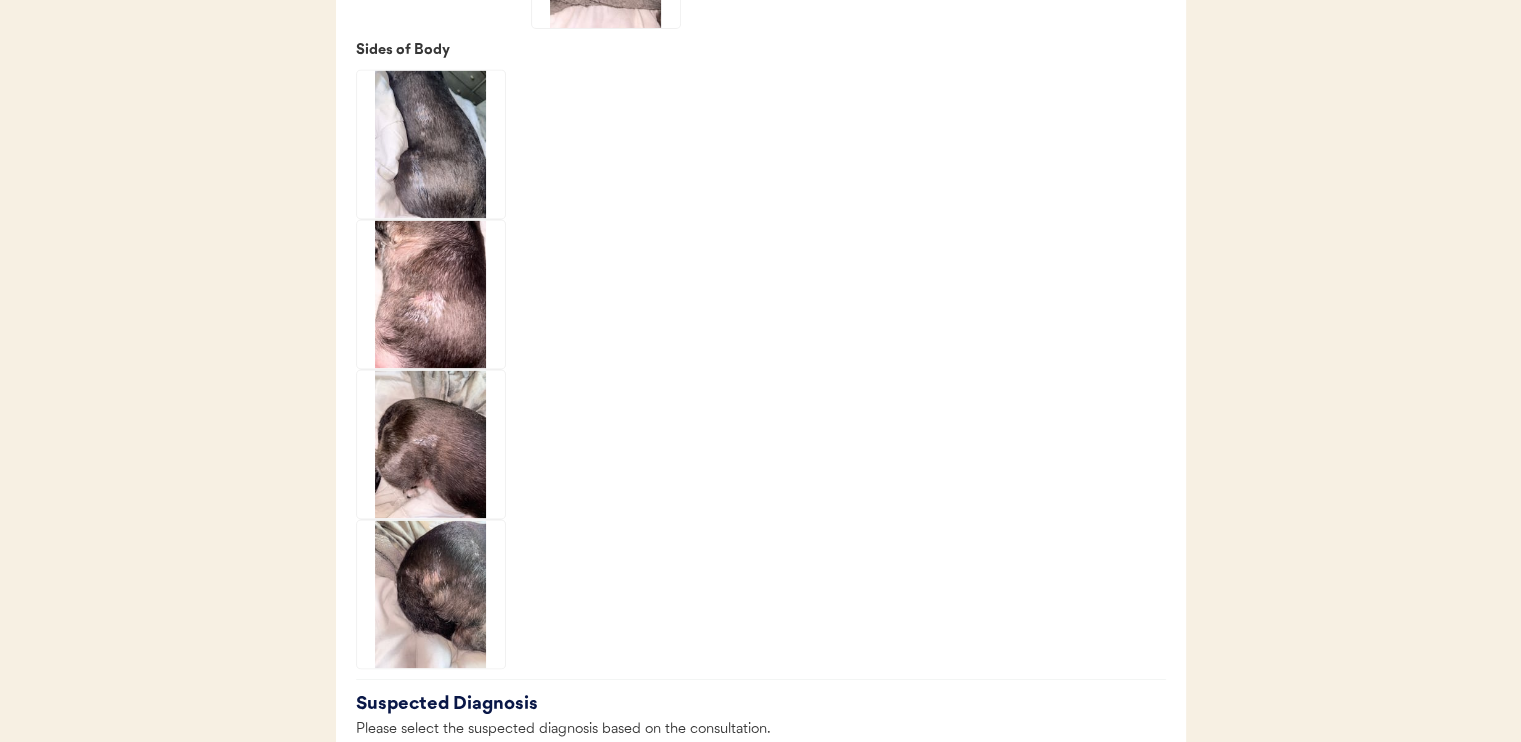 scroll, scrollTop: 3300, scrollLeft: 0, axis: vertical 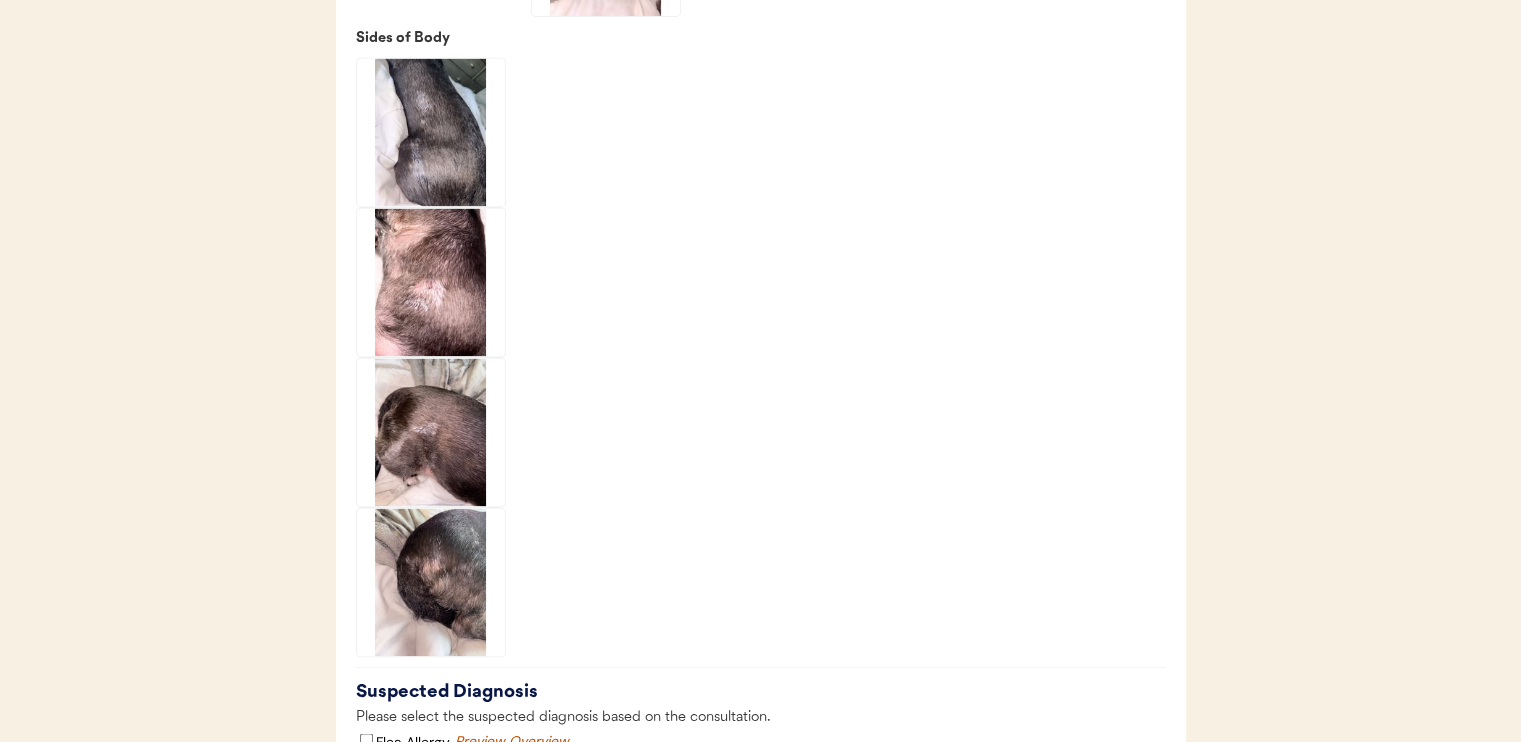 click 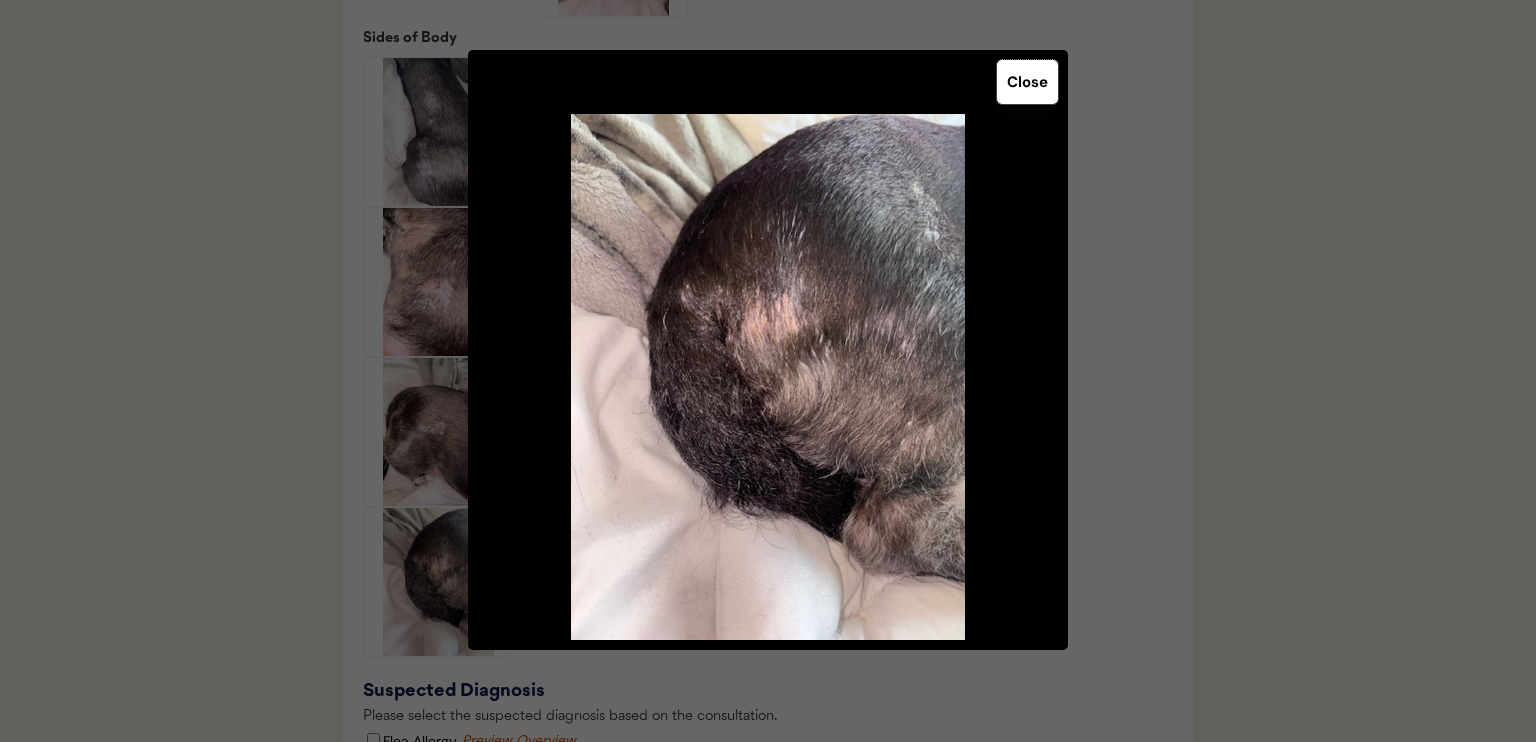 click on "Close" at bounding box center (1027, 82) 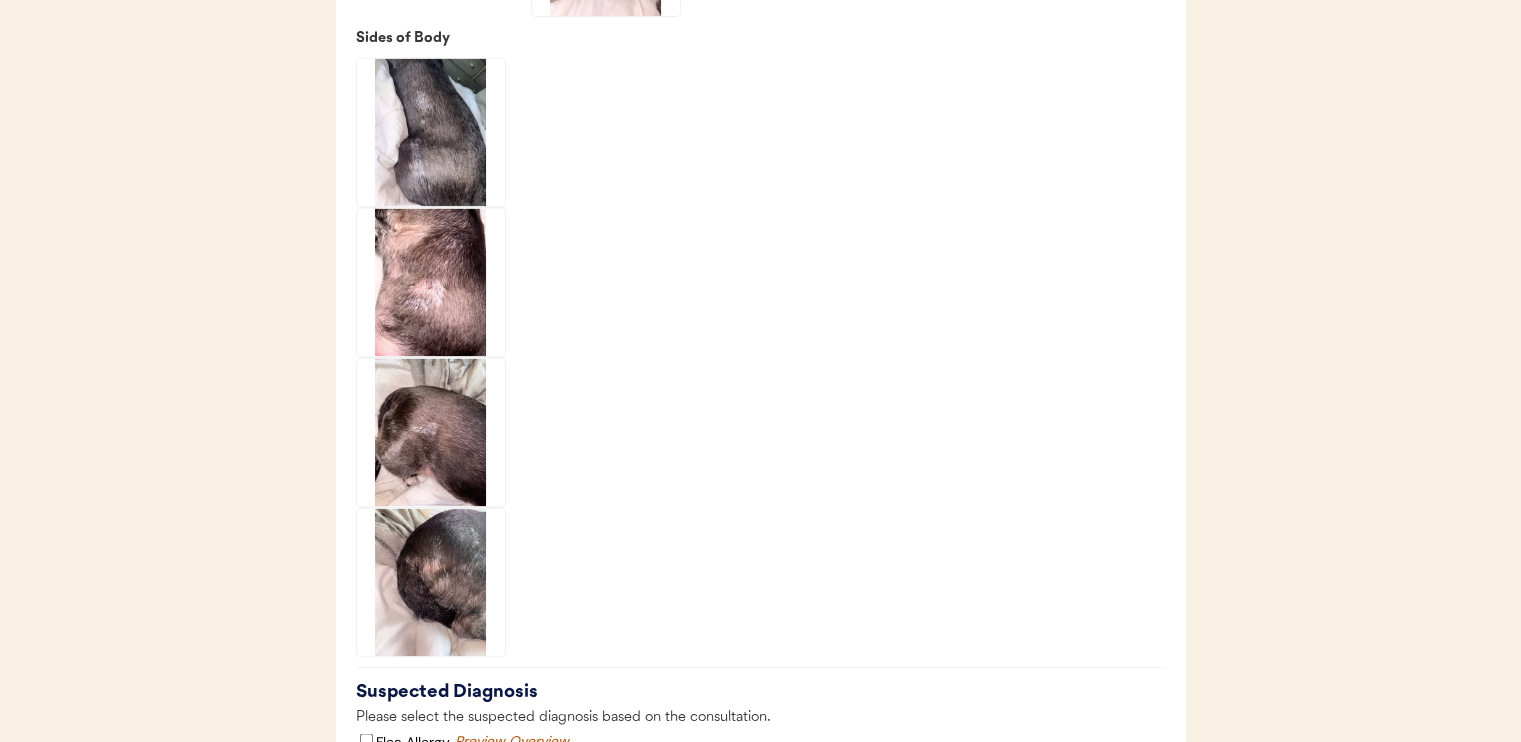 click 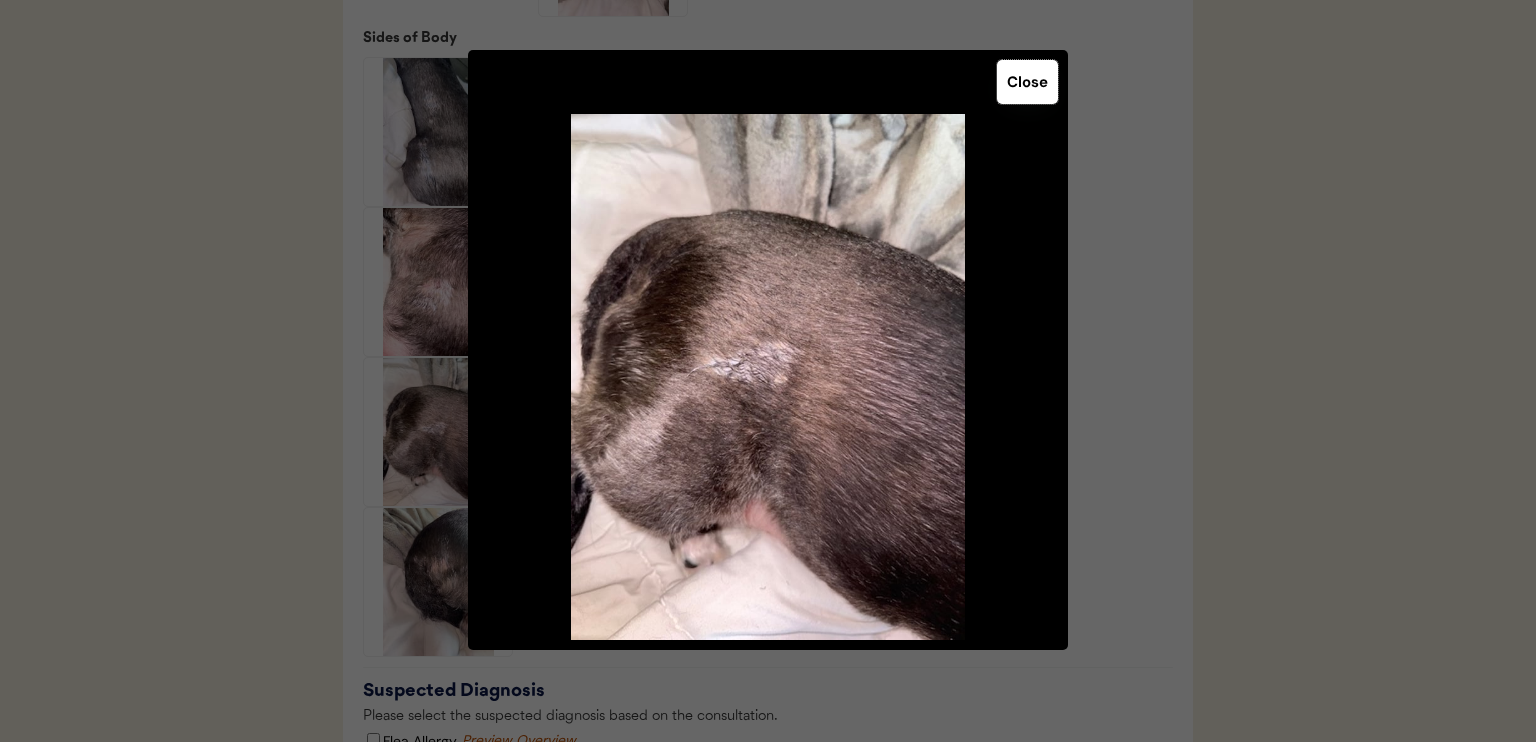 click on "Close" at bounding box center (1027, 82) 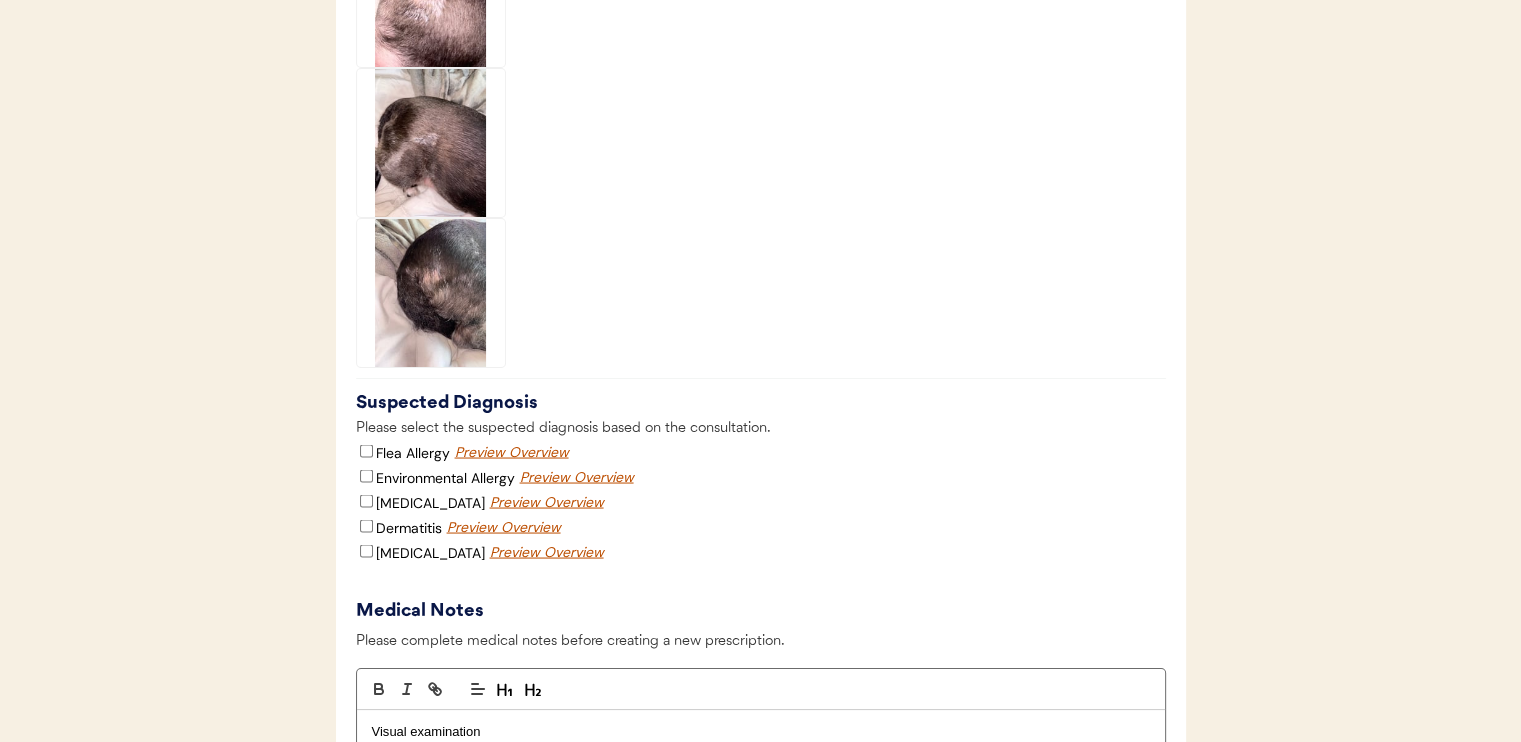 scroll, scrollTop: 3600, scrollLeft: 0, axis: vertical 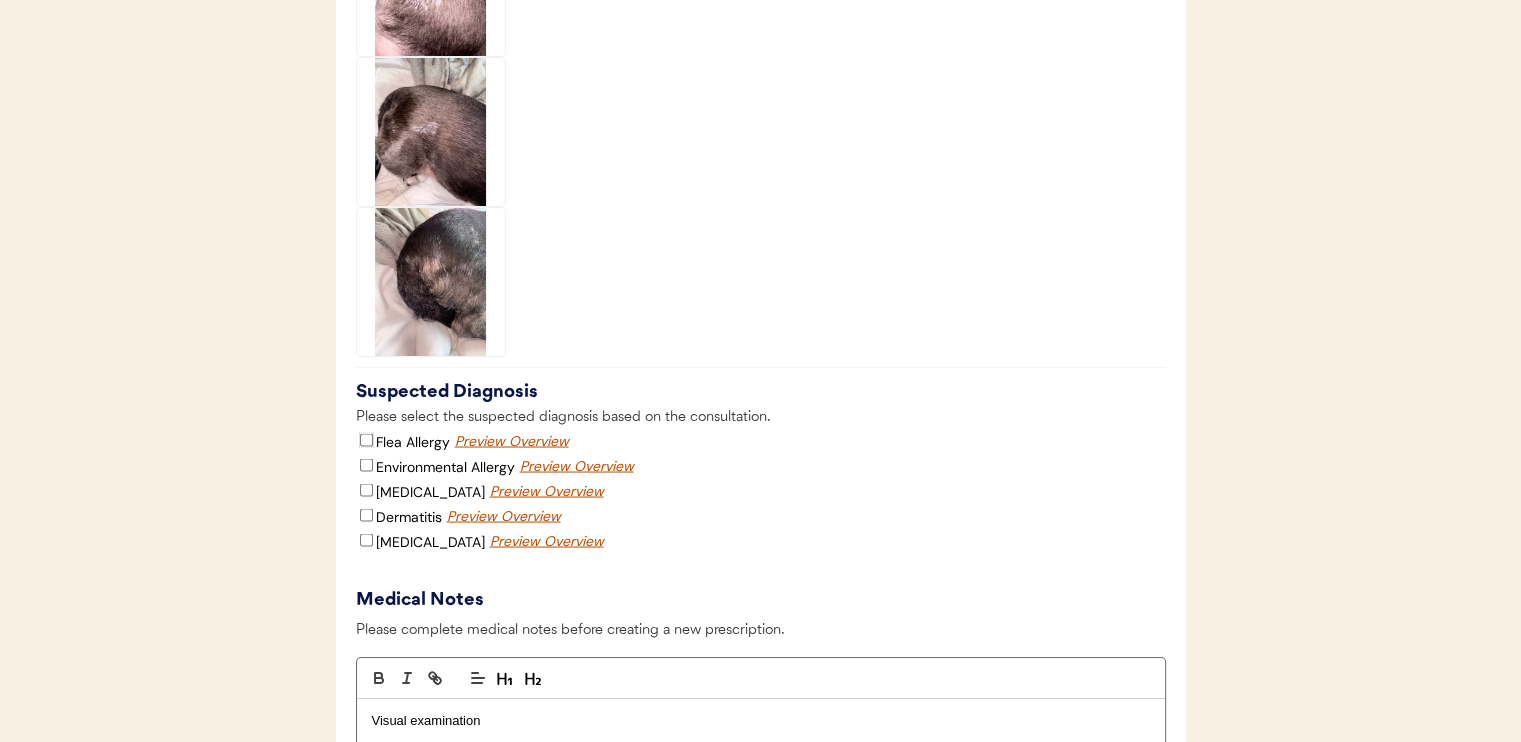 click on "Flea Allergy" at bounding box center [366, 439] 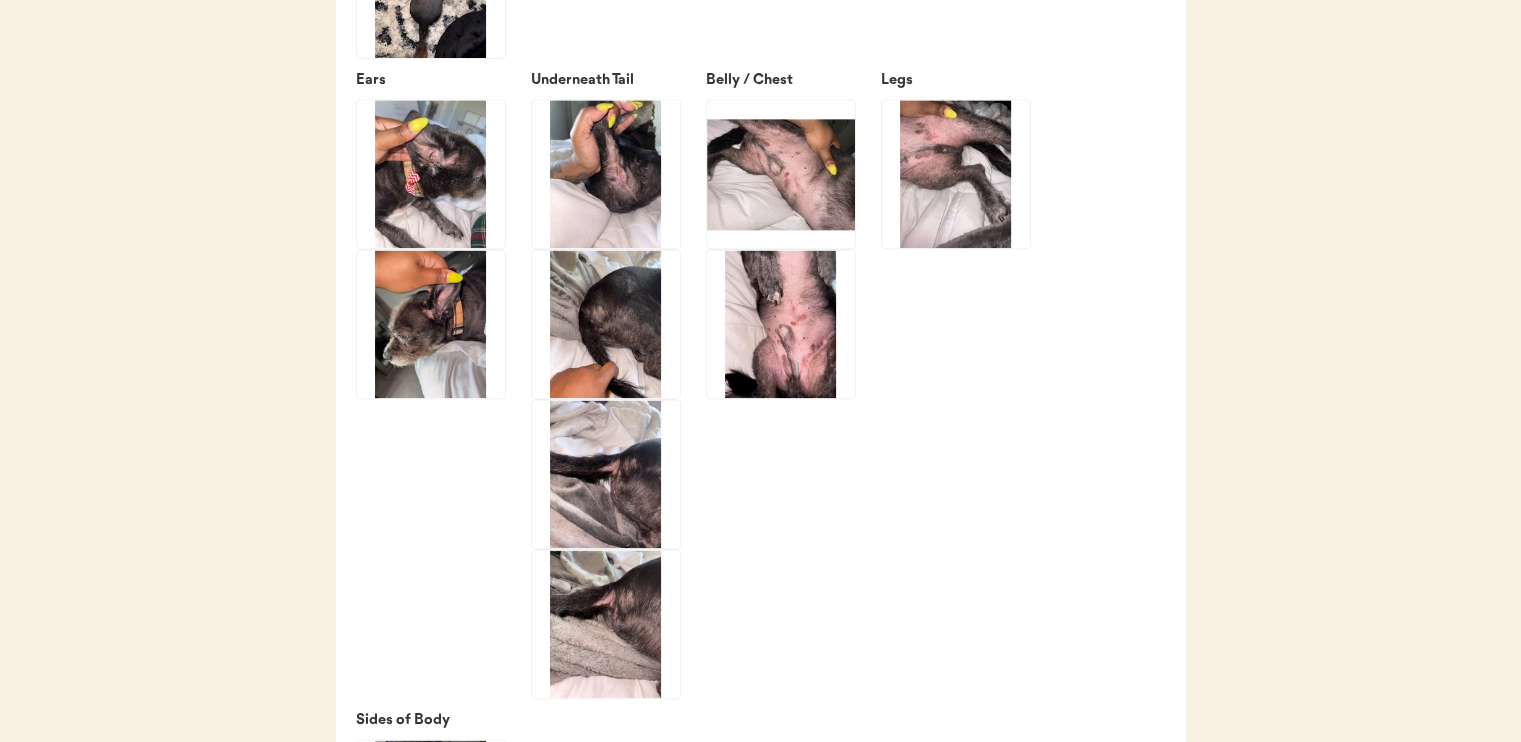 scroll, scrollTop: 2600, scrollLeft: 0, axis: vertical 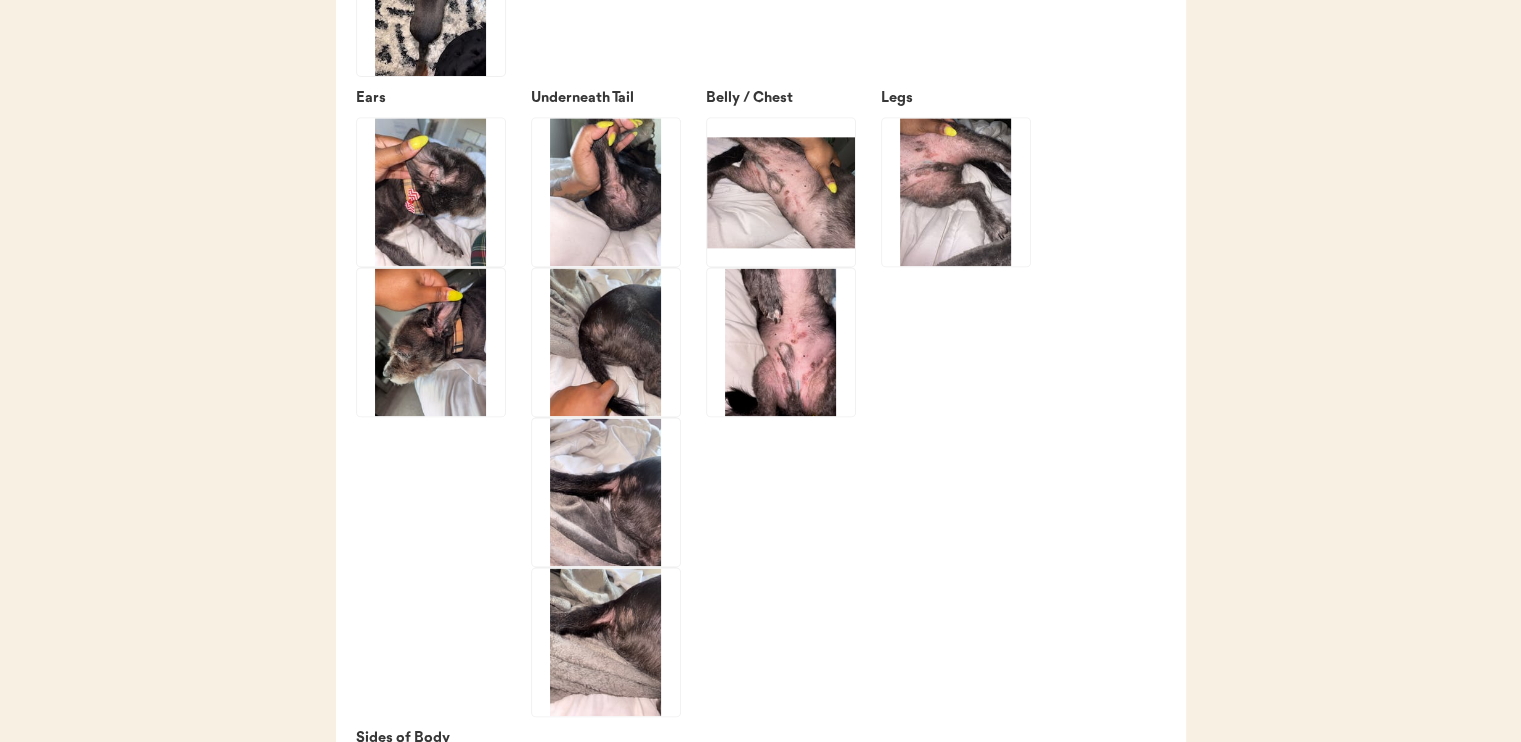 click 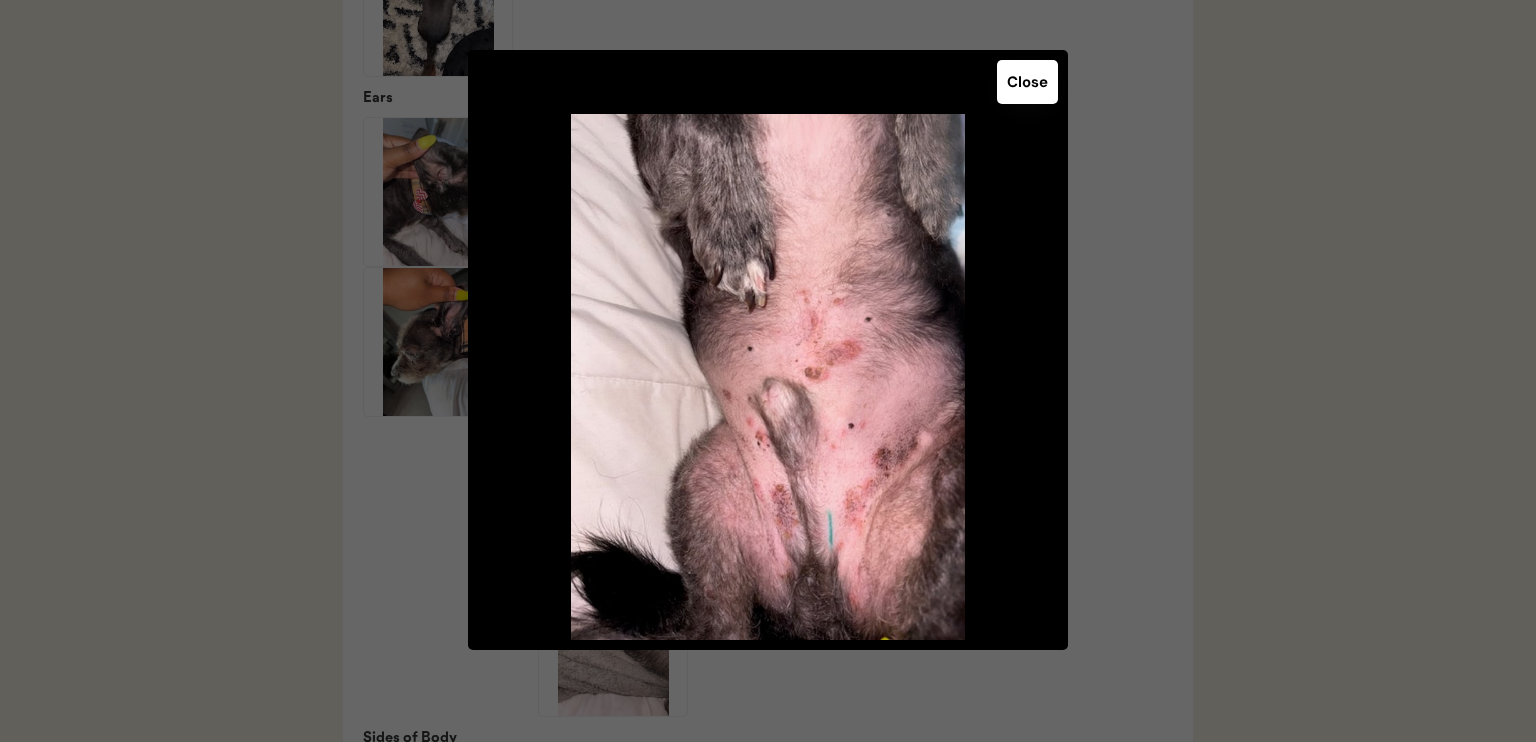 click on "Close" at bounding box center (1027, 82) 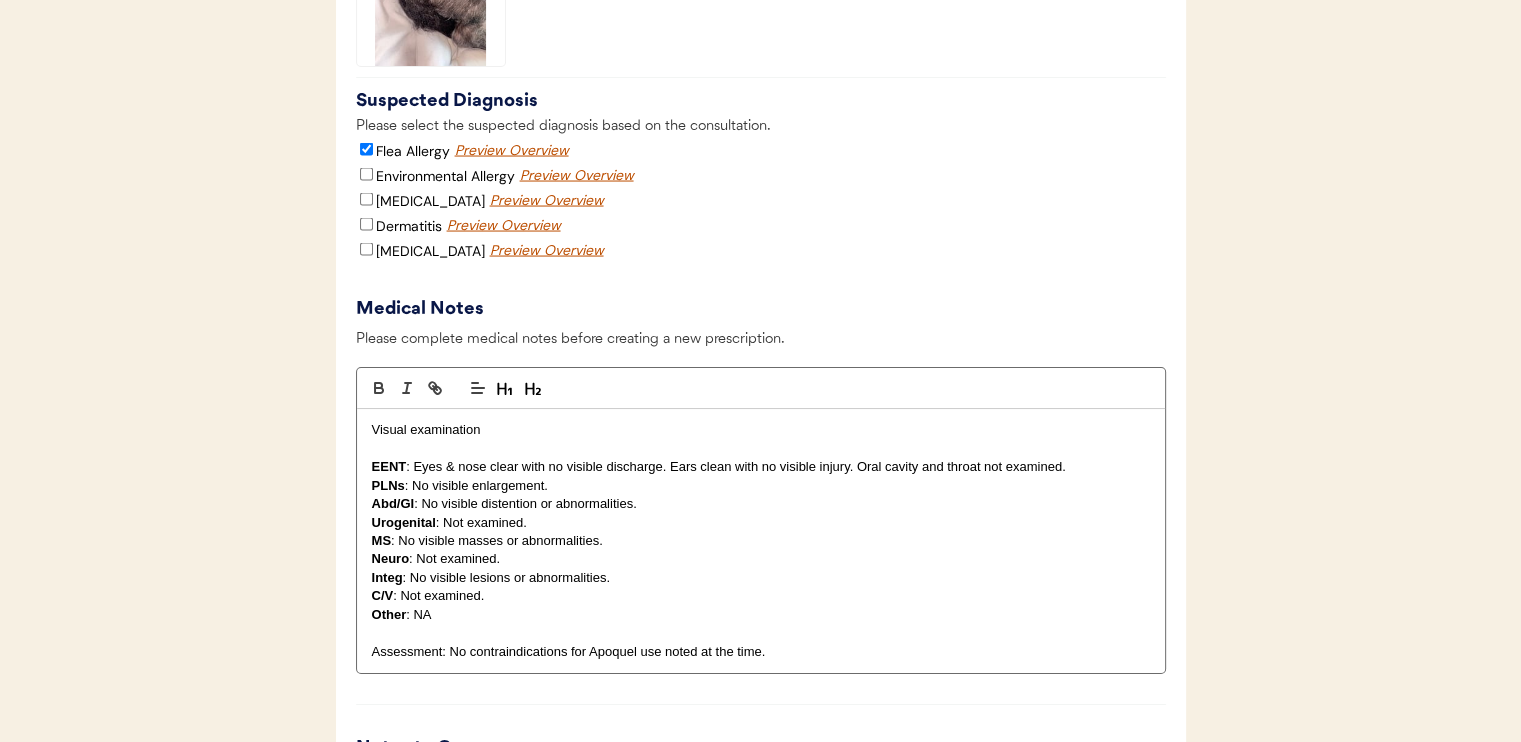 scroll, scrollTop: 3900, scrollLeft: 0, axis: vertical 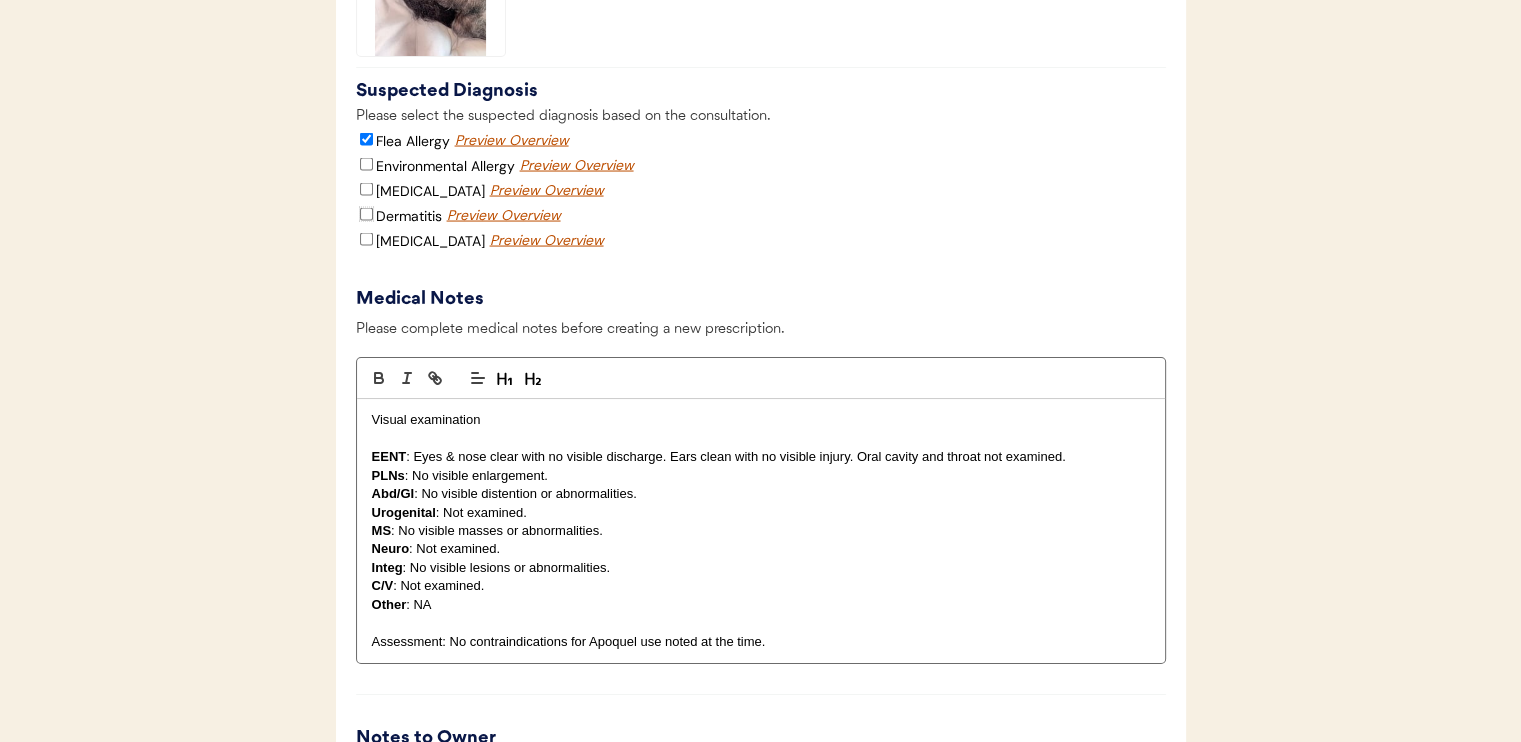 click on "Dermatitis" at bounding box center (366, 214) 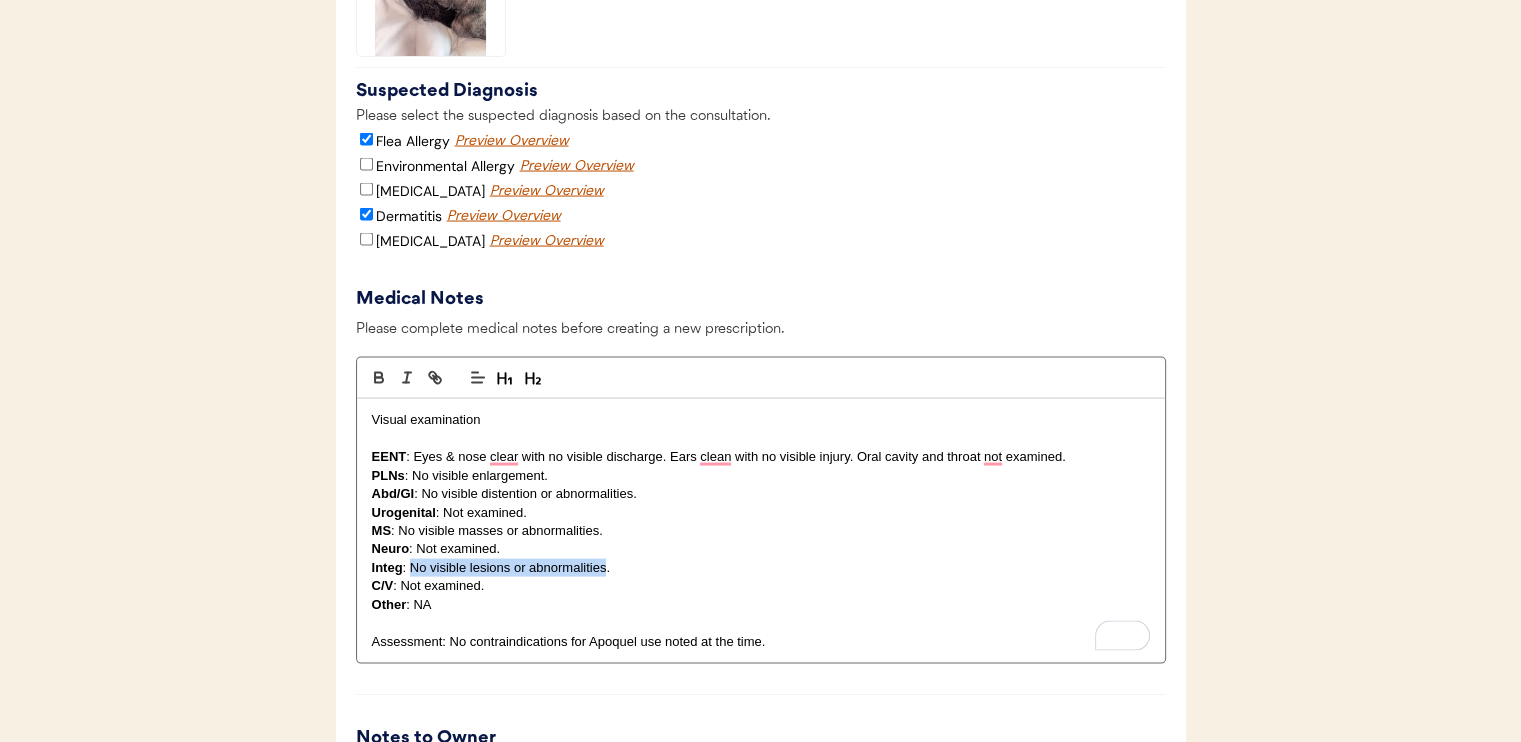 drag, startPoint x: 408, startPoint y: 589, endPoint x: 606, endPoint y: 596, distance: 198.1237 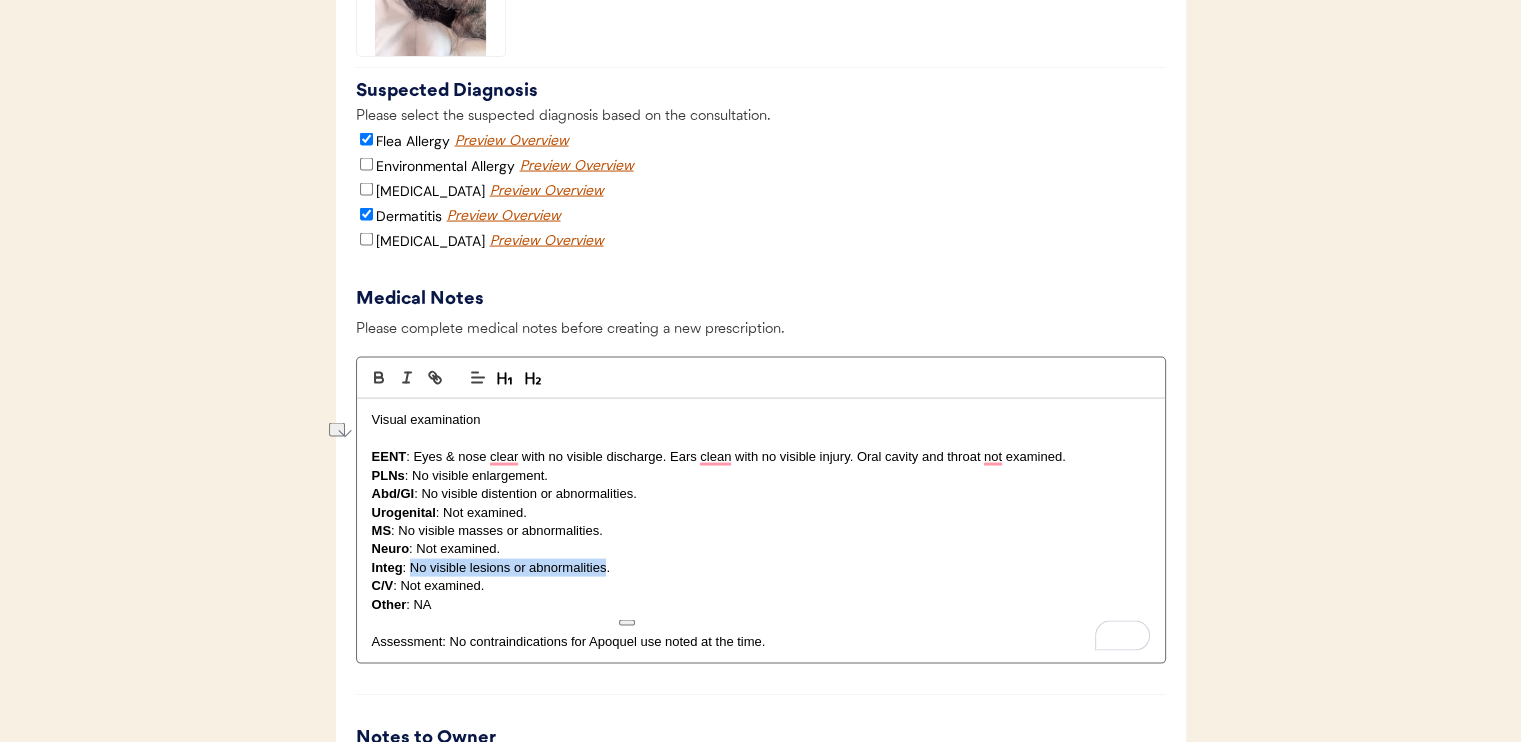 type 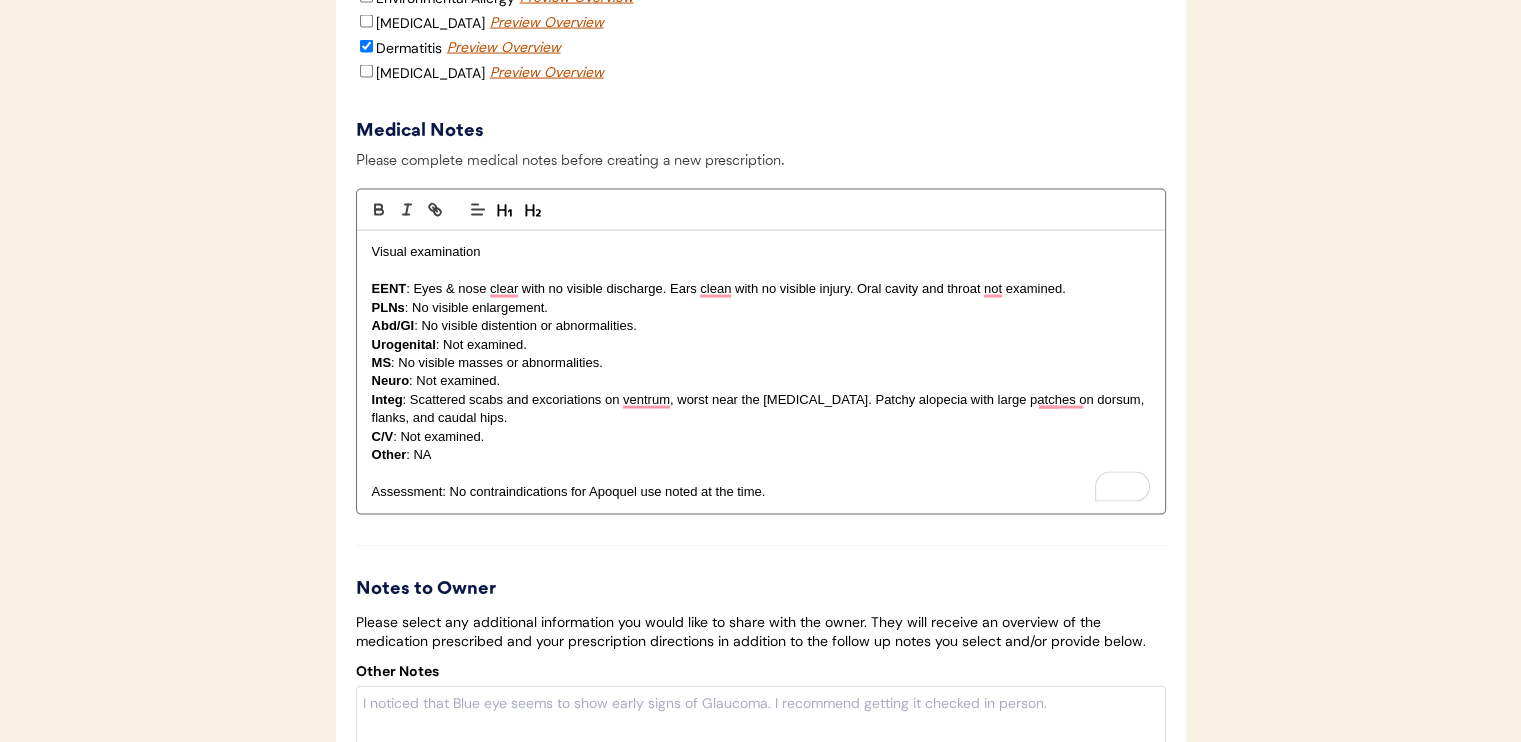 scroll, scrollTop: 4100, scrollLeft: 0, axis: vertical 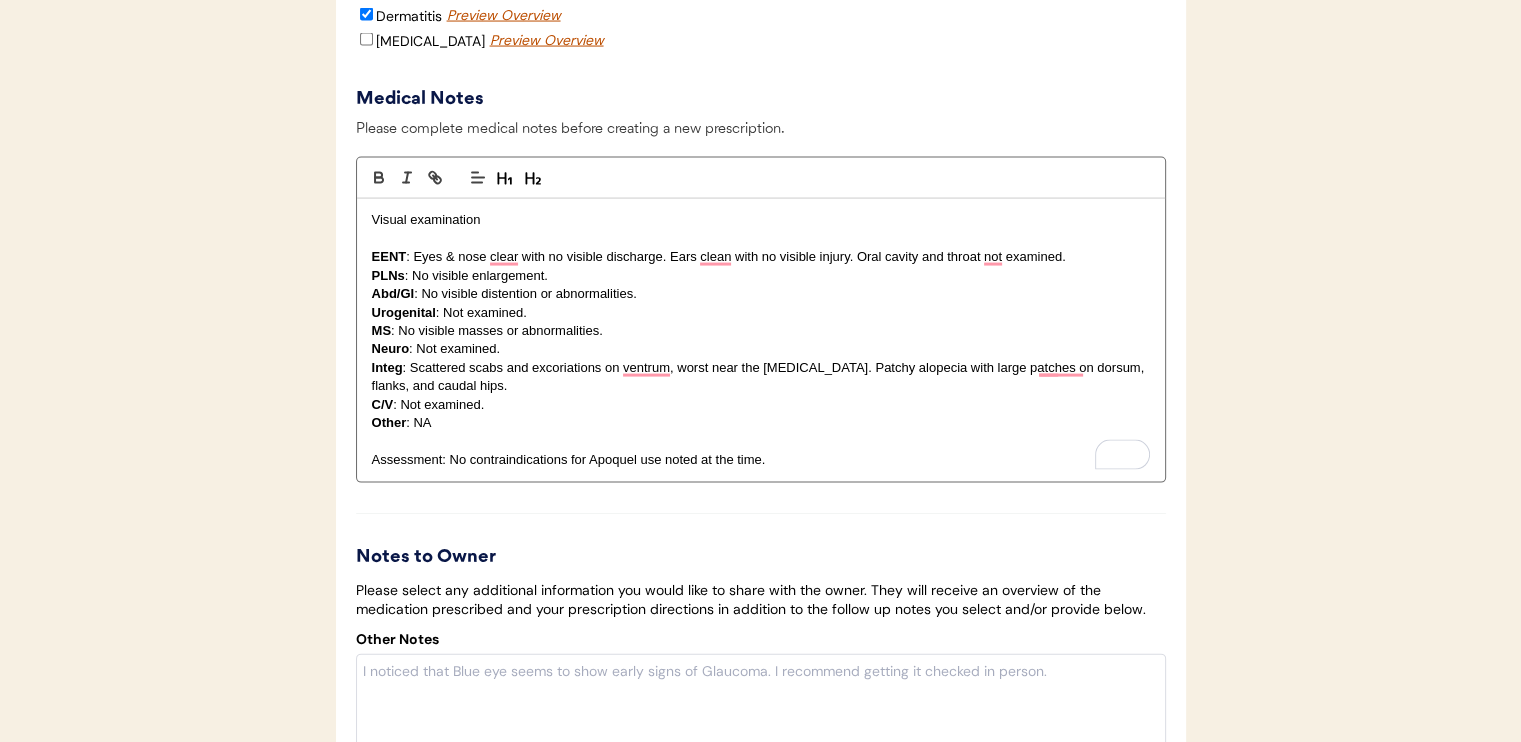 click on "Integ : Scattered scabs and excoriations on ventrum, worst near the prepuce. Patchy alopecia with large patches on dorsum, flanks, and caudal hips." at bounding box center [761, 377] 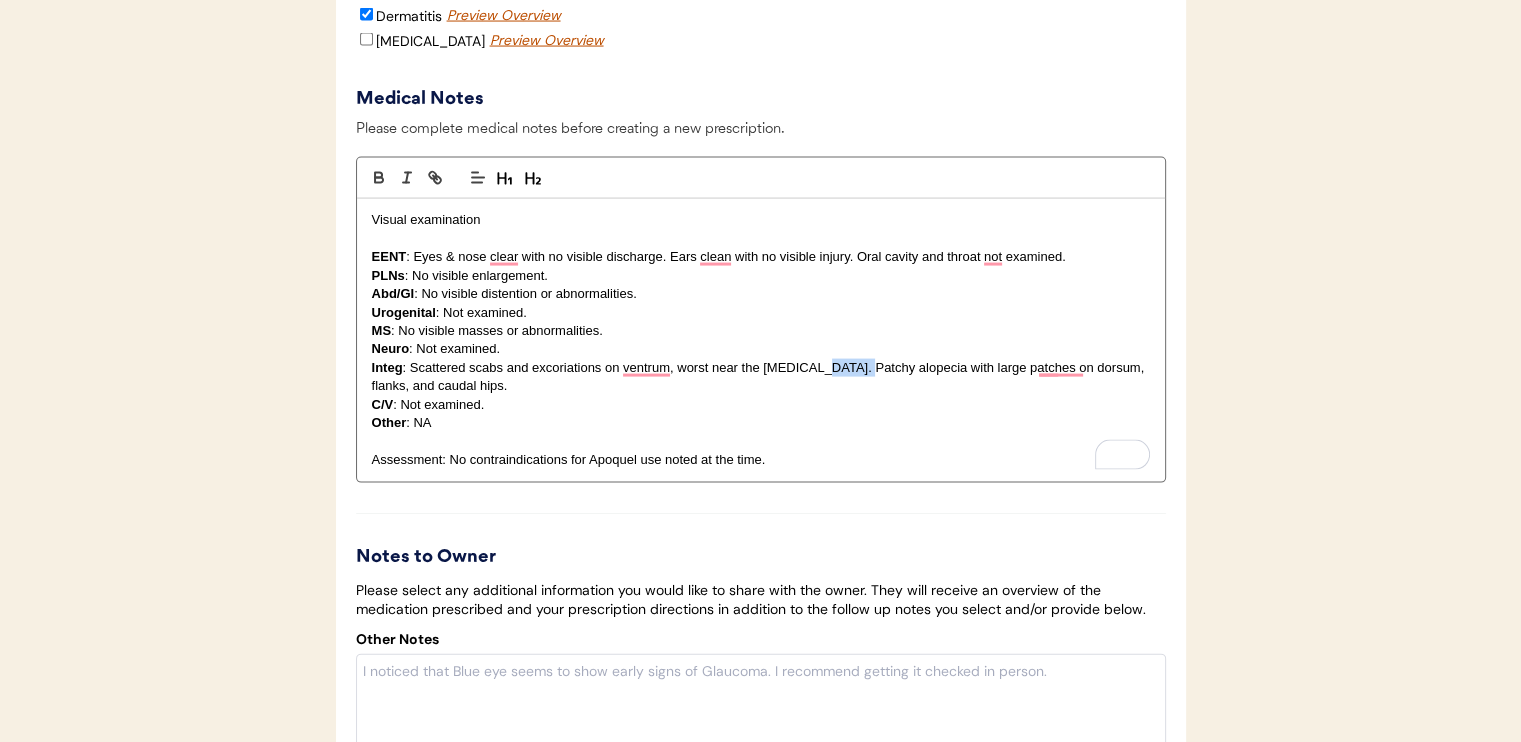 click on "Integ : Scattered scabs and excoriations on ventrum, worst near the prepuce. Patchy alopecia with large patches on dorsum, flanks, and caudal hips." at bounding box center (761, 377) 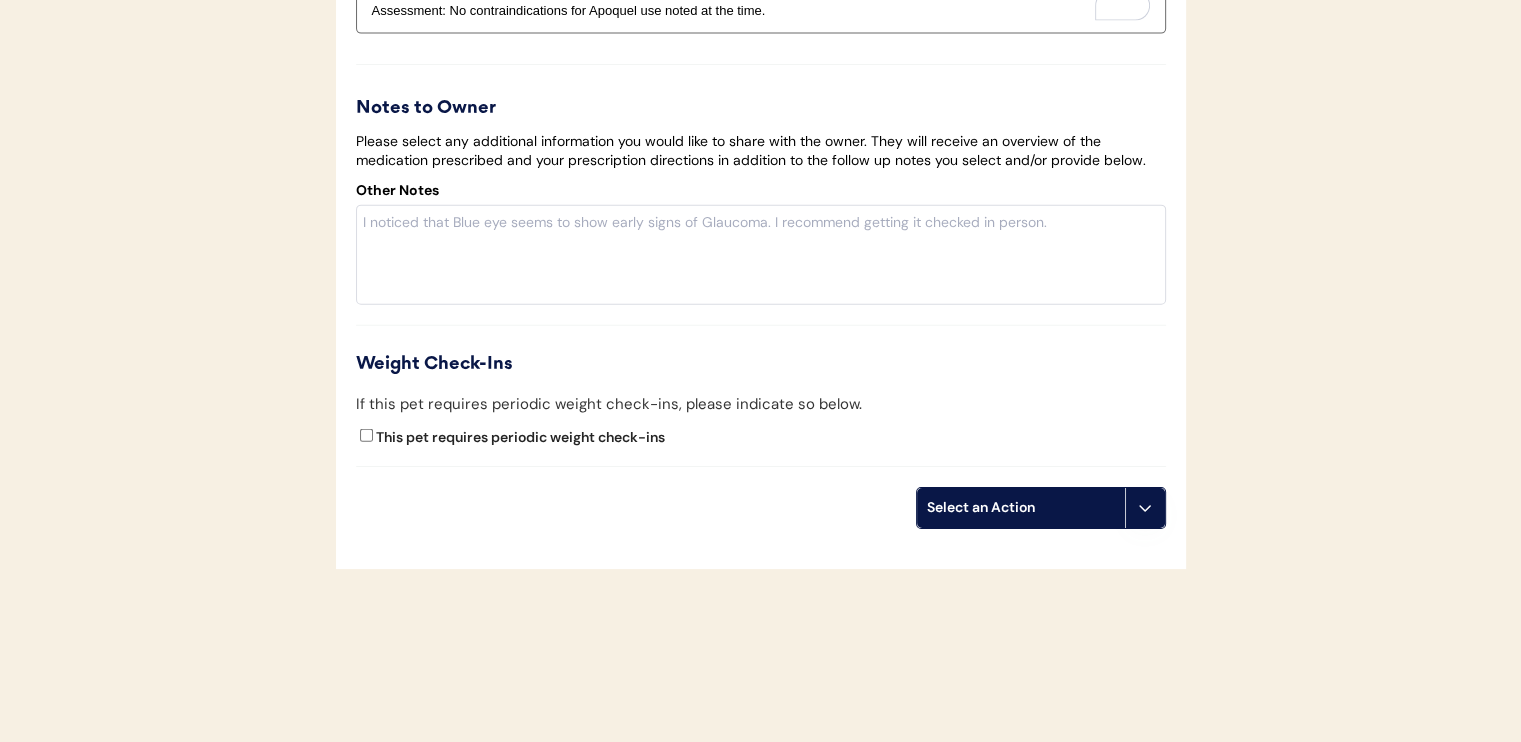 scroll, scrollTop: 4598, scrollLeft: 0, axis: vertical 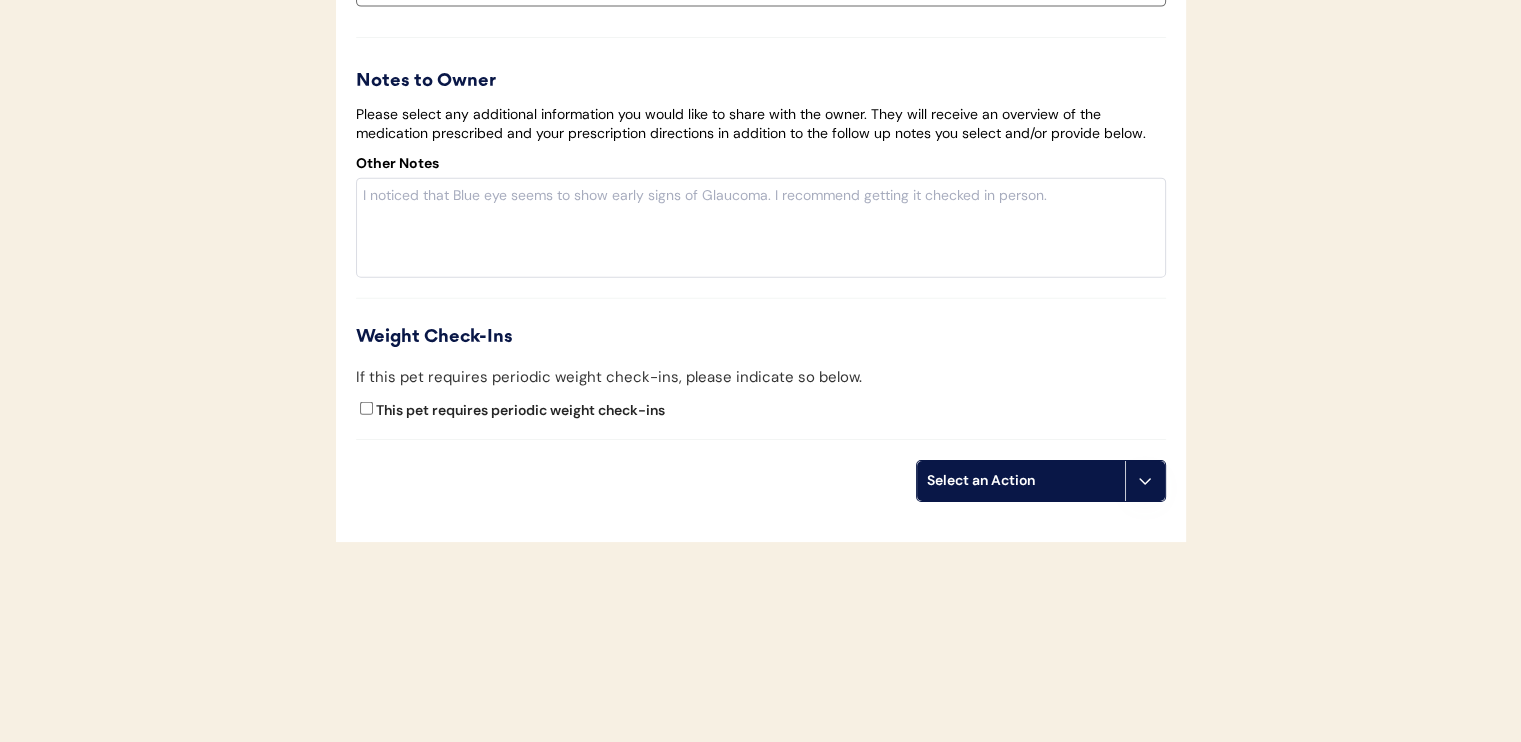 click 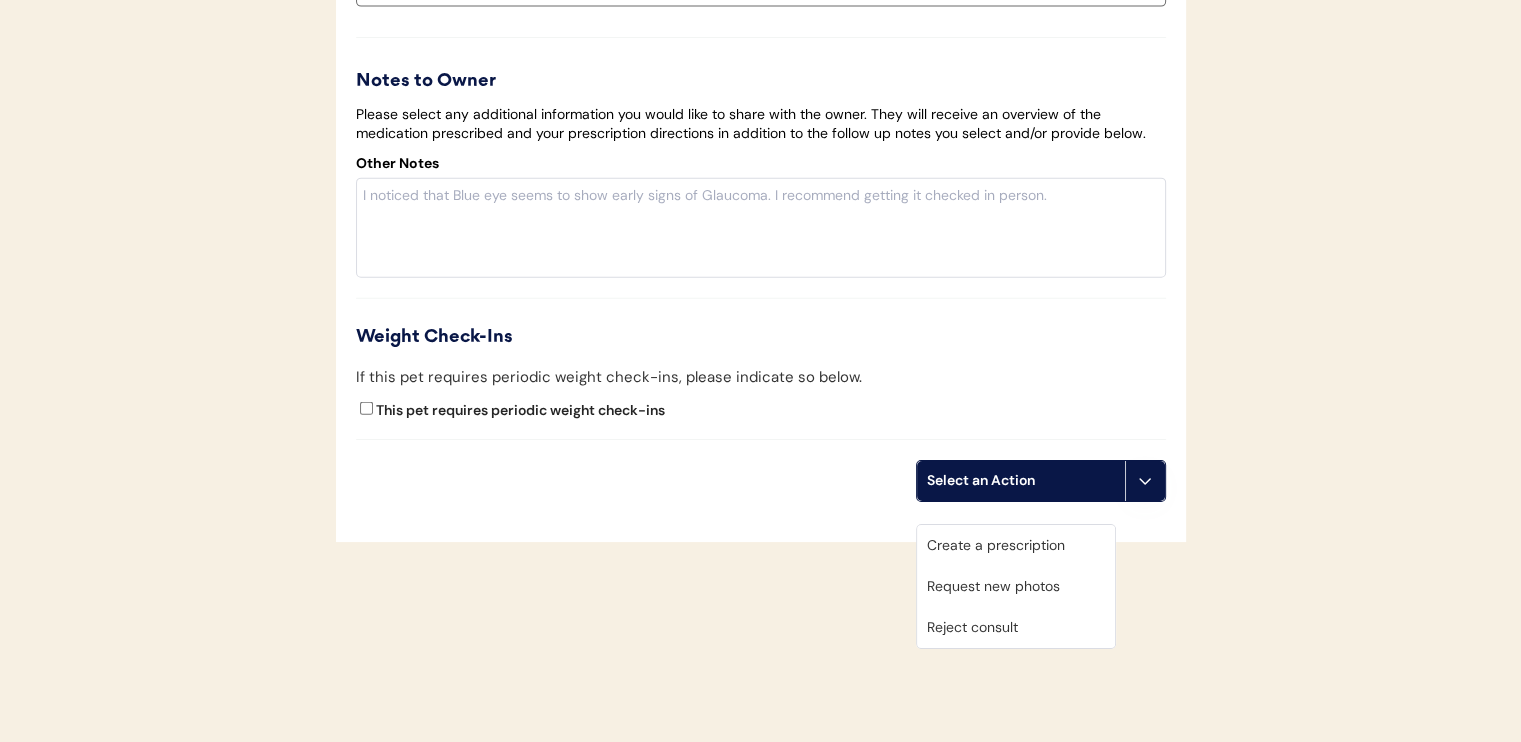 click on "Create a prescription" at bounding box center (1016, 545) 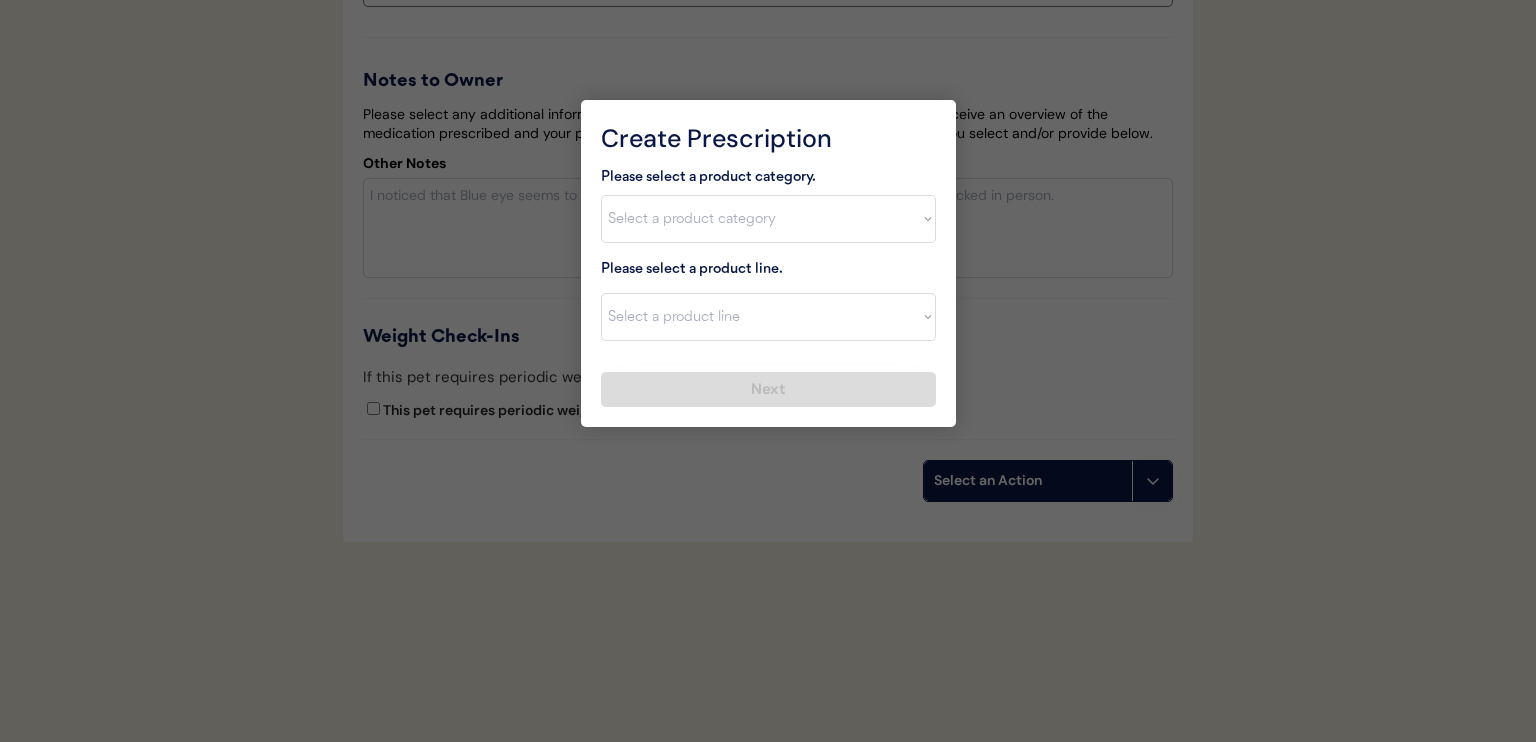 click on "Please select a product category. Select a product category Allergies Antibiotics Anxiety Combo Parasite Prevention Flea & Tick Heartworm" at bounding box center [768, 205] 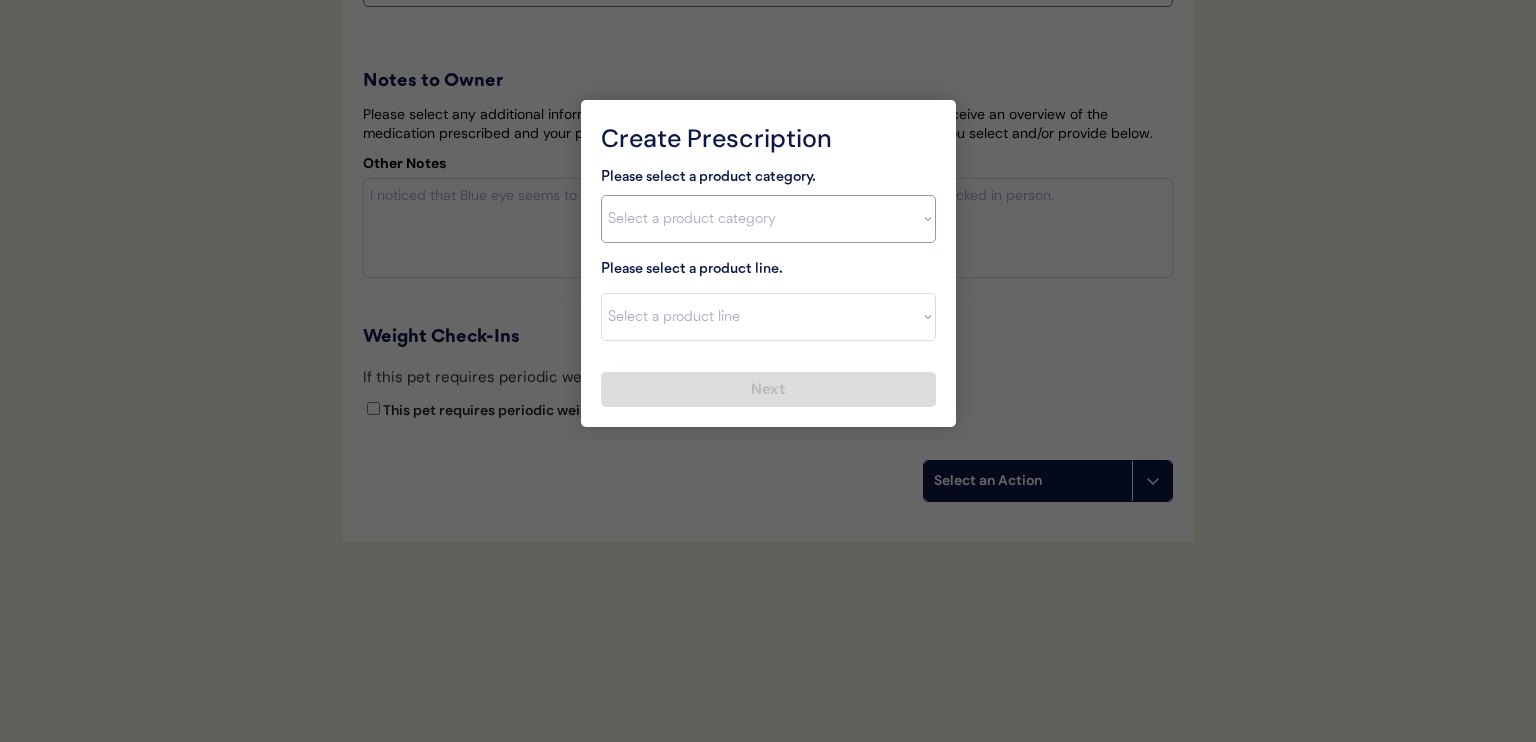click on "Select a product category Allergies Antibiotics Anxiety Combo Parasite Prevention Flea & Tick Heartworm" at bounding box center (768, 219) 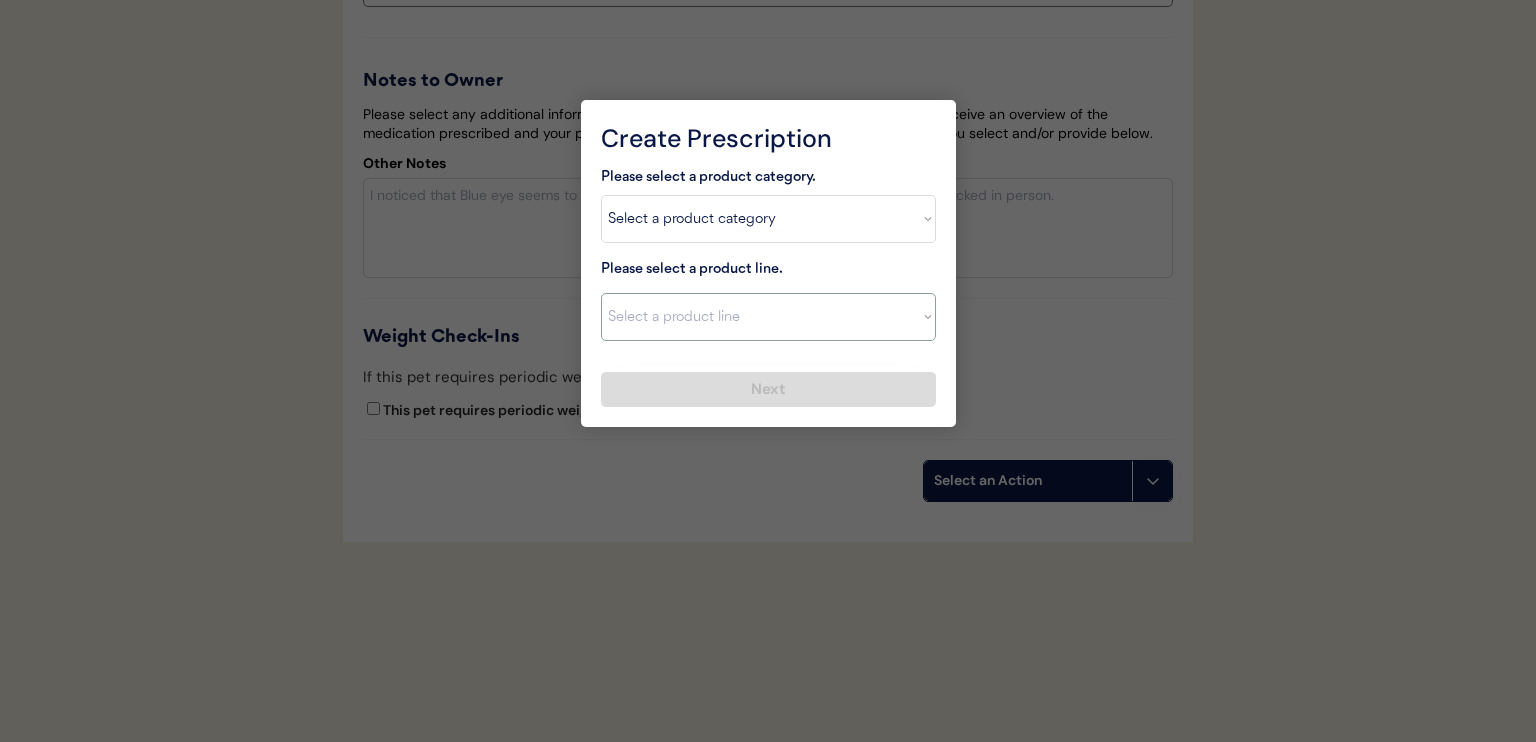 click on "Select a product line Apoquel Chewable Tablet Apoquel Tablet Cyclosporine DermaBenSs Shampoo Hydroxyzine Mal-A-Ket Shampoo Mal-A-Ket Wipes Malaseb Shampoo MiconaHex+Triz Mousse MiconaHex+Triz Wipes Prednisone Temaril-P" at bounding box center (768, 317) 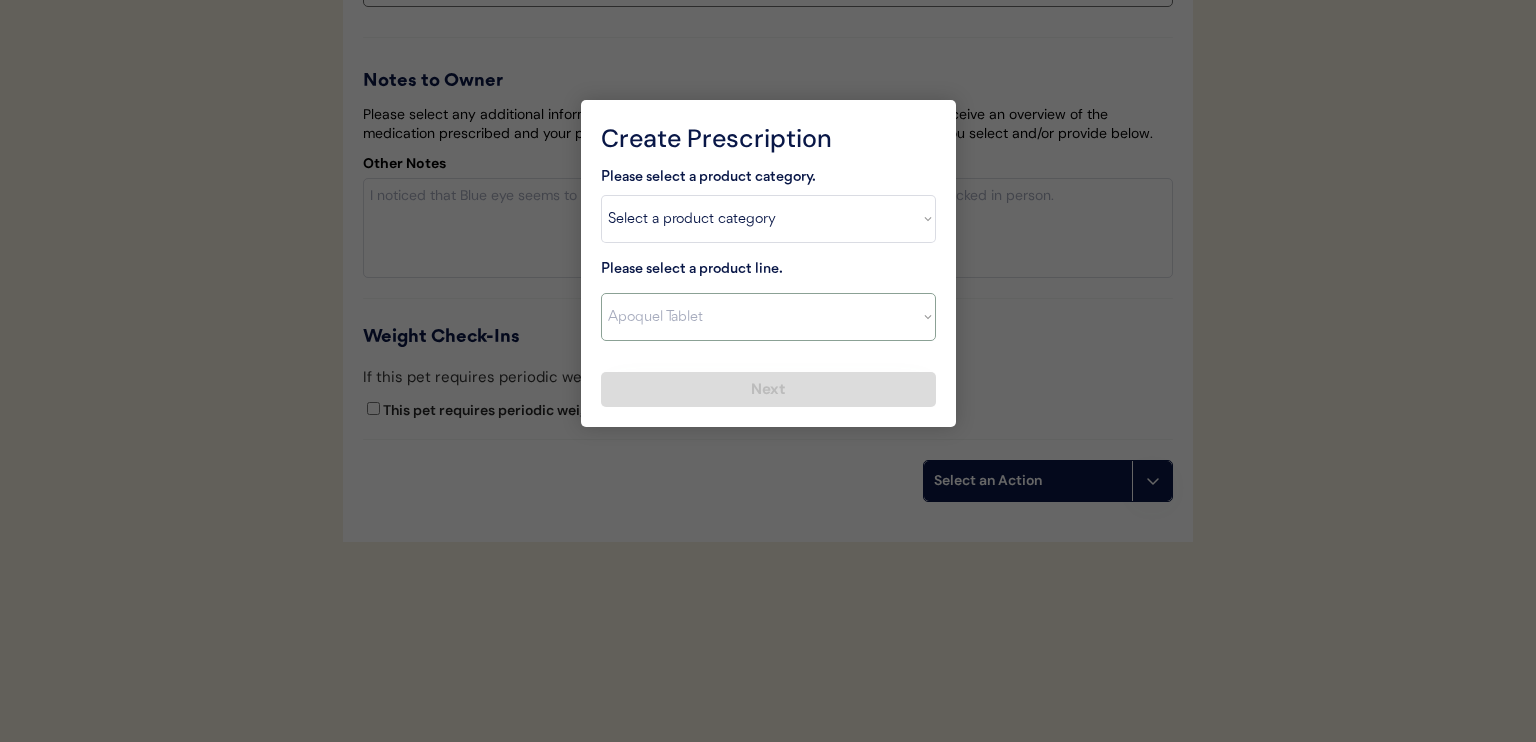 click on "Select a product line Apoquel Chewable Tablet Apoquel Tablet Cyclosporine DermaBenSs Shampoo Hydroxyzine Mal-A-Ket Shampoo Mal-A-Ket Wipes Malaseb Shampoo MiconaHex+Triz Mousse MiconaHex+Triz Wipes Prednisone Temaril-P" at bounding box center [768, 317] 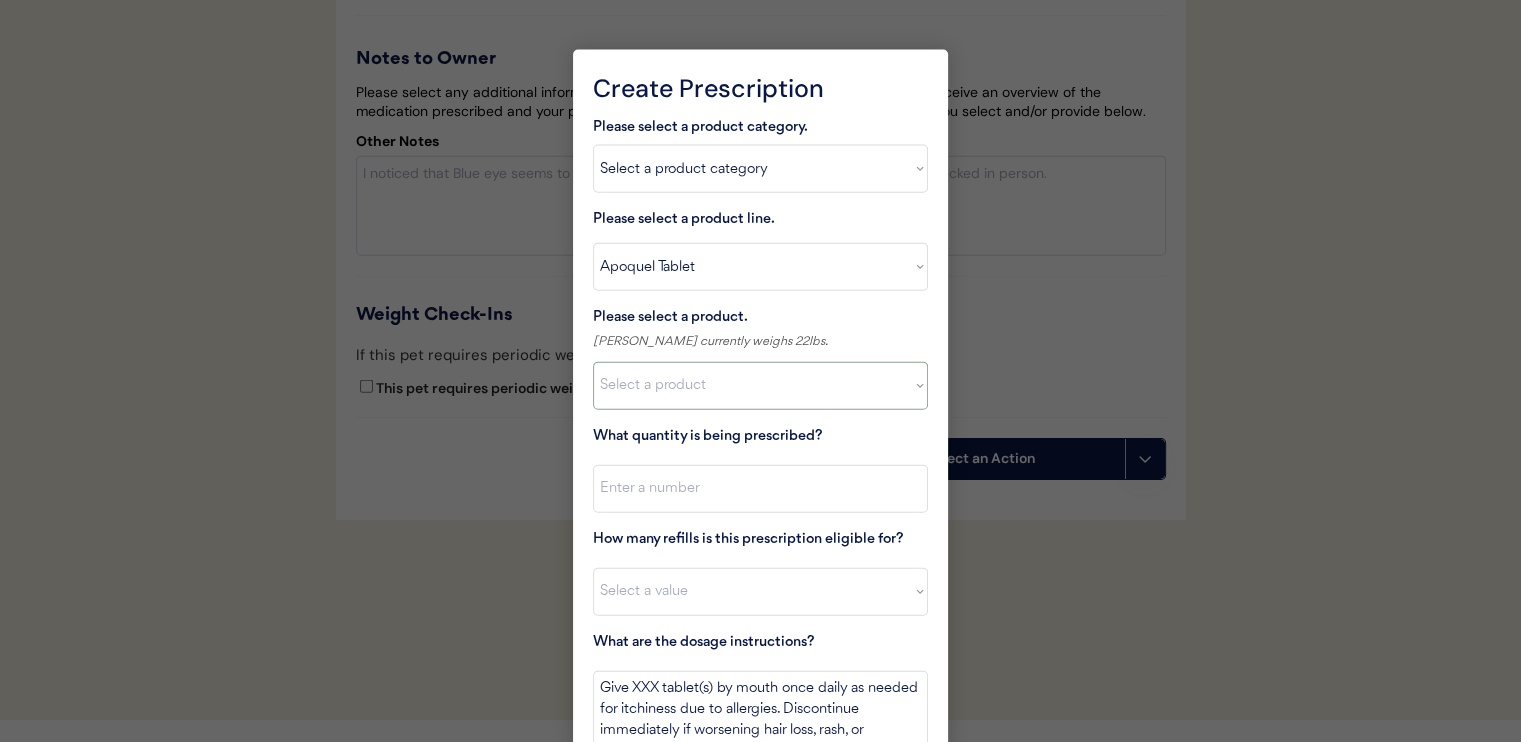click on "Select a product Apoquel Tablet (16 mg) Apoquel Tablet (3.6 mg) Apoquel Tablet (5.4 mg)" at bounding box center (760, 386) 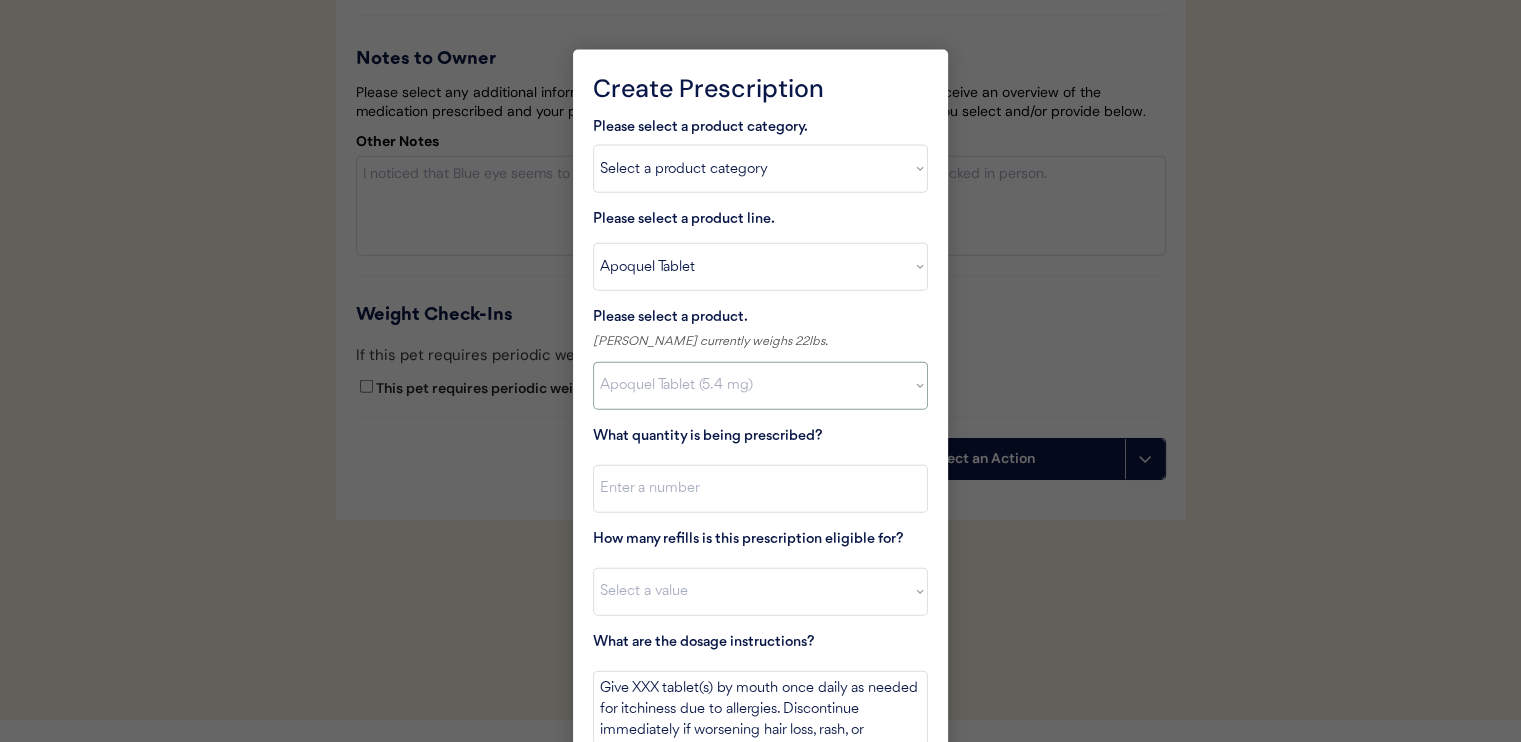click on "Select a product Apoquel Tablet (16 mg) Apoquel Tablet (3.6 mg) Apoquel Tablet (5.4 mg)" at bounding box center (760, 386) 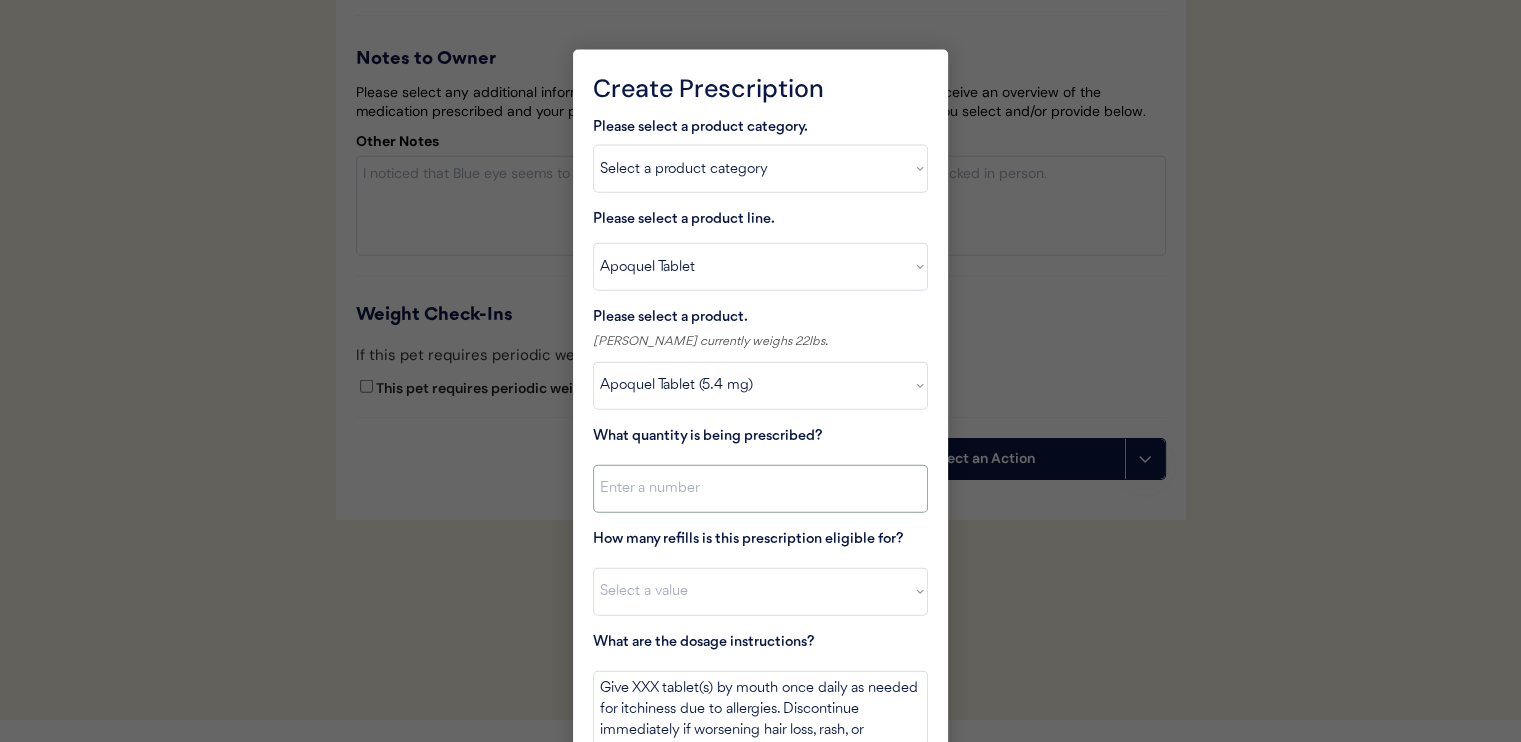 click at bounding box center (760, 489) 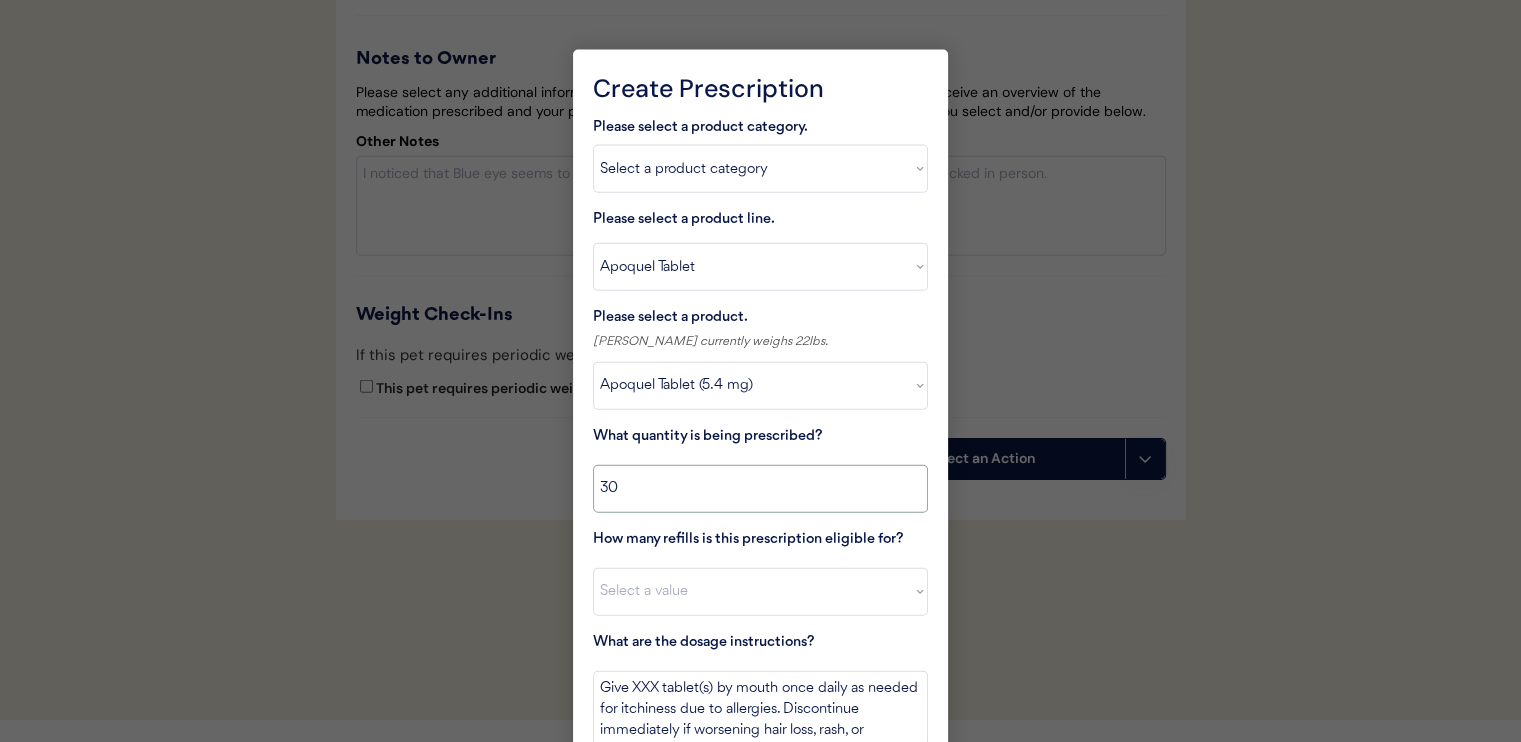 type on "30" 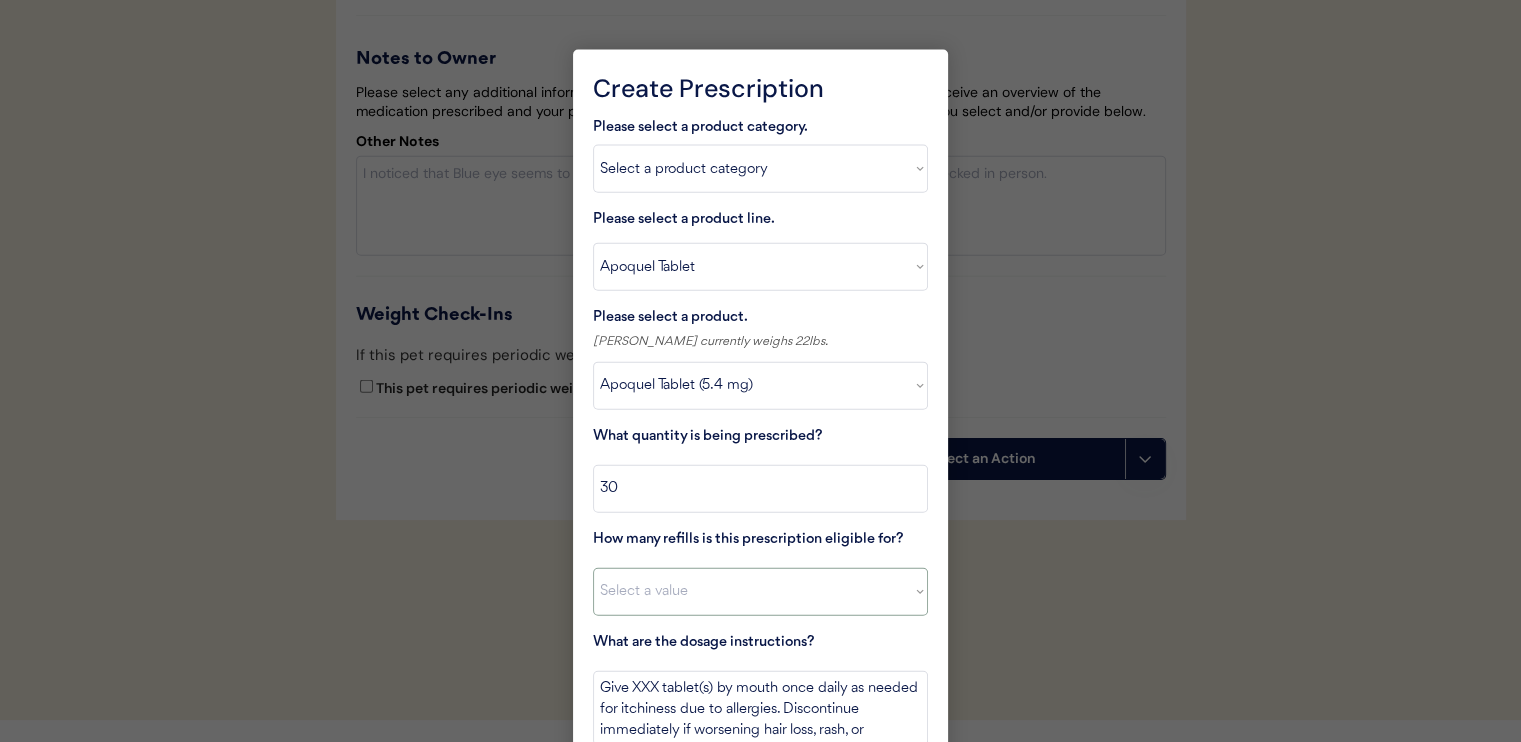 click on "Select a value 0 1 2 3 4 5 6 7 8 10 11" at bounding box center [760, 592] 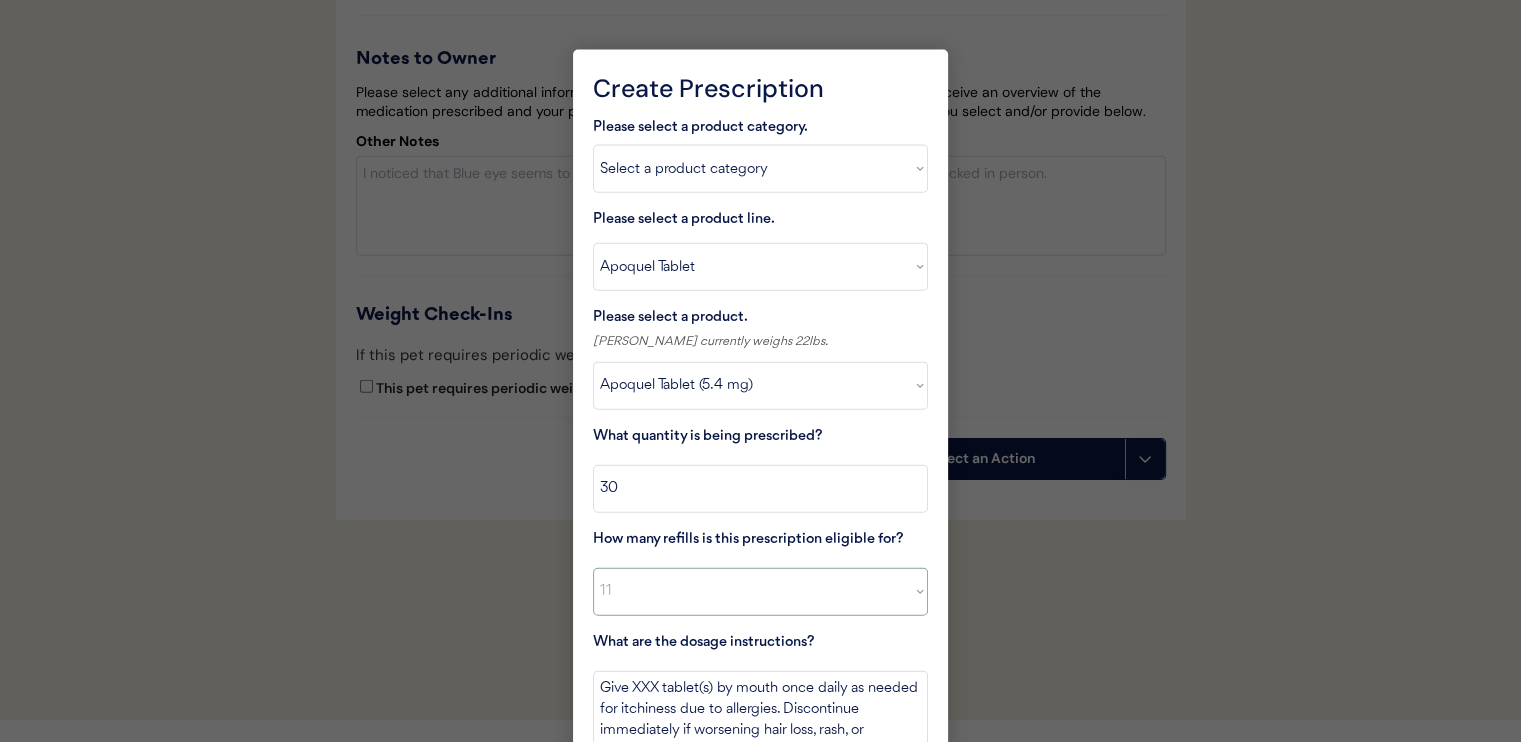 click on "Select a value 0 1 2 3 4 5 6 7 8 10 11" at bounding box center (760, 592) 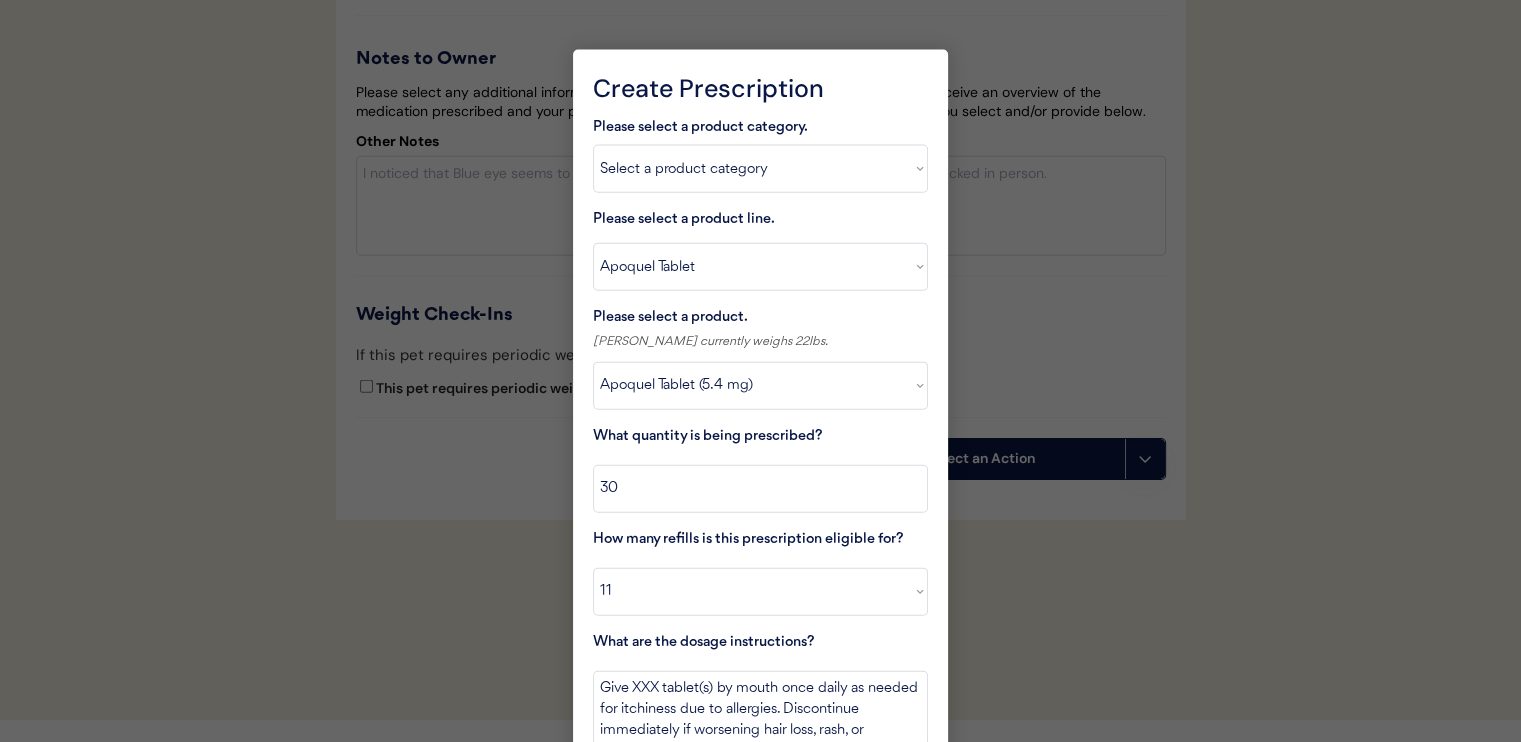 scroll, scrollTop: 4687, scrollLeft: 0, axis: vertical 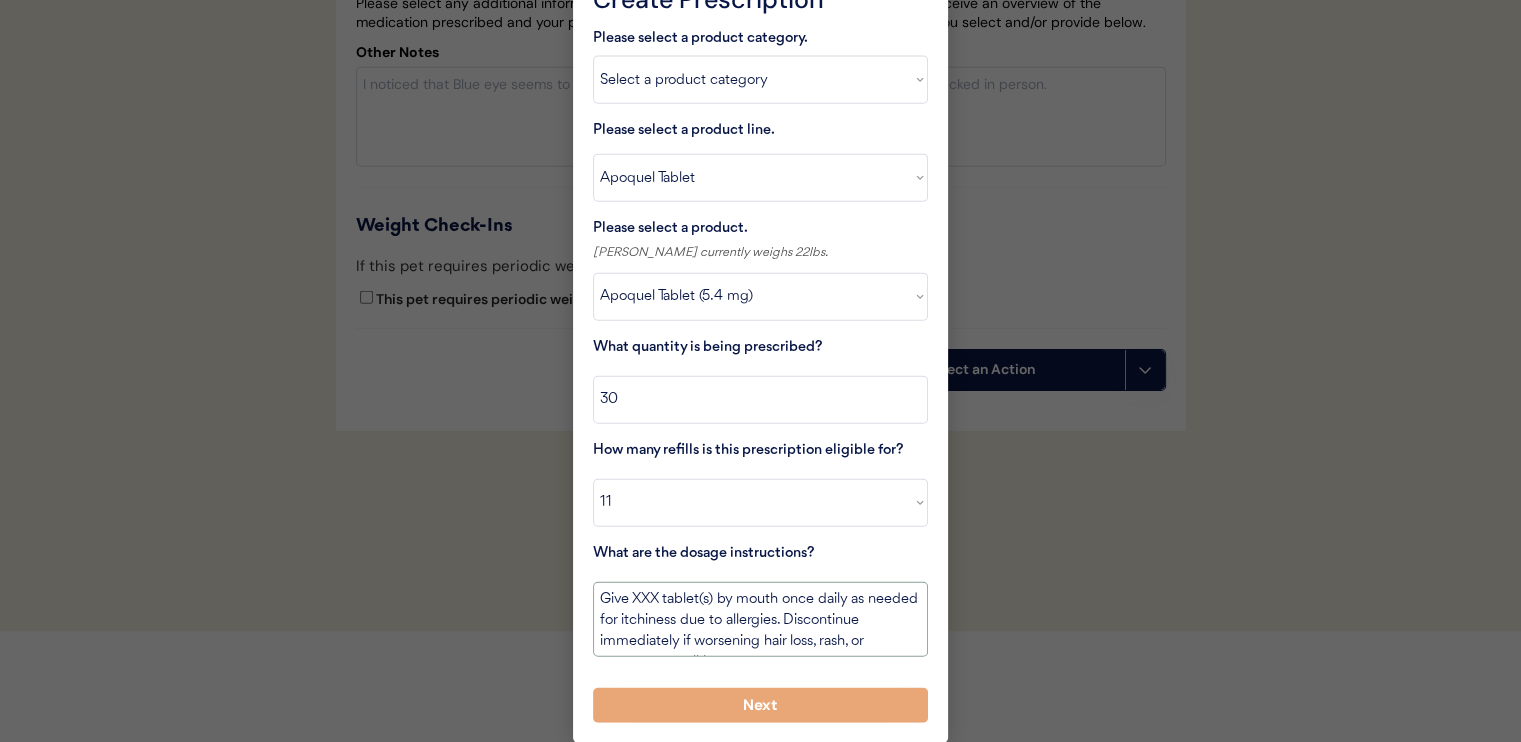 click on "Give XXX tablet(s) by mouth once daily as needed for itchiness due to allergies. Discontinue immediately if worsening hair loss, rash, or numerous small lumps appear." at bounding box center (760, 619) 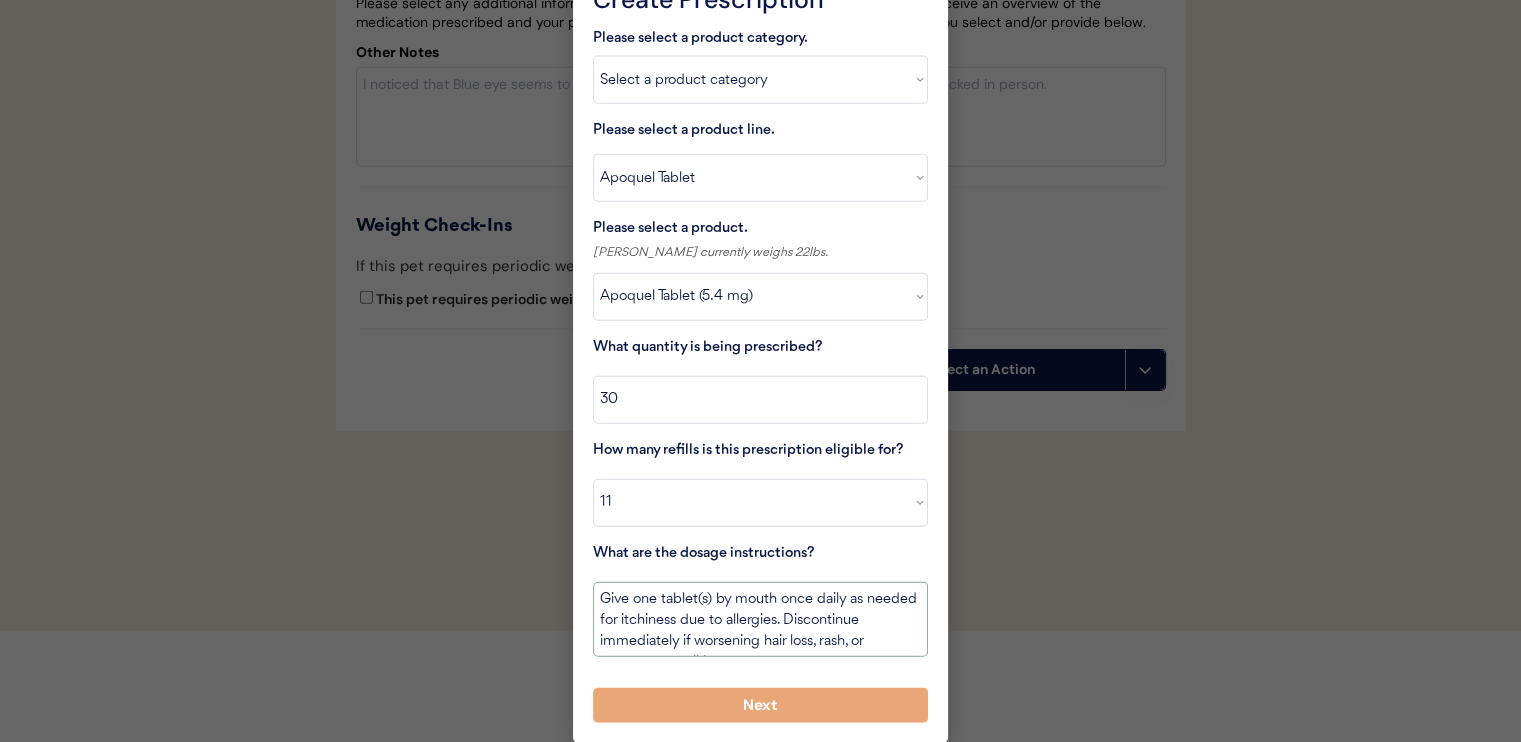 scroll, scrollTop: 22, scrollLeft: 0, axis: vertical 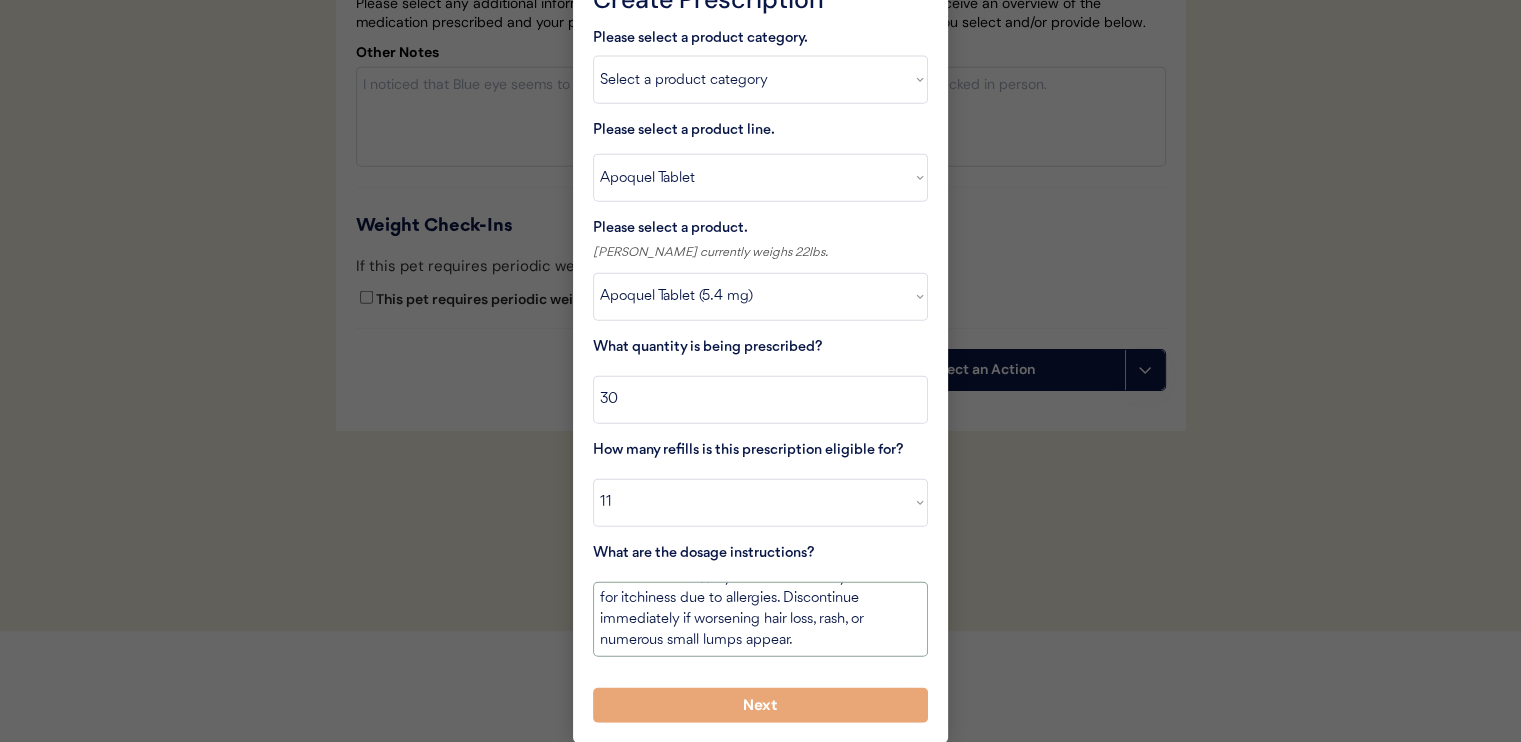 click on "Give one tablet(s) by mouth once daily as needed for itchiness due to allergies. Discontinue immediately if worsening hair loss, rash, or numerous small lumps appear." at bounding box center (760, 619) 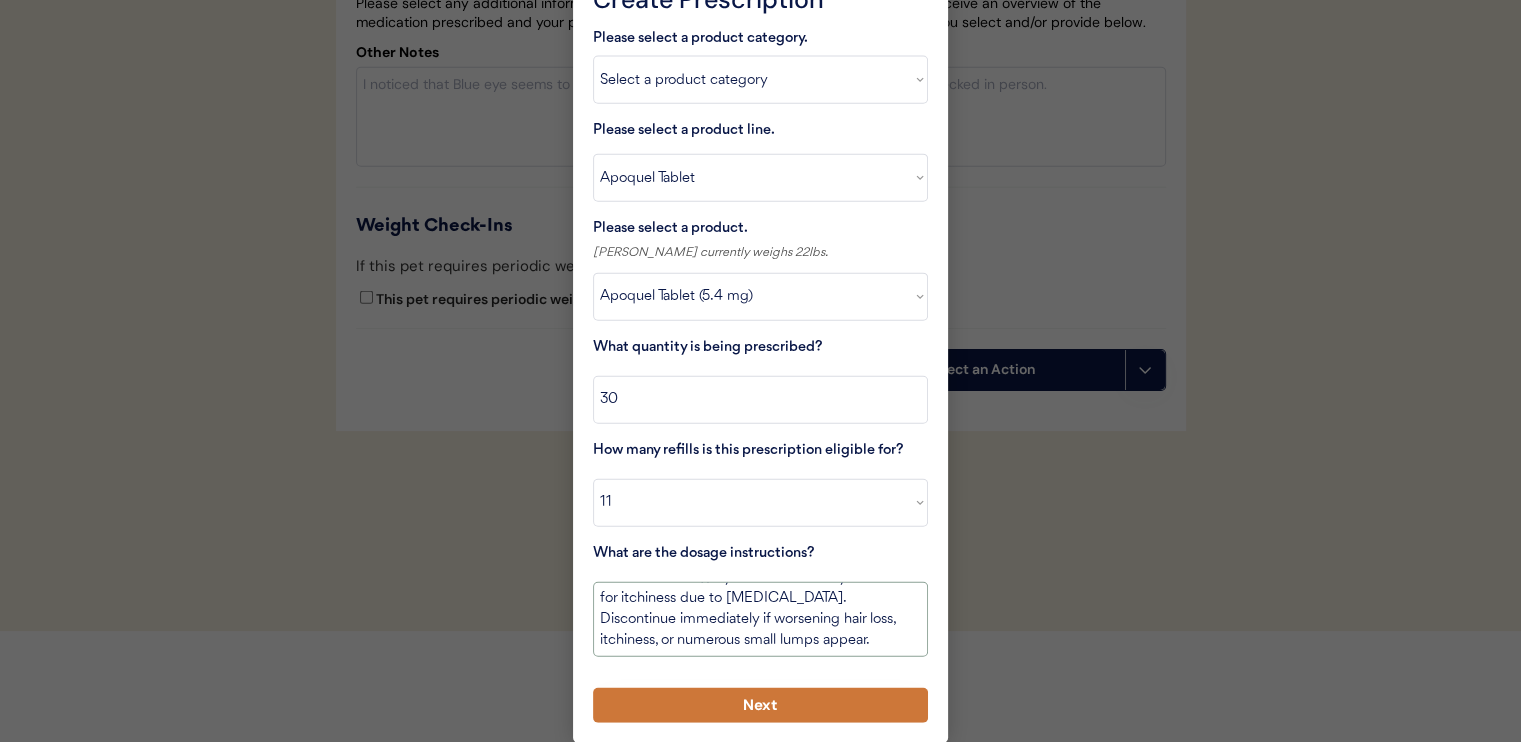 type on "Give one tablet(s) by mouth once daily as needed for itchiness due to allergies. Discontinue immediately if worsening hair loss, itchiness, or numerous small lumps appear." 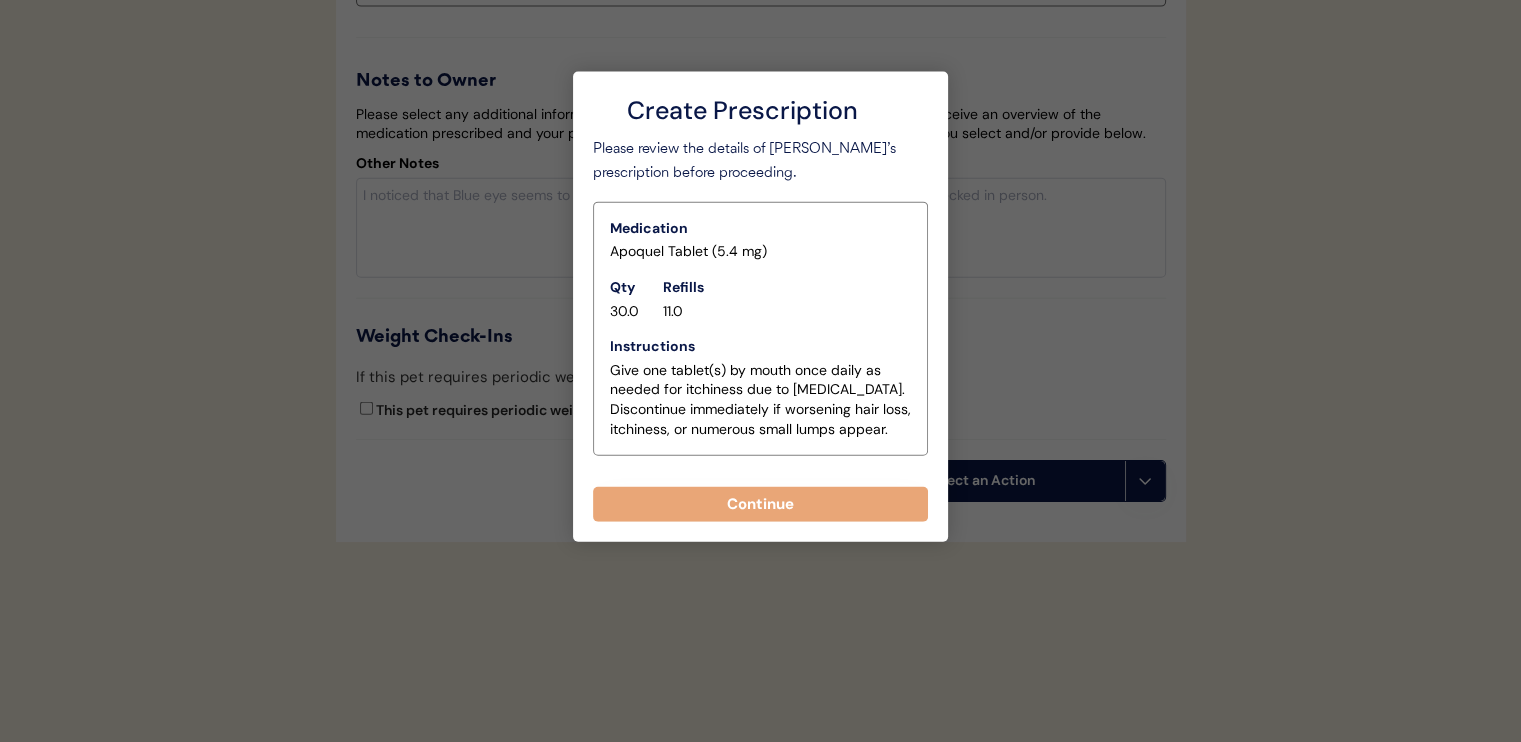 scroll, scrollTop: 4598, scrollLeft: 0, axis: vertical 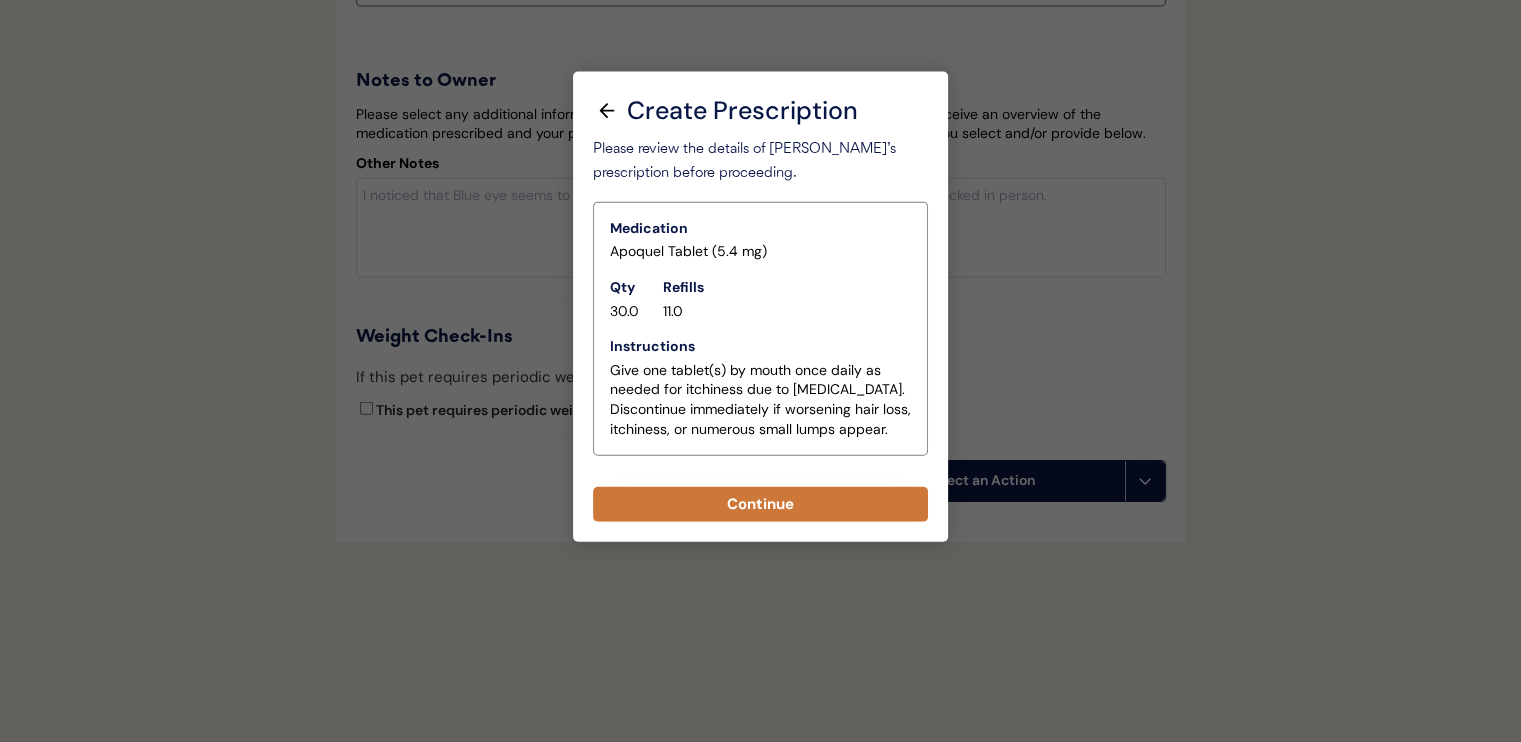 click on "Continue" at bounding box center (760, 504) 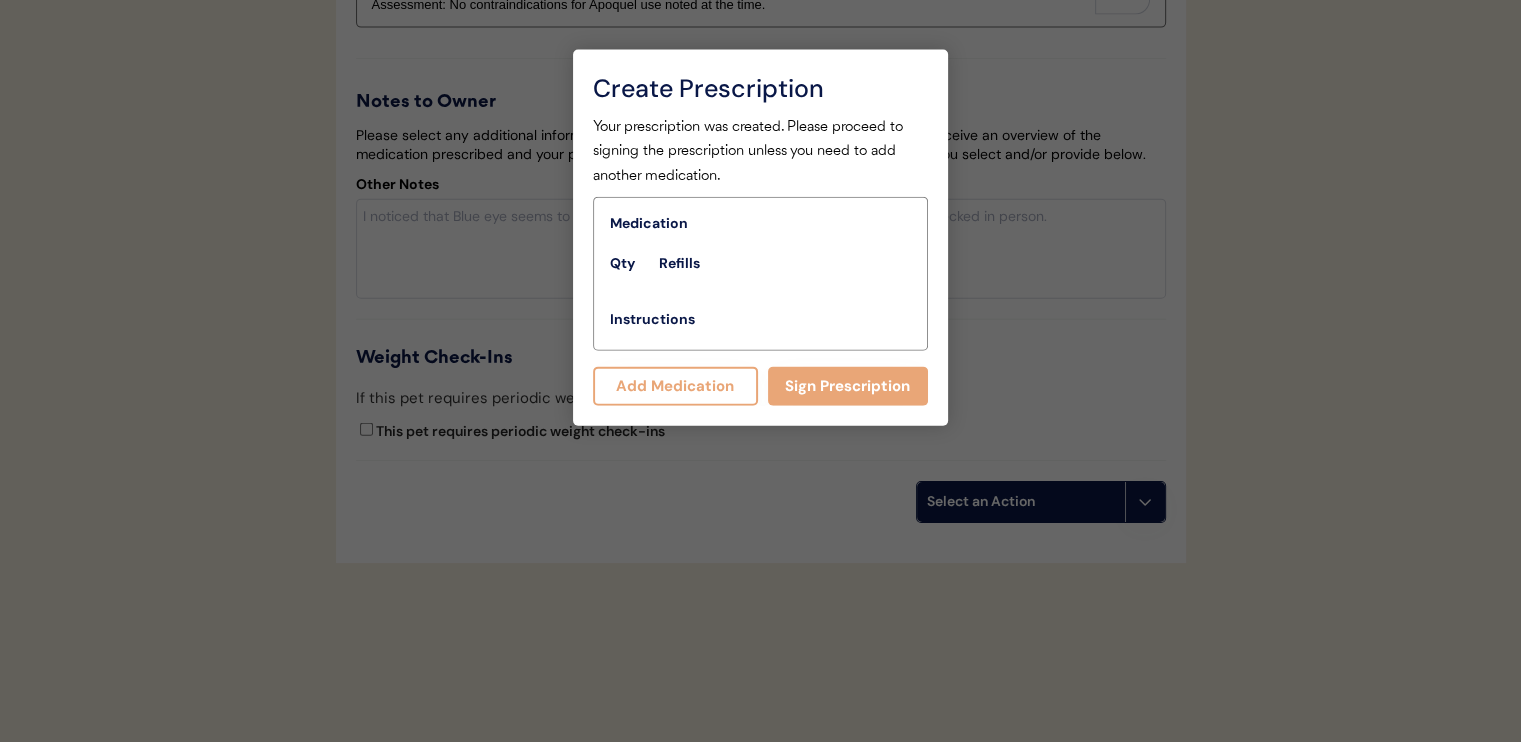 scroll, scrollTop: 4640, scrollLeft: 0, axis: vertical 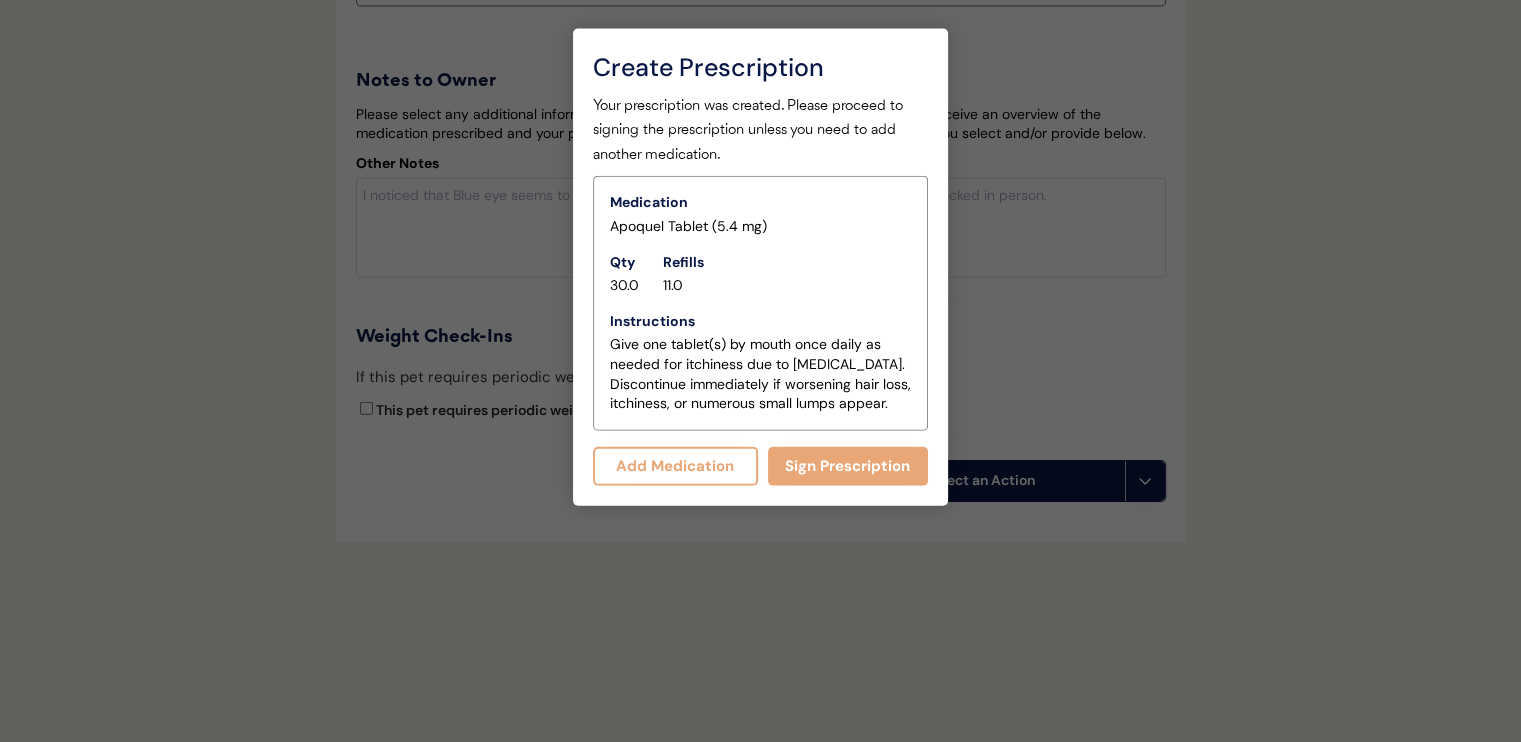 click on "Add Medication" at bounding box center [675, 466] 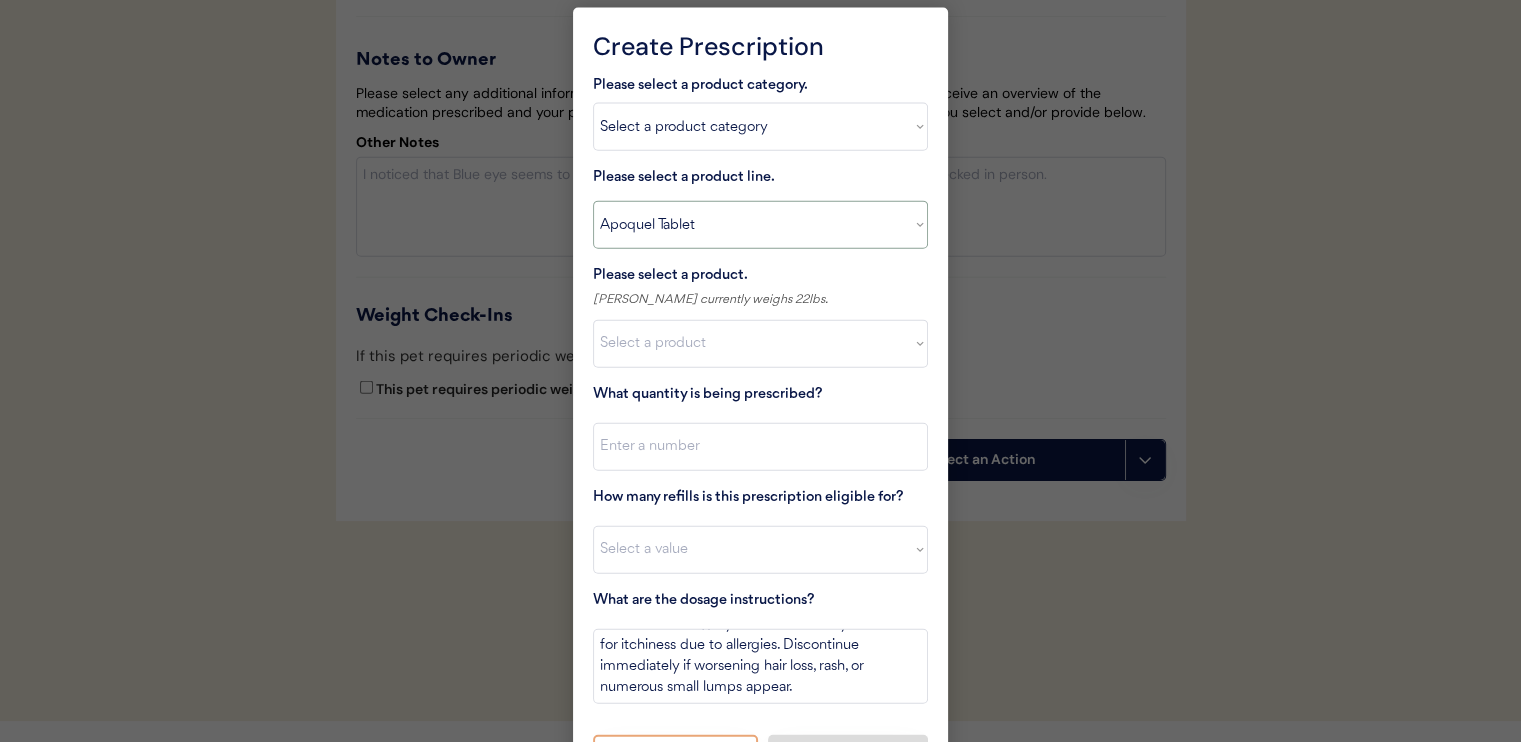 click on "Select a product line Apoquel Chewable Tablet Apoquel Tablet Cyclosporine DermaBenSs Shampoo Hydroxyzine Mal-A-Ket Shampoo Mal-A-Ket Wipes Malaseb Shampoo MiconaHex+Triz Mousse MiconaHex+Triz Wipes Prednisone Temaril-P" at bounding box center [760, 225] 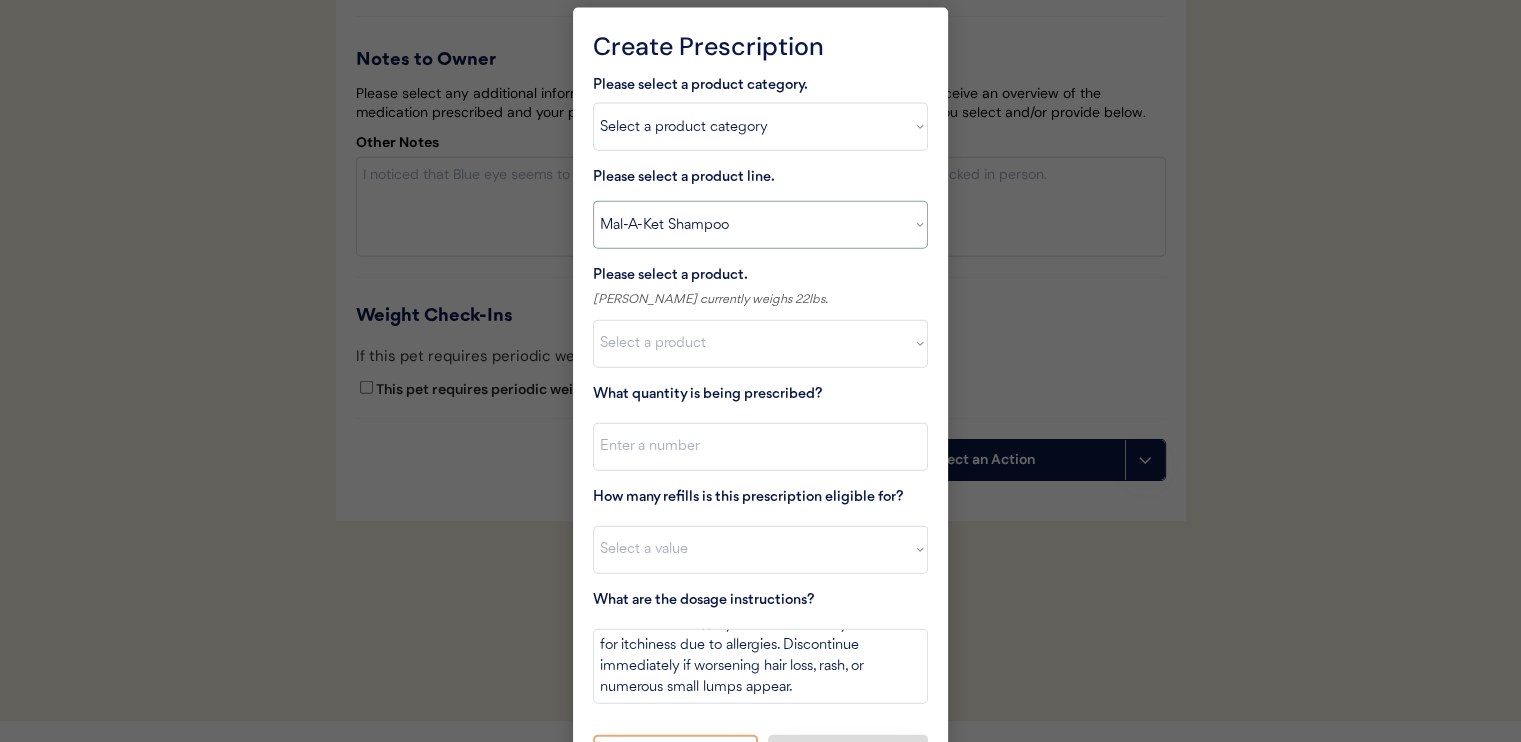 click on "Select a product line Apoquel Chewable Tablet Apoquel Tablet Cyclosporine DermaBenSs Shampoo Hydroxyzine Mal-A-Ket Shampoo Mal-A-Ket Wipes Malaseb Shampoo MiconaHex+Triz Mousse MiconaHex+Triz Wipes Prednisone Temaril-P" at bounding box center (760, 225) 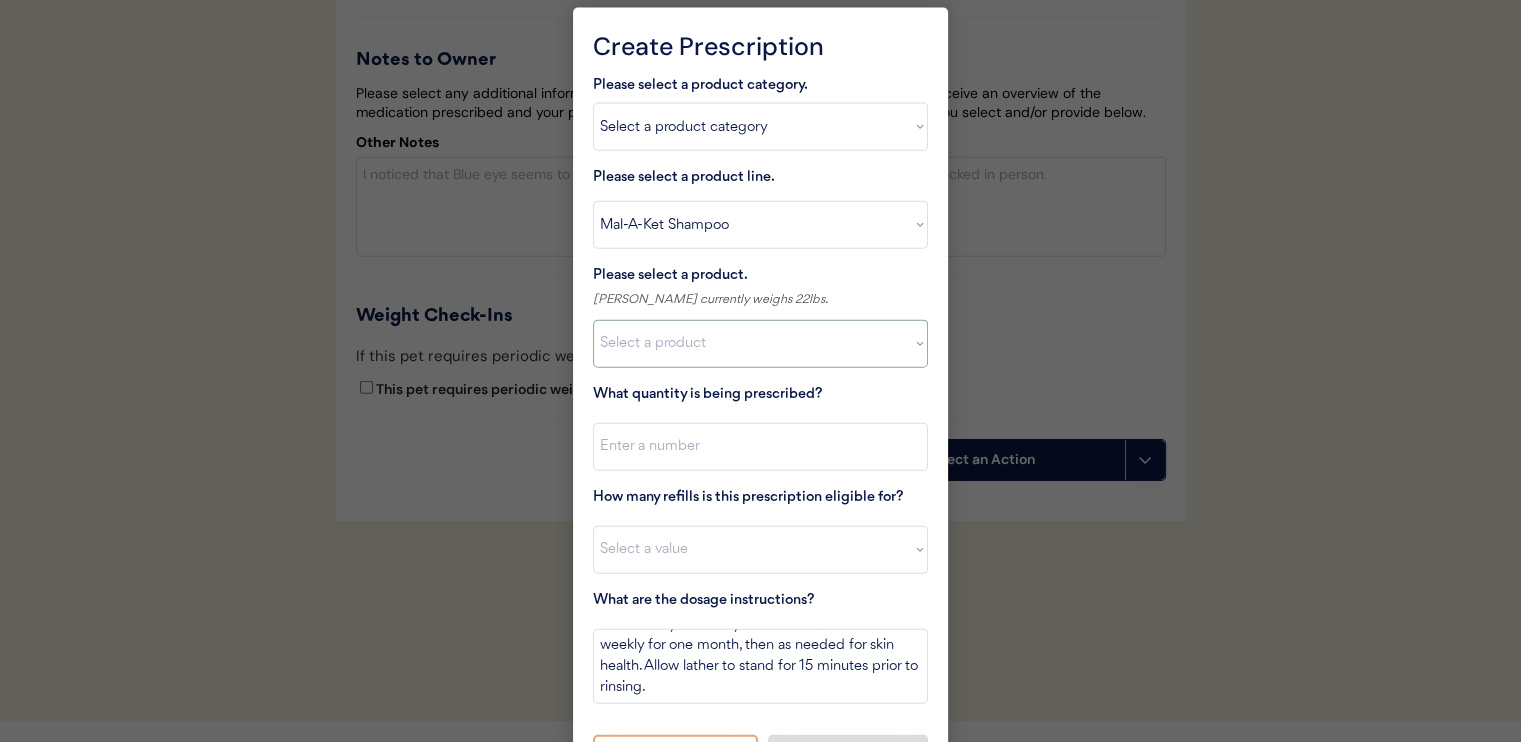click on "Select a product Mal-A-Ket Shampoo, 8 oz" at bounding box center (760, 344) 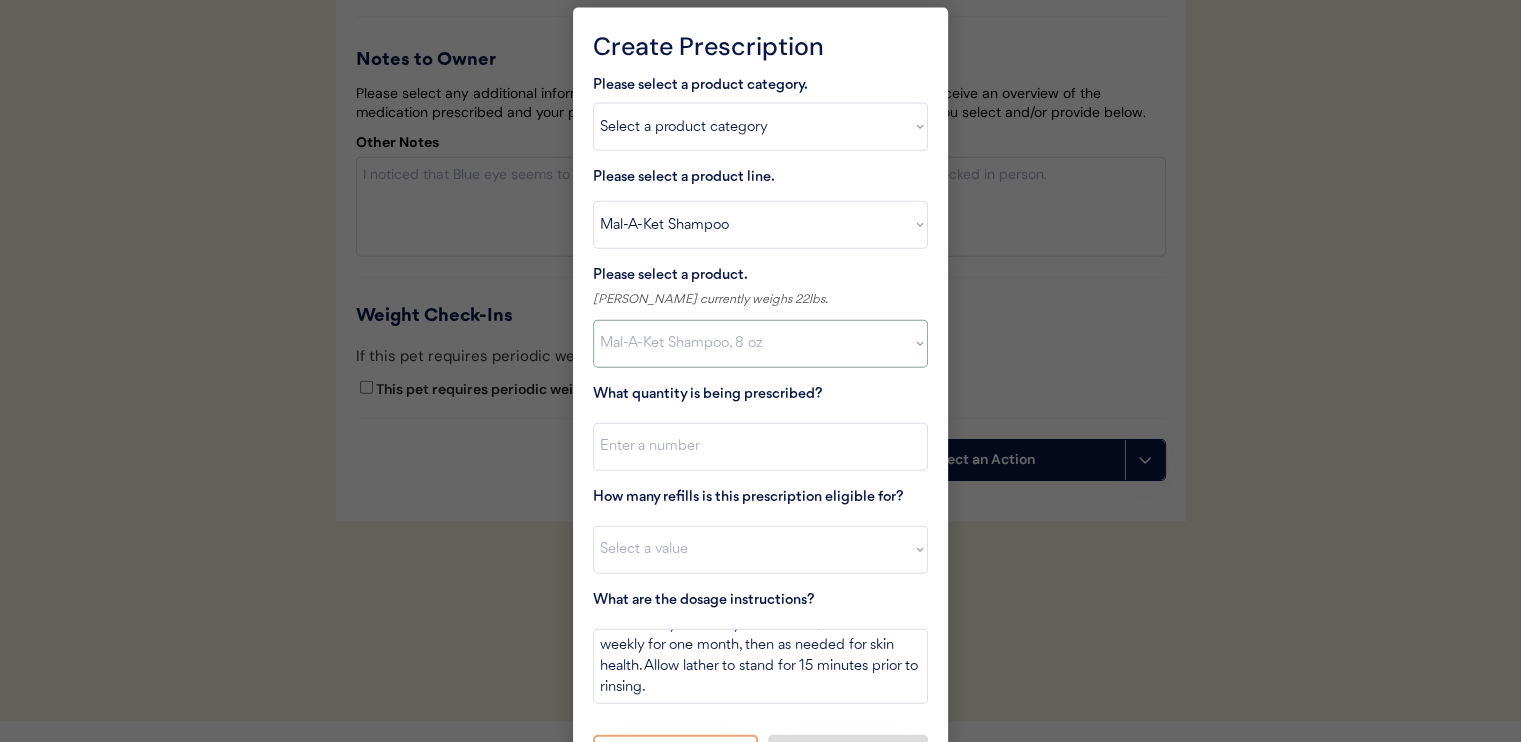 click on "Select a product Mal-A-Ket Shampoo, 8 oz" at bounding box center (760, 344) 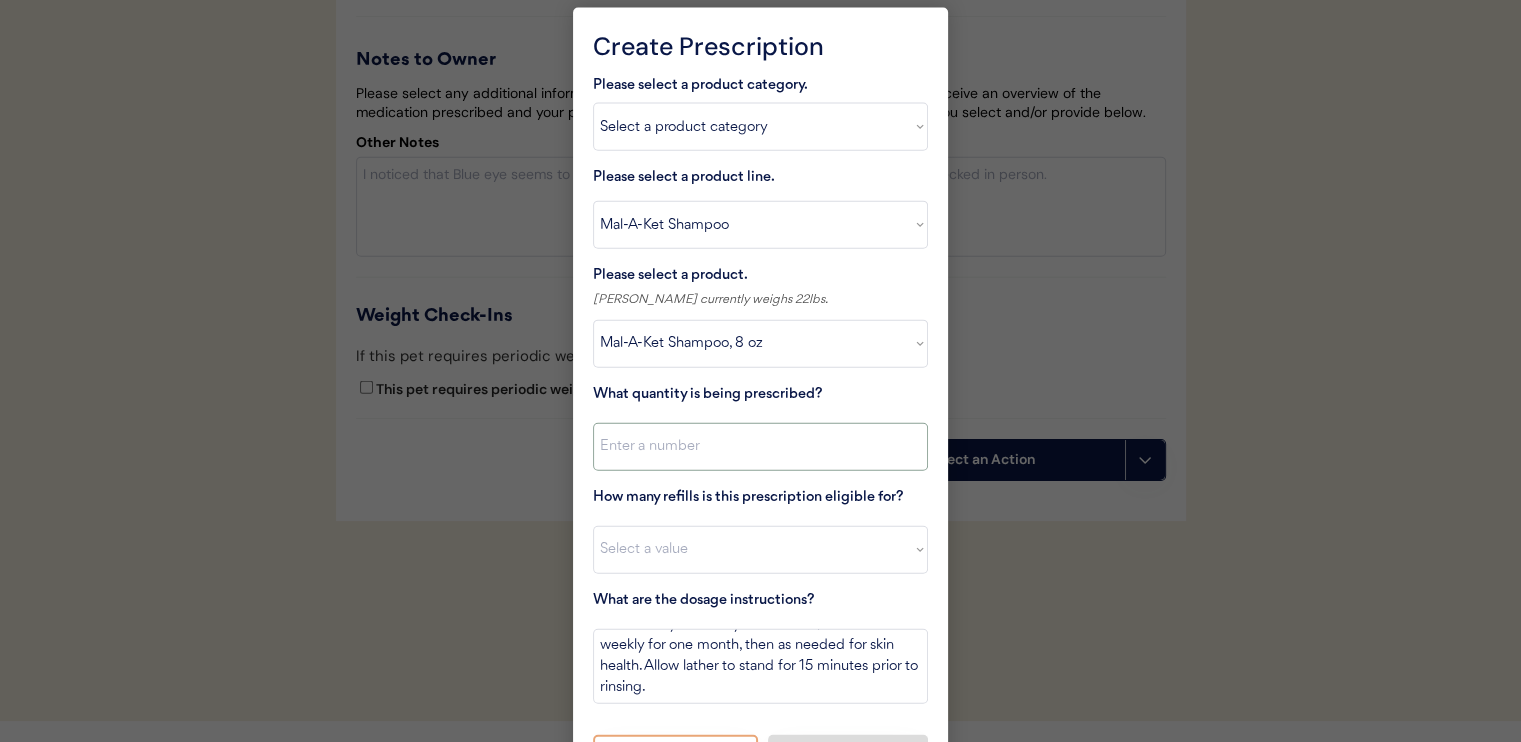 click at bounding box center [760, 447] 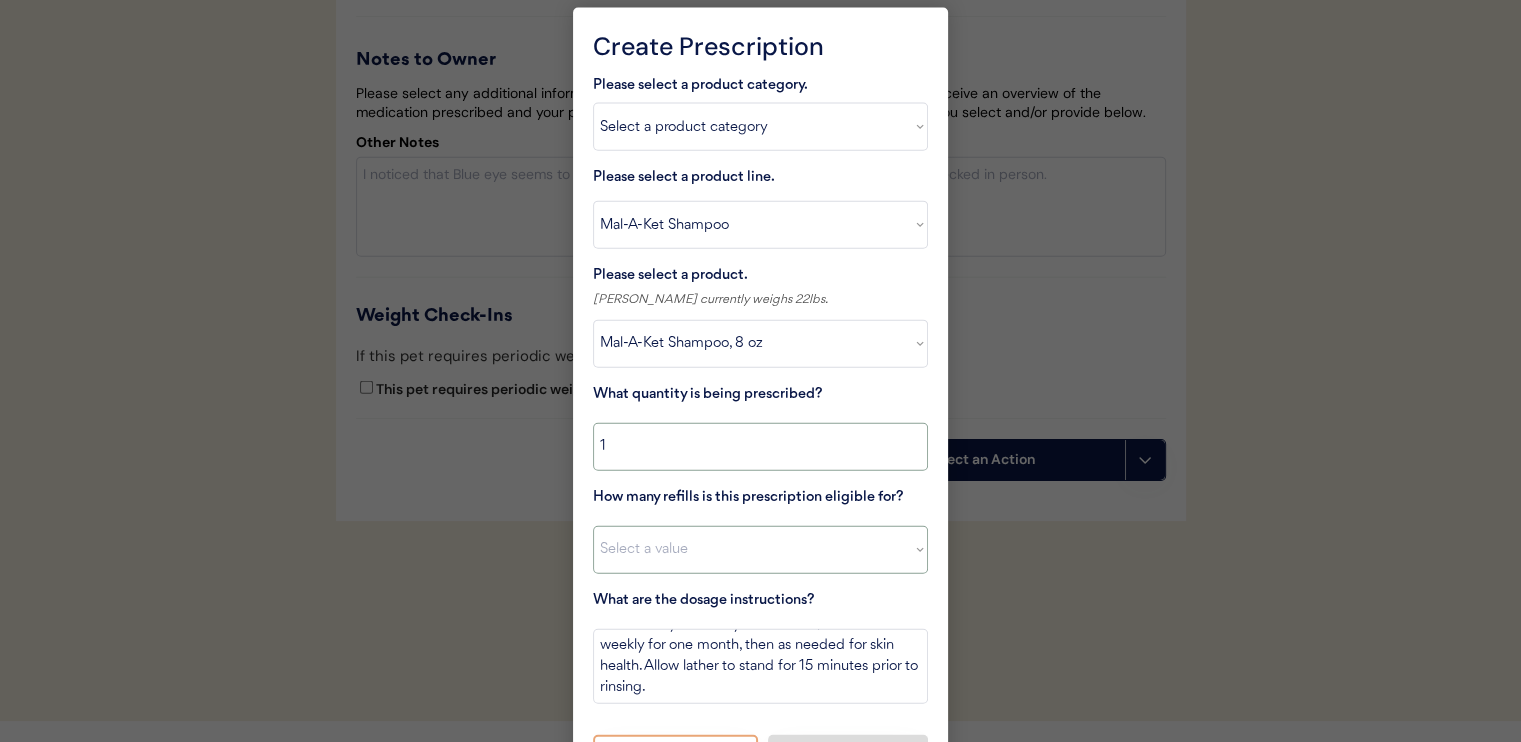 type on "1" 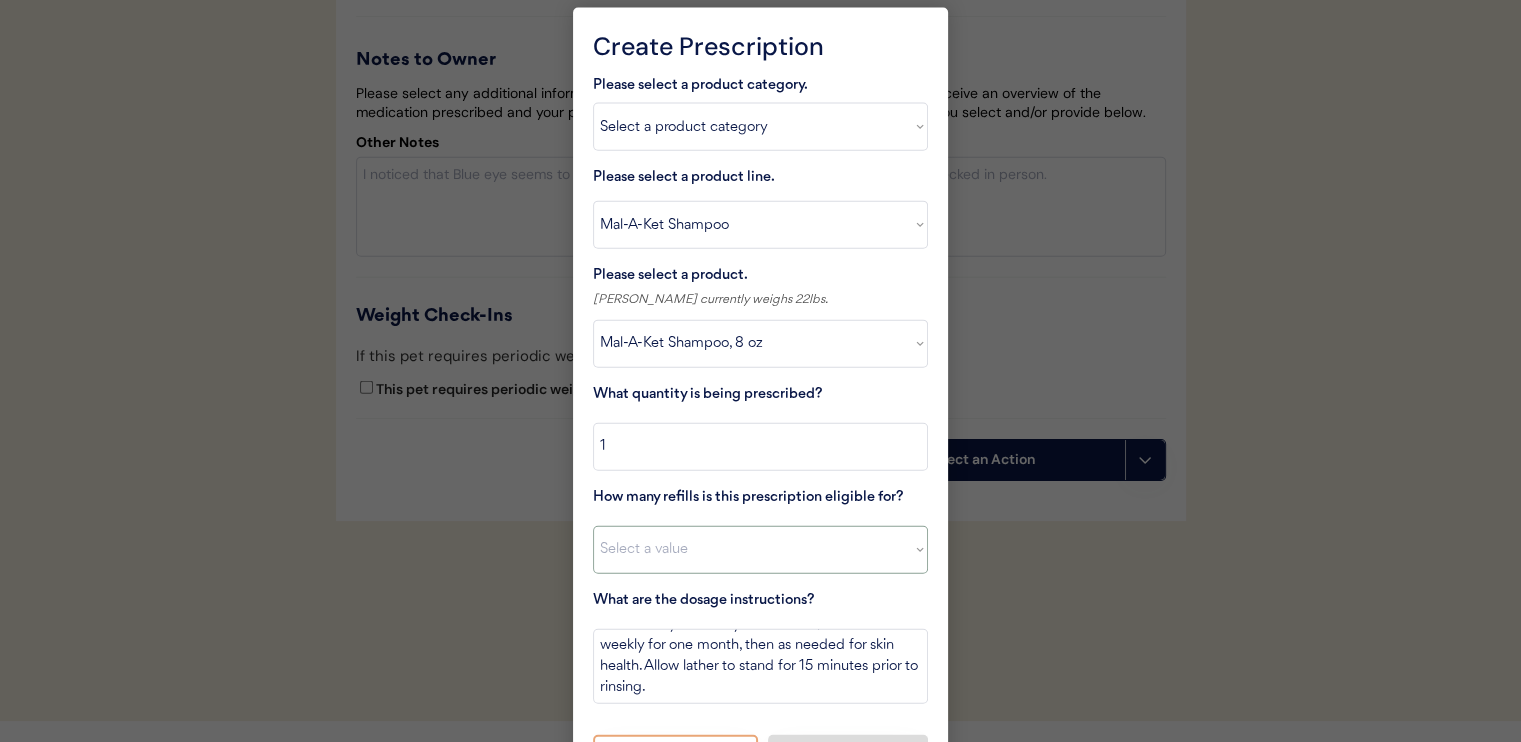 select on "11" 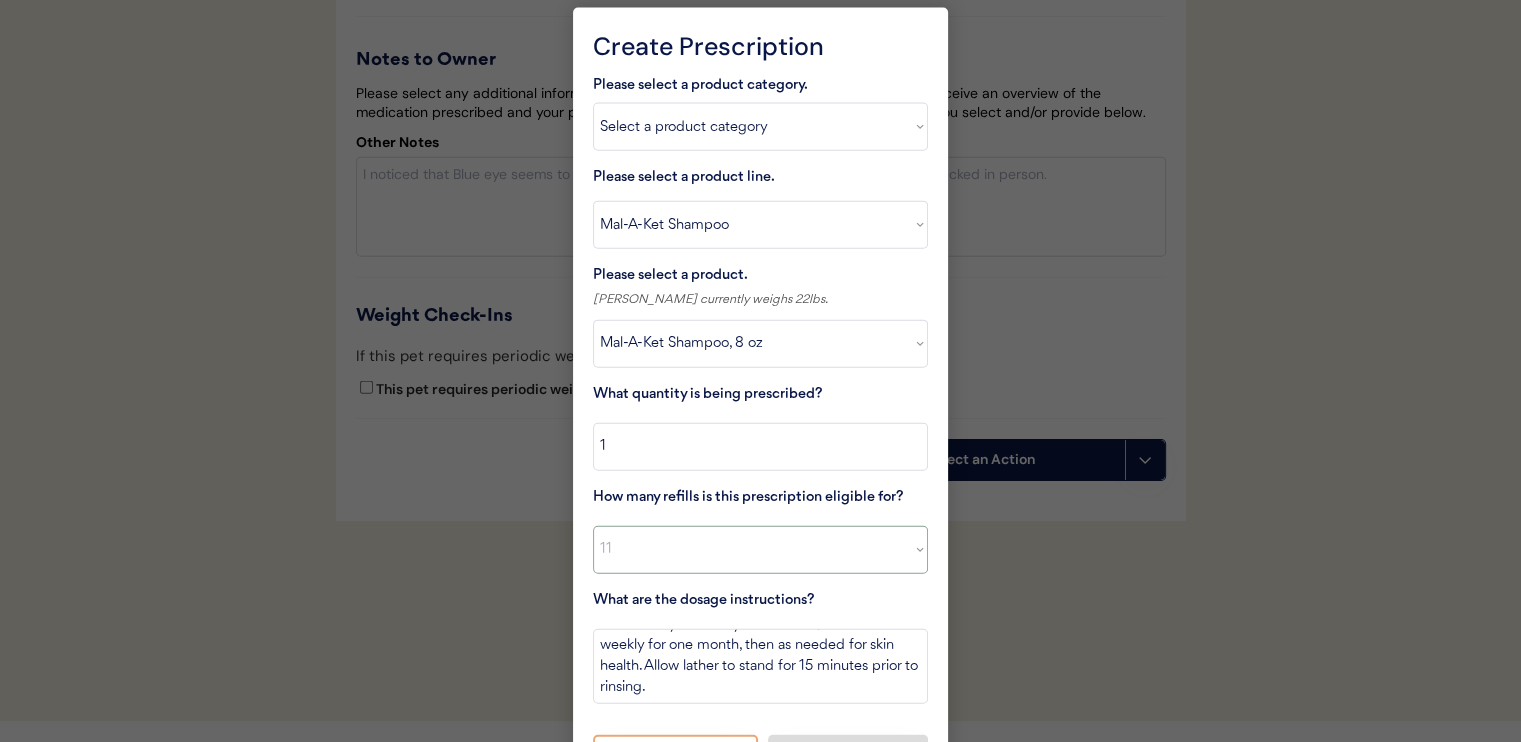 click on "Select a value 0 1 2 3 4 5 6 7 8 10 11" at bounding box center (760, 550) 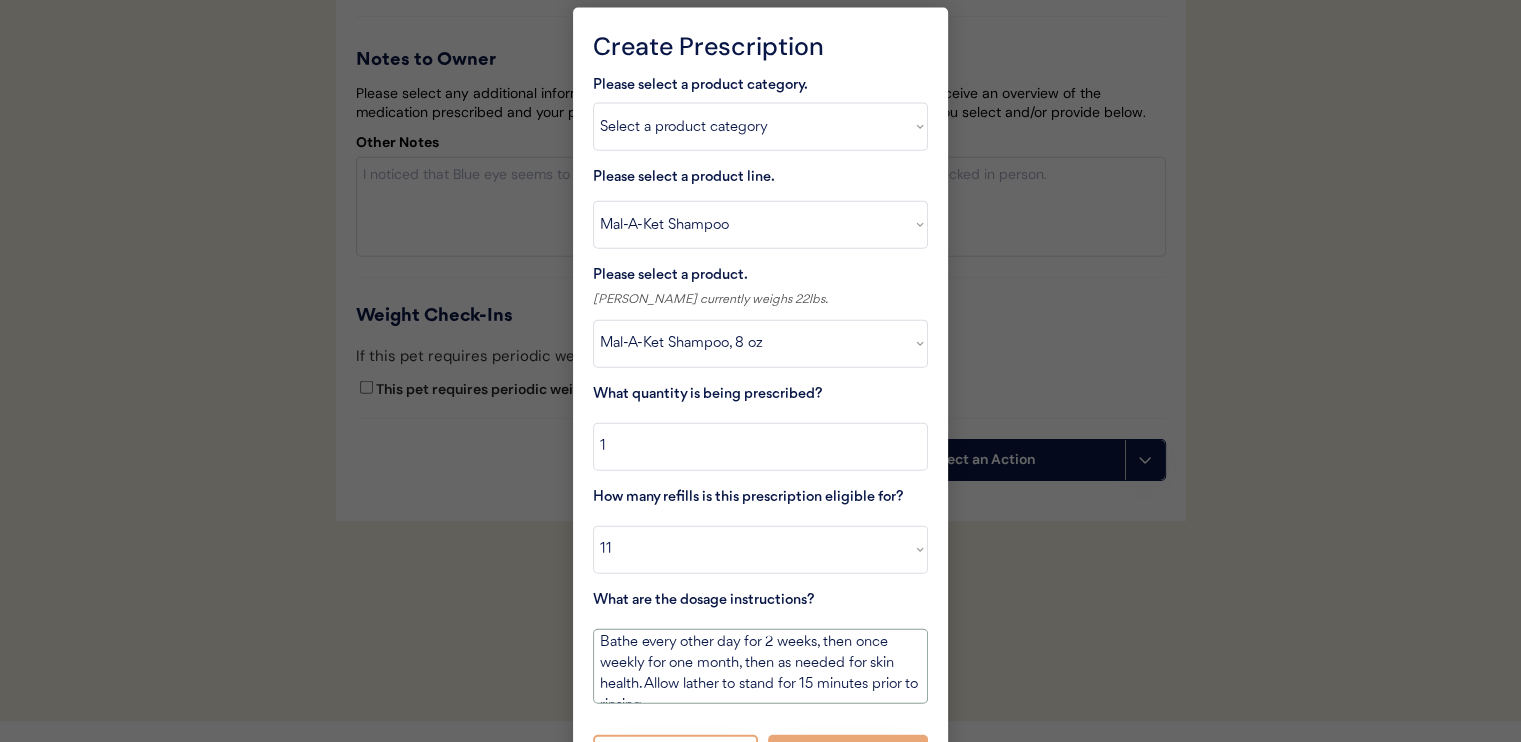 scroll, scrollTop: 0, scrollLeft: 0, axis: both 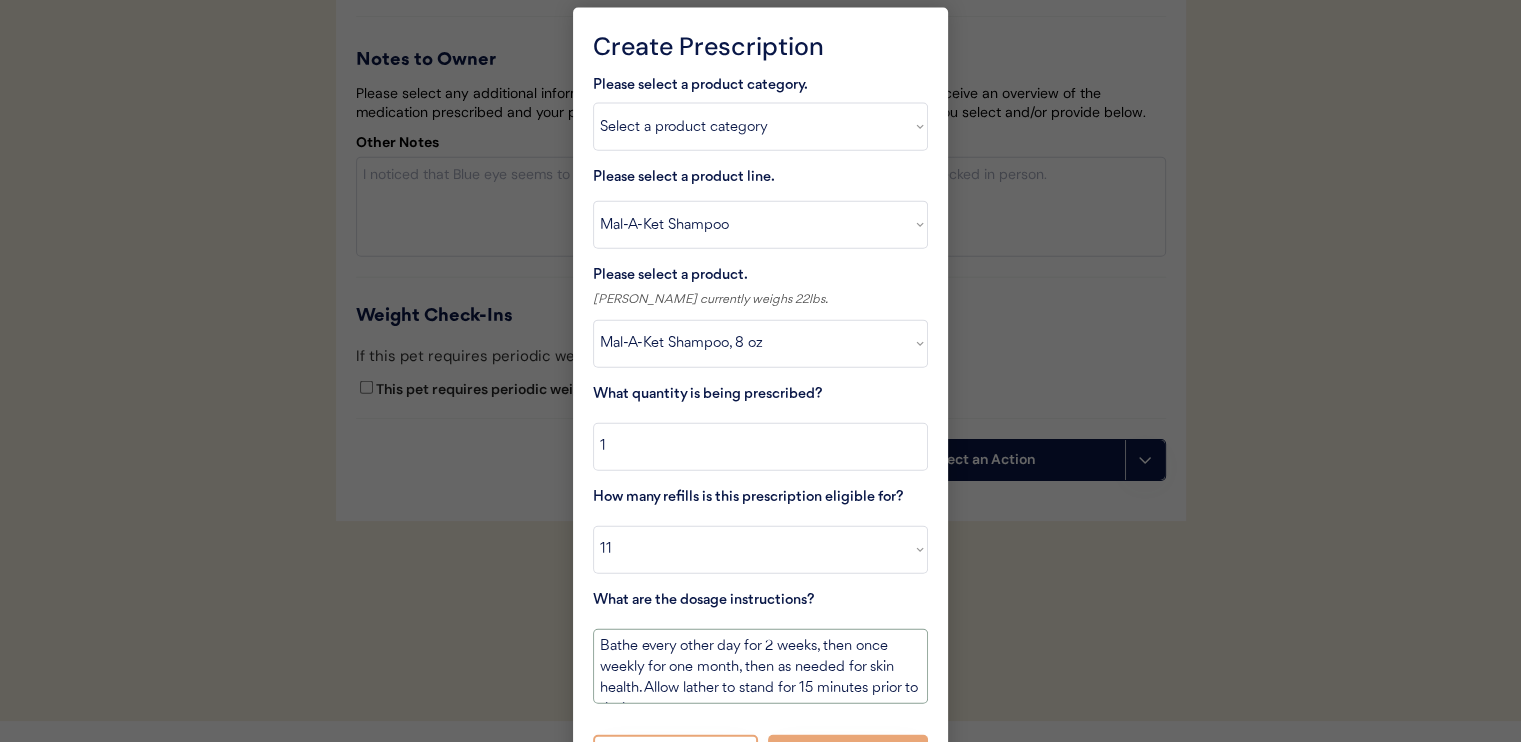 click on "Bathe every other day for 2 weeks, then once weekly for one month, then as needed for skin health. Allow lather to stand for 15 minutes prior to rinsing." at bounding box center [760, 666] 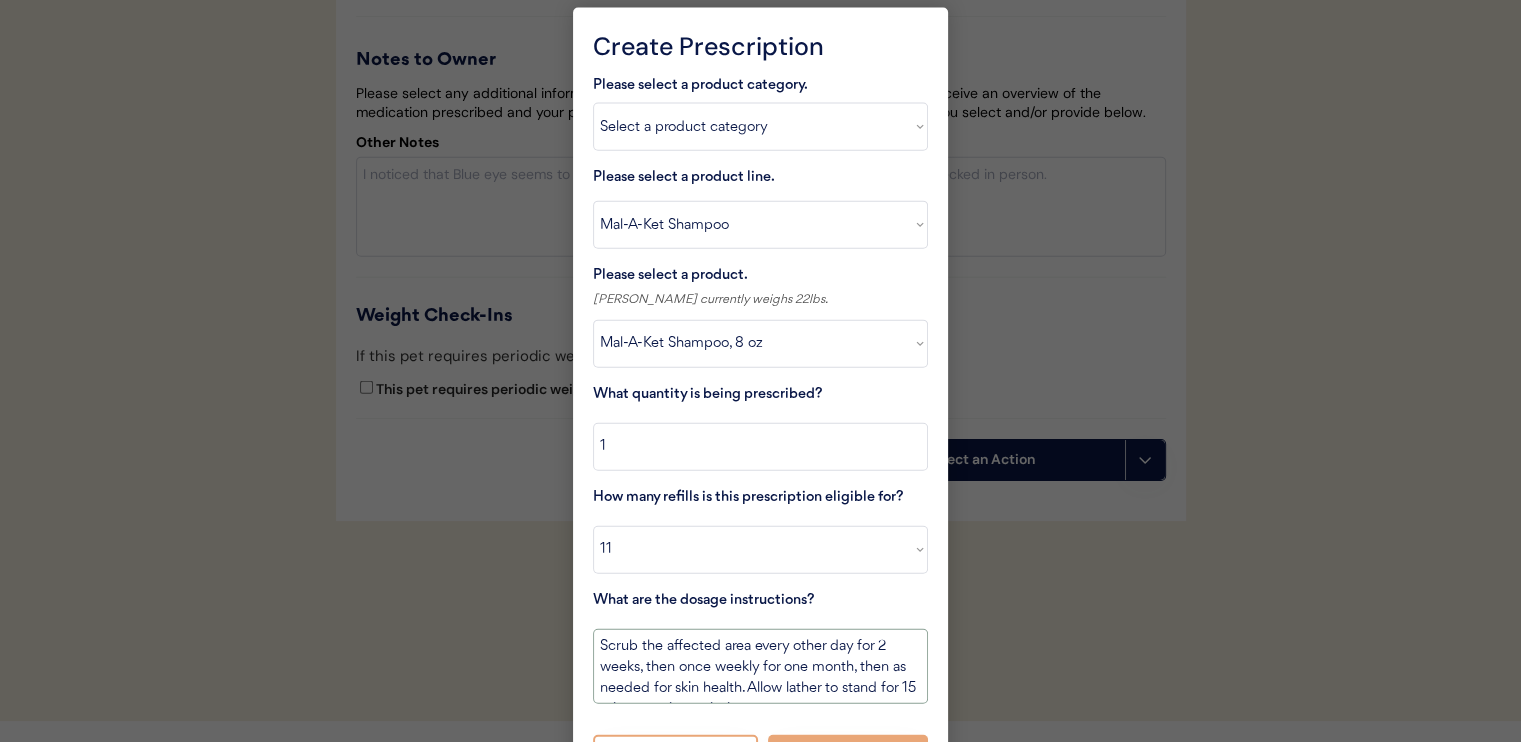 scroll, scrollTop: 22, scrollLeft: 0, axis: vertical 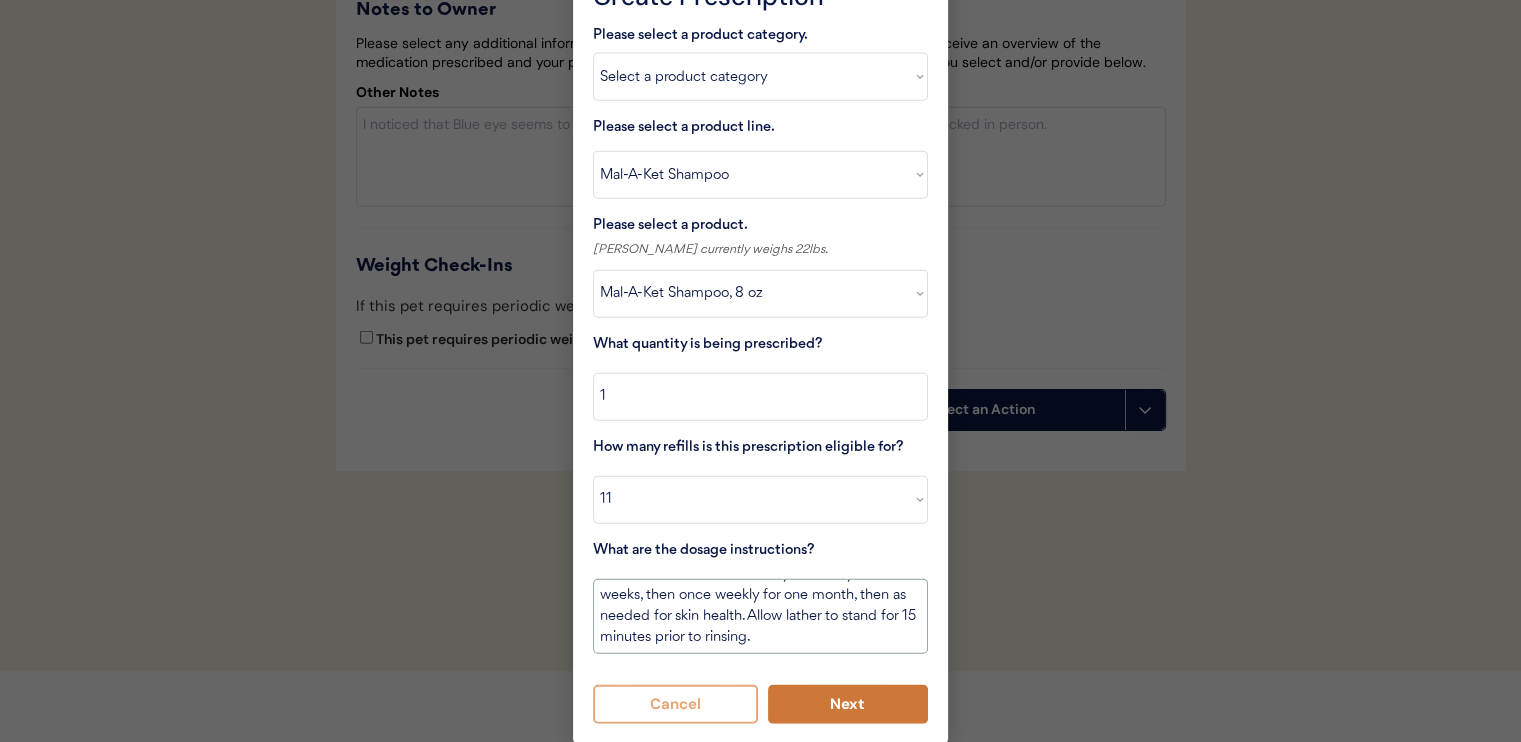 type on "Scrub the affected area every other day for 2 weeks, then once weekly for one month, then as needed for skin health. Allow lather to stand for 15 minutes prior to rinsing." 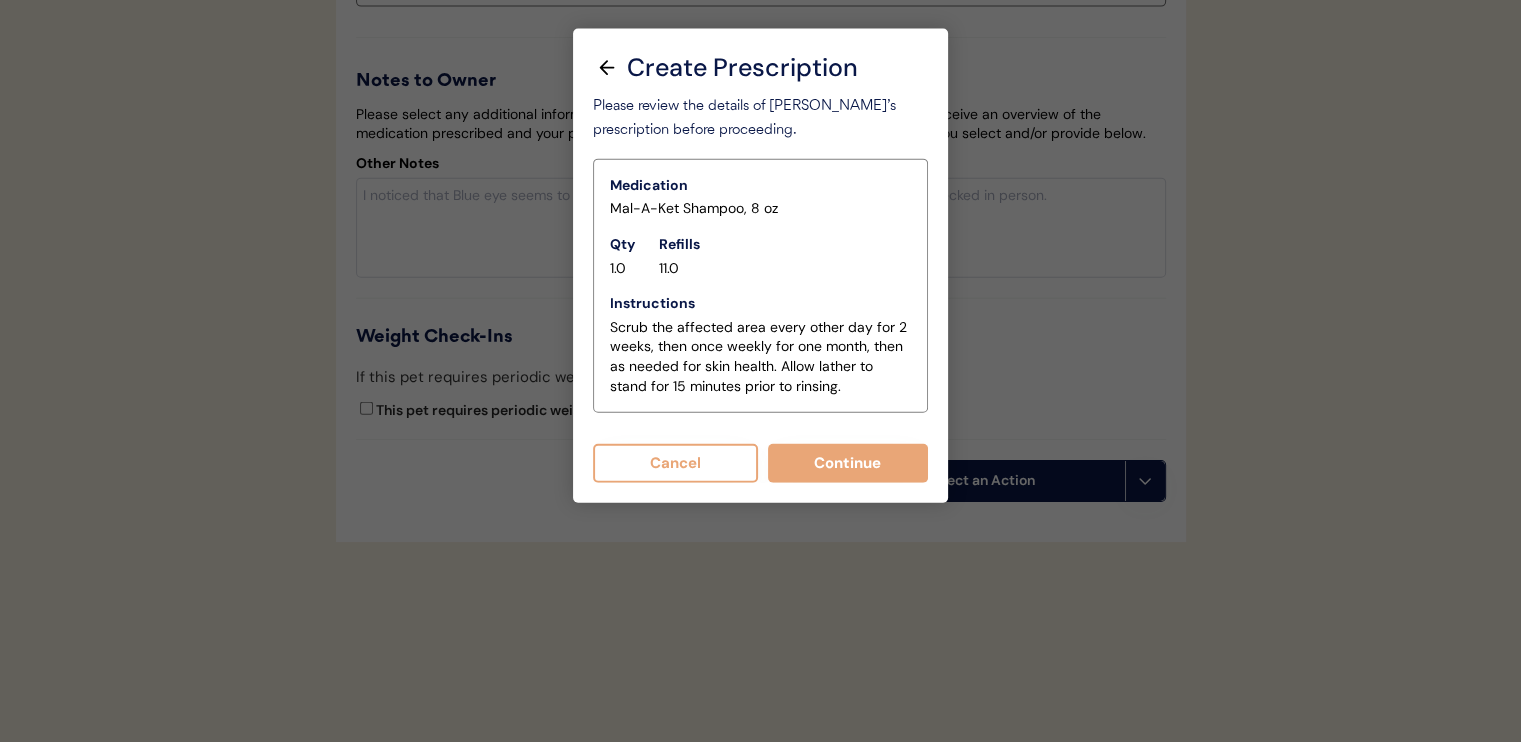 scroll, scrollTop: 4640, scrollLeft: 0, axis: vertical 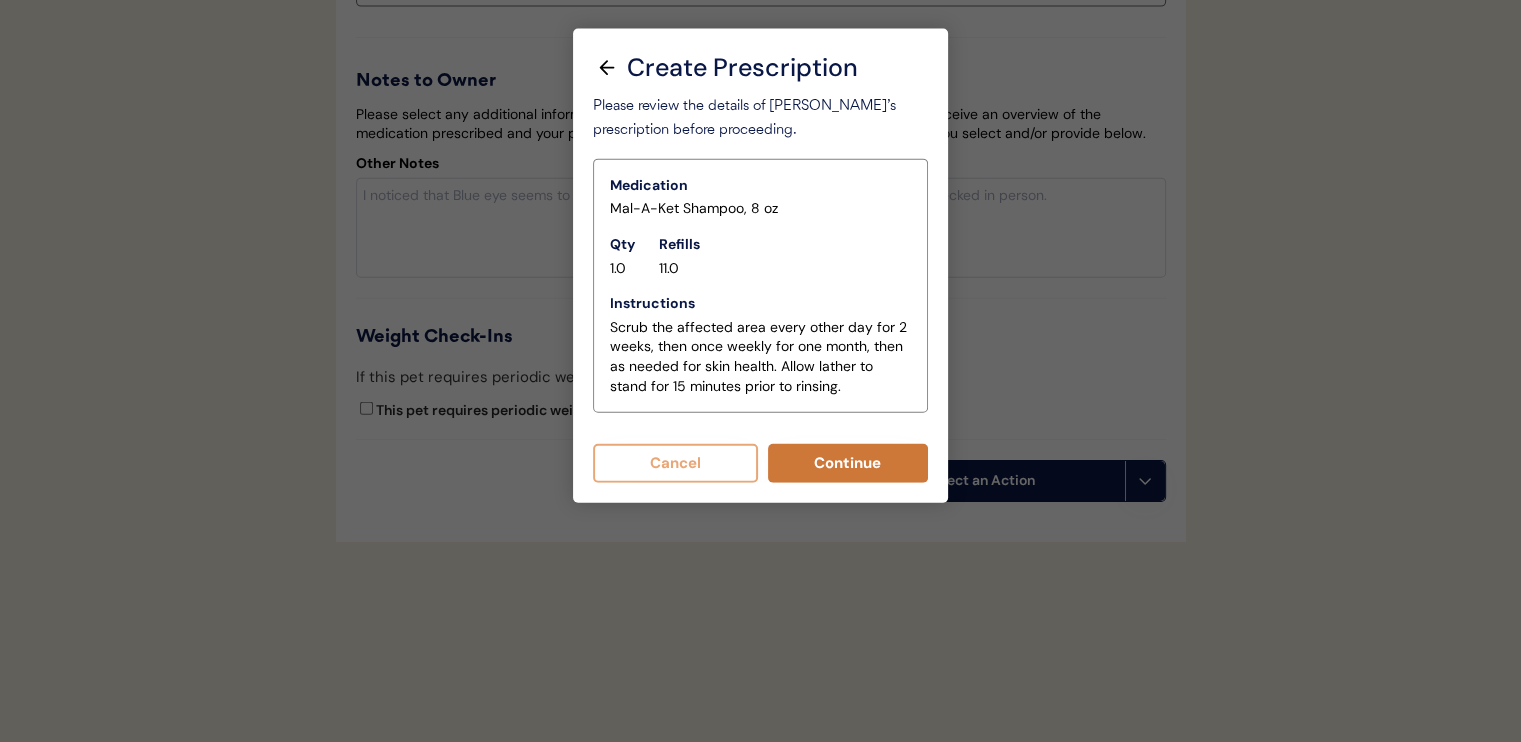 click on "Continue" at bounding box center [848, 463] 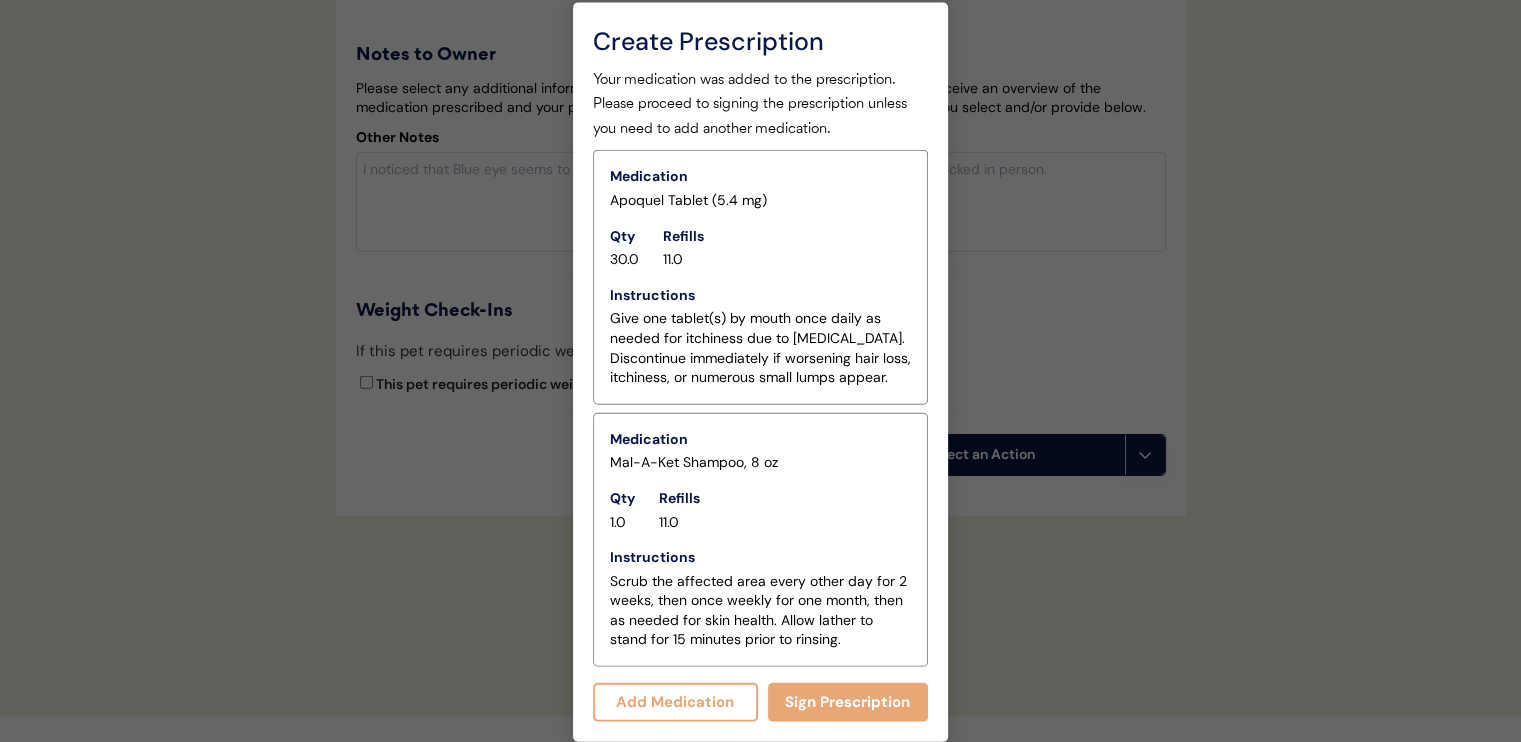 scroll, scrollTop: 4663, scrollLeft: 0, axis: vertical 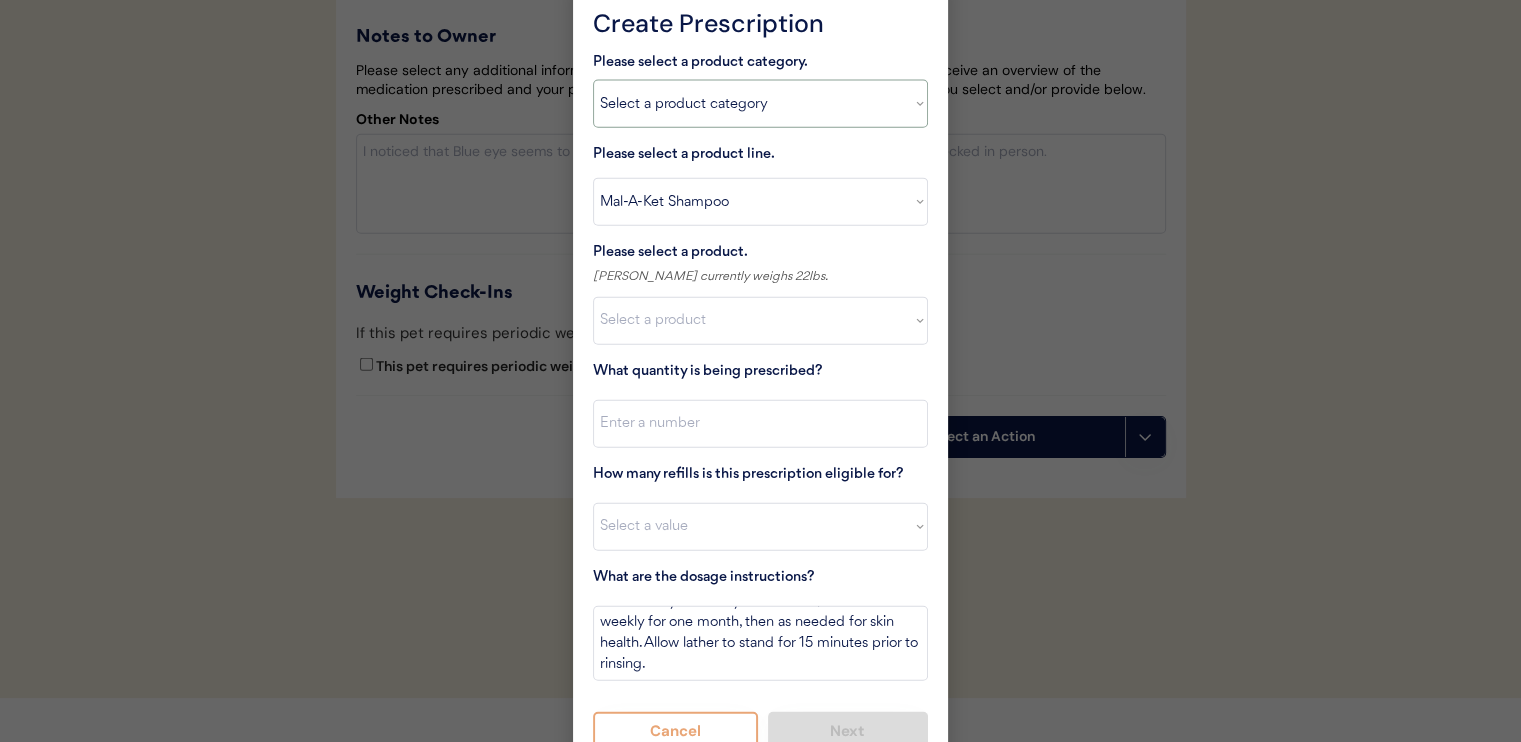 click on "Select a product category Allergies Antibiotics Anxiety Combo Parasite Prevention Flea & Tick Heartworm" at bounding box center (760, 104) 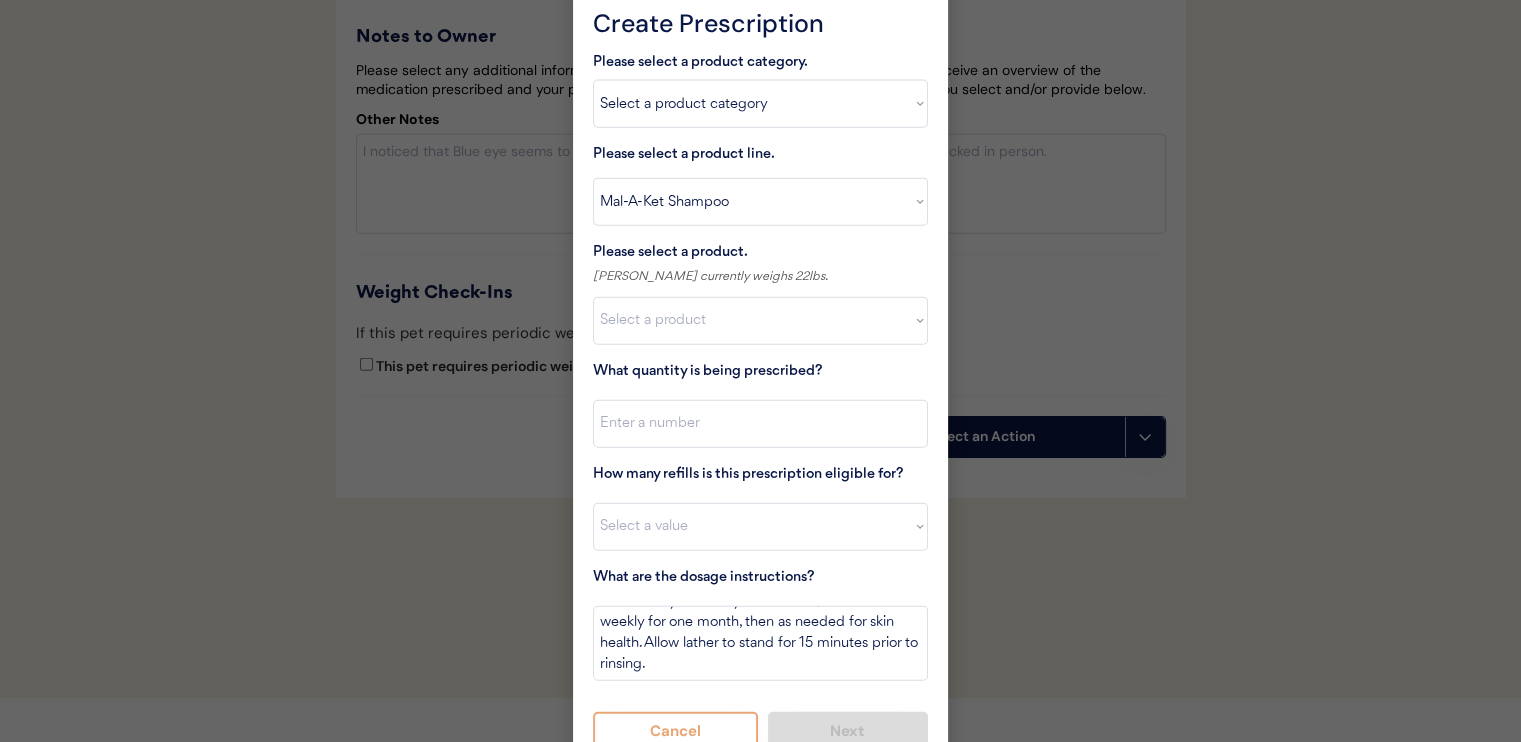 type 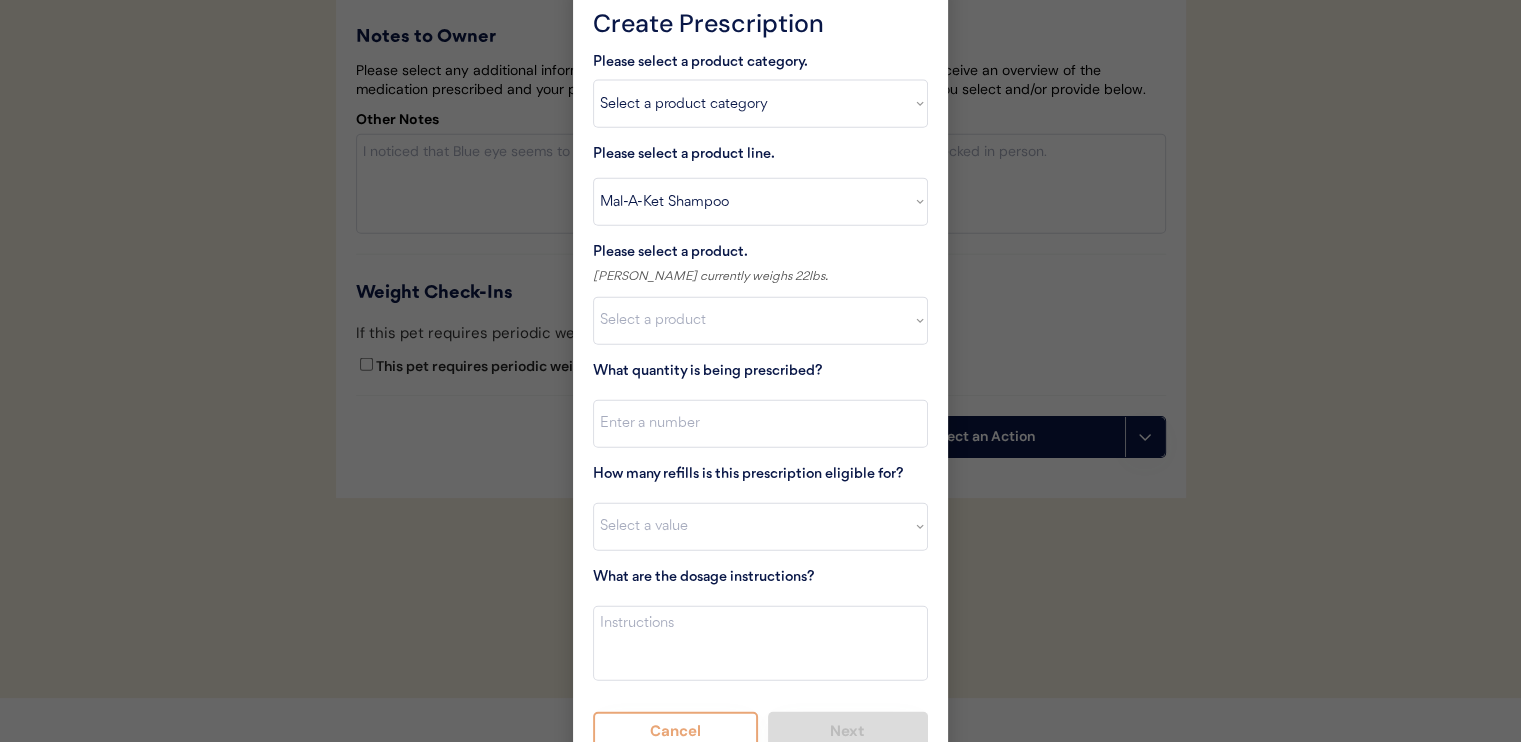 scroll, scrollTop: 4640, scrollLeft: 0, axis: vertical 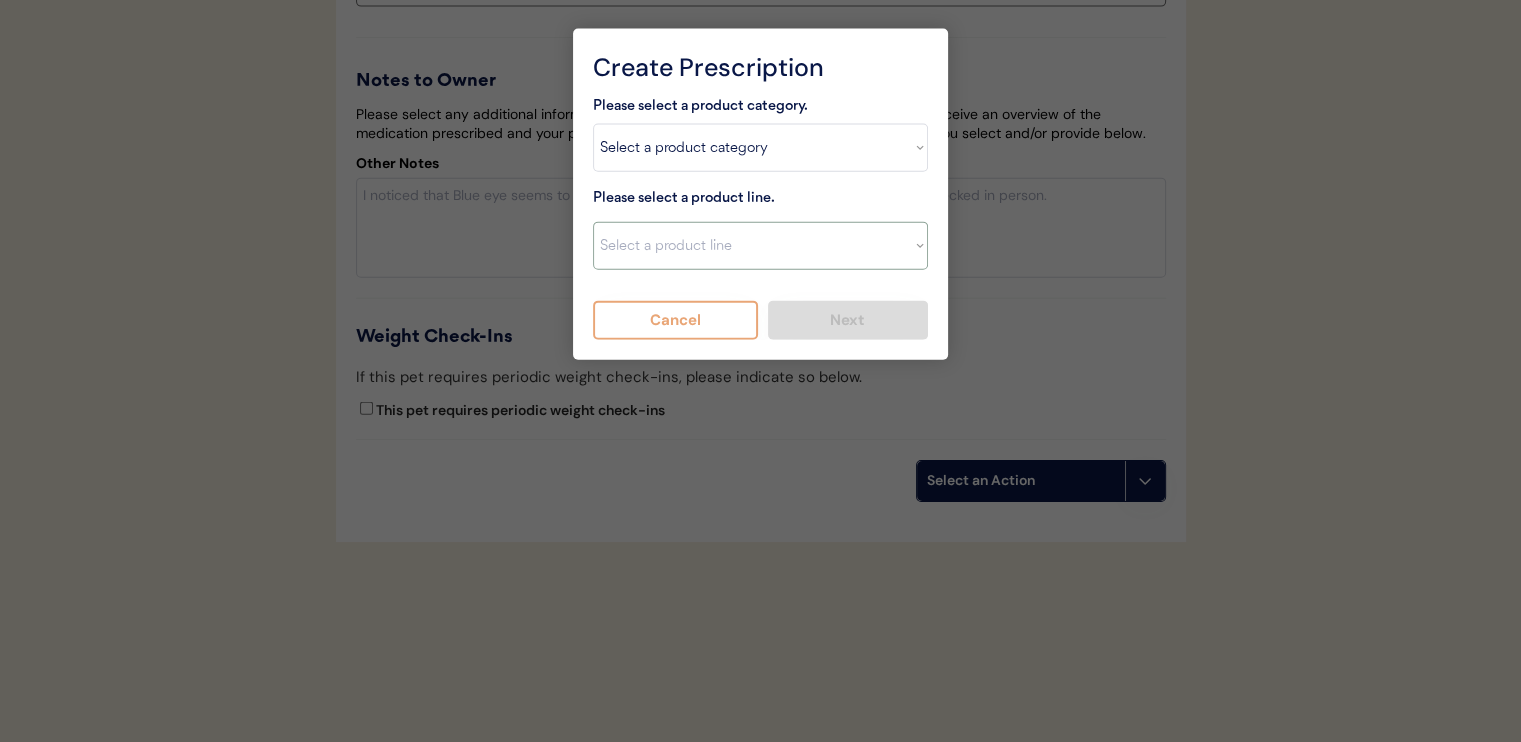 click on "Select a product line Advantage Multi for Dogs Credelio Quattro NexGard Plus NexGard Plus (3 Month) NexGard Plus (6 Month) Revolution for Dogs Simparica Trio Simparica Trio (12 Month) Simparica Trio (3 Month) Simparica Trio (6 Month) Trifexis" at bounding box center (760, 246) 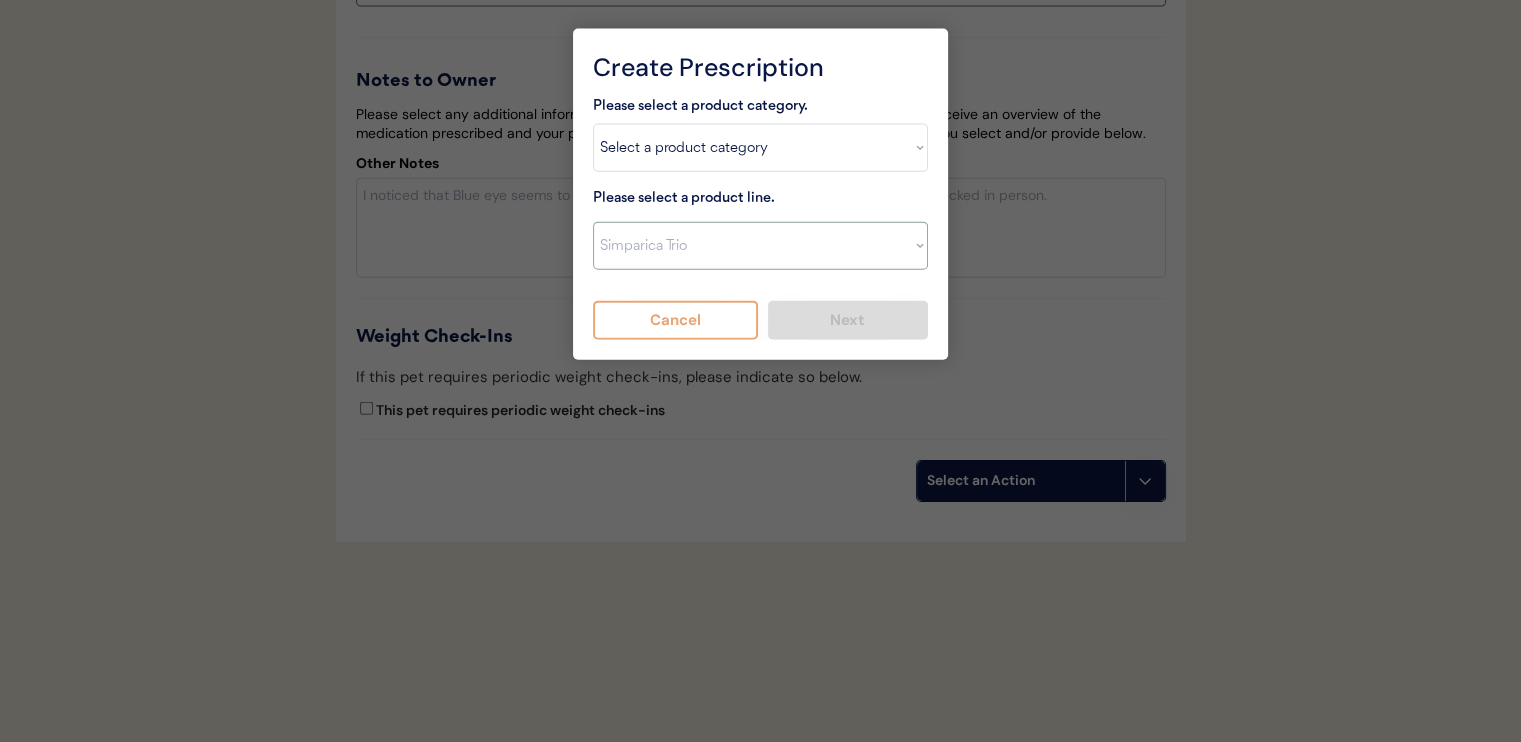 click on "Select a product line Advantage Multi for Dogs Credelio Quattro NexGard Plus NexGard Plus (3 Month) NexGard Plus (6 Month) Revolution for Dogs Simparica Trio Simparica Trio (12 Month) Simparica Trio (3 Month) Simparica Trio (6 Month) Trifexis" at bounding box center (760, 246) 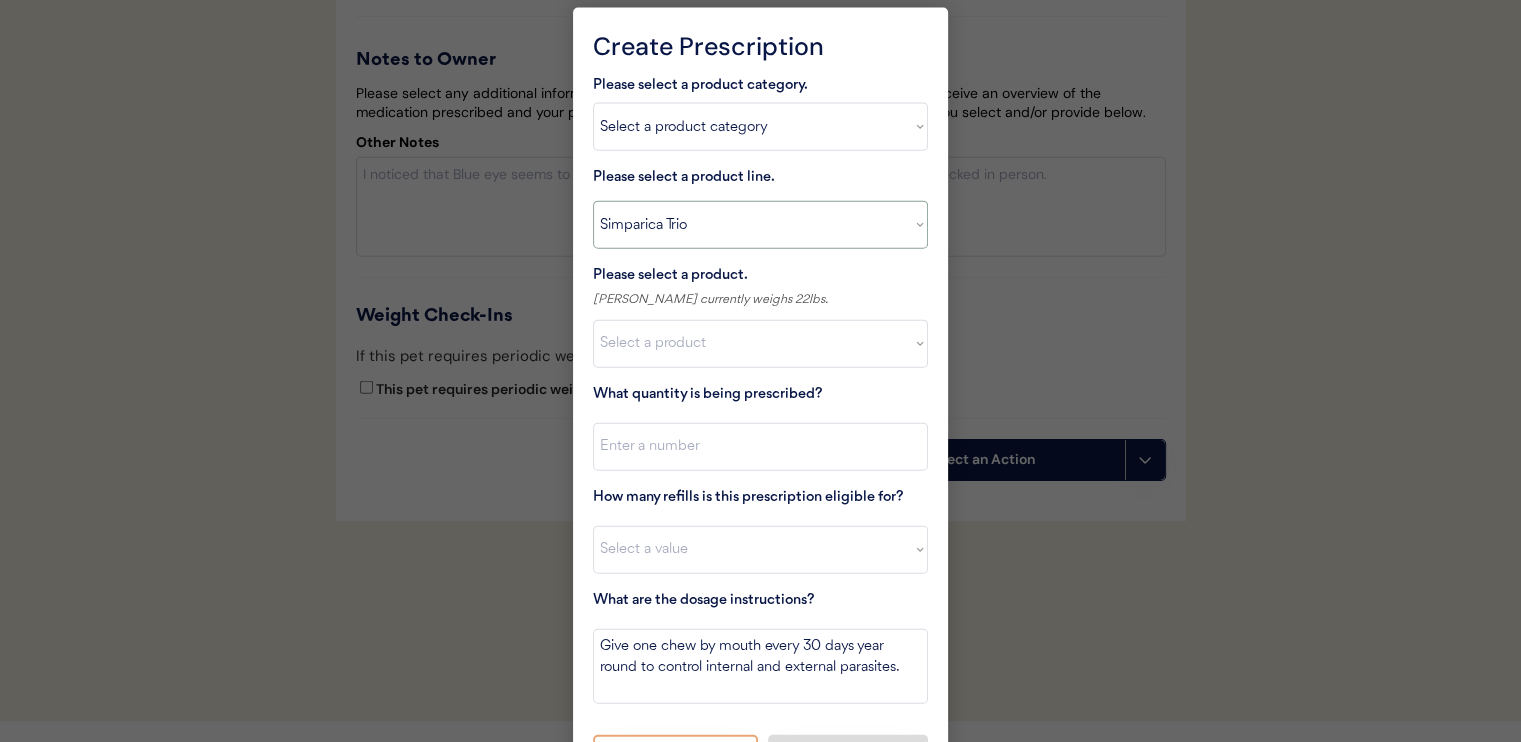 scroll, scrollTop: 0, scrollLeft: 0, axis: both 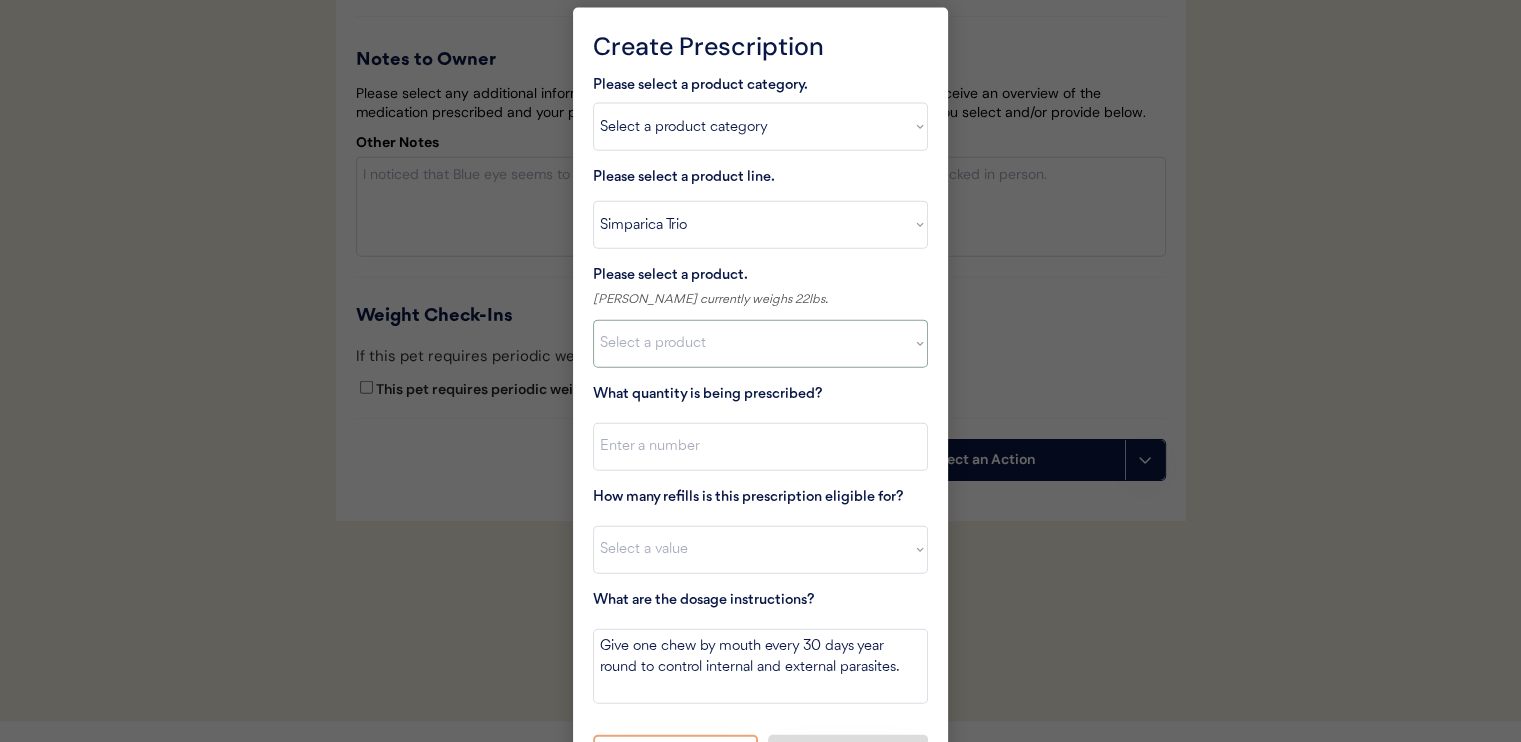 click on "Select a product Simparica Trio, 2.8 - 5.5lbs Simparica Trio, 5.6 - 11lbs Simparica Trio, 11.1 - 22lbs Simparica Trio, 22.1 - 44lbs Simparica Trio, 44.1 - 88lbs Simparica Trio, 88.1 - 132lbs" at bounding box center (760, 344) 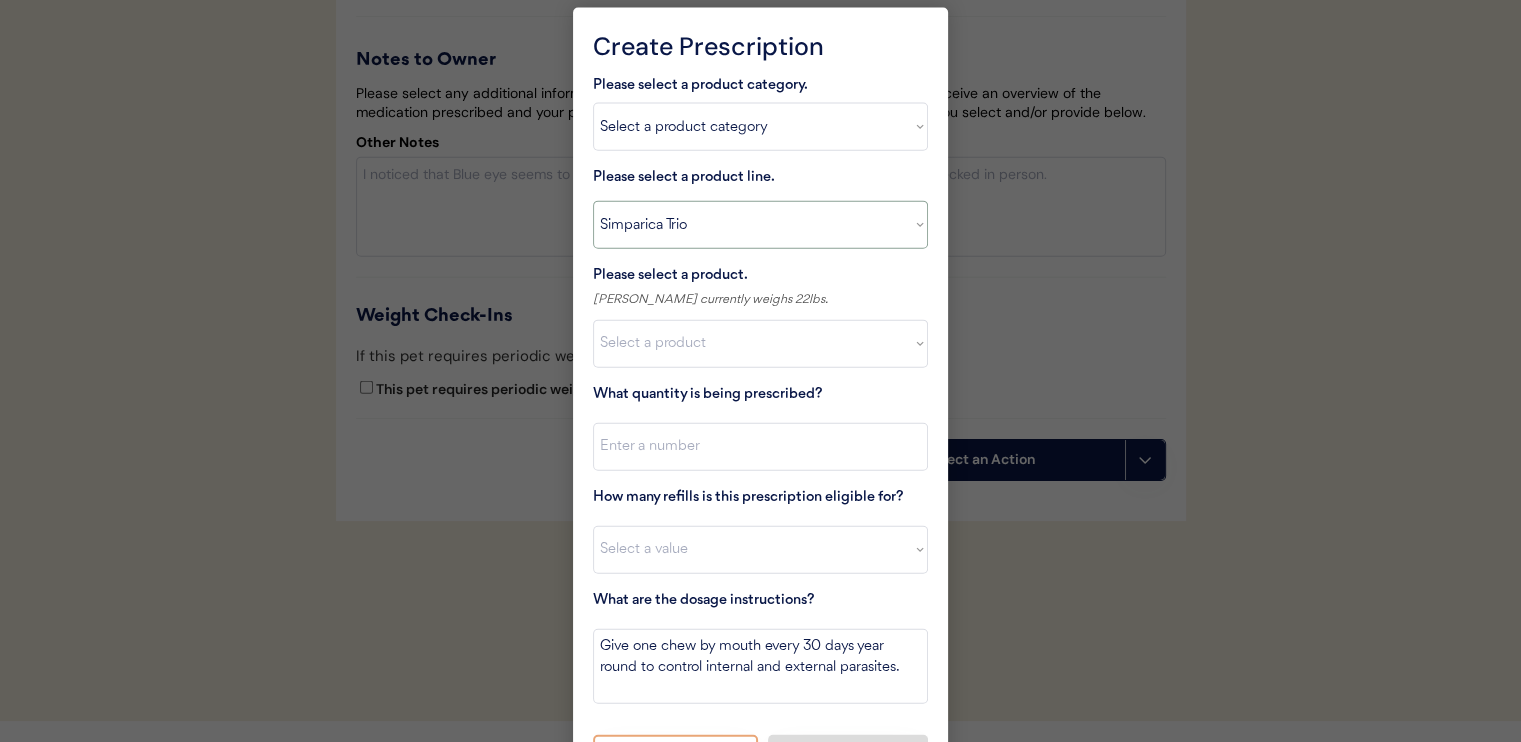 click on "Select a product line Advantage Multi for Dogs Credelio Quattro NexGard Plus NexGard Plus (3 Month) NexGard Plus (6 Month) Revolution for Dogs Simparica Trio Simparica Trio (12 Month) Simparica Trio (3 Month) Simparica Trio (6 Month) Trifexis" at bounding box center [760, 225] 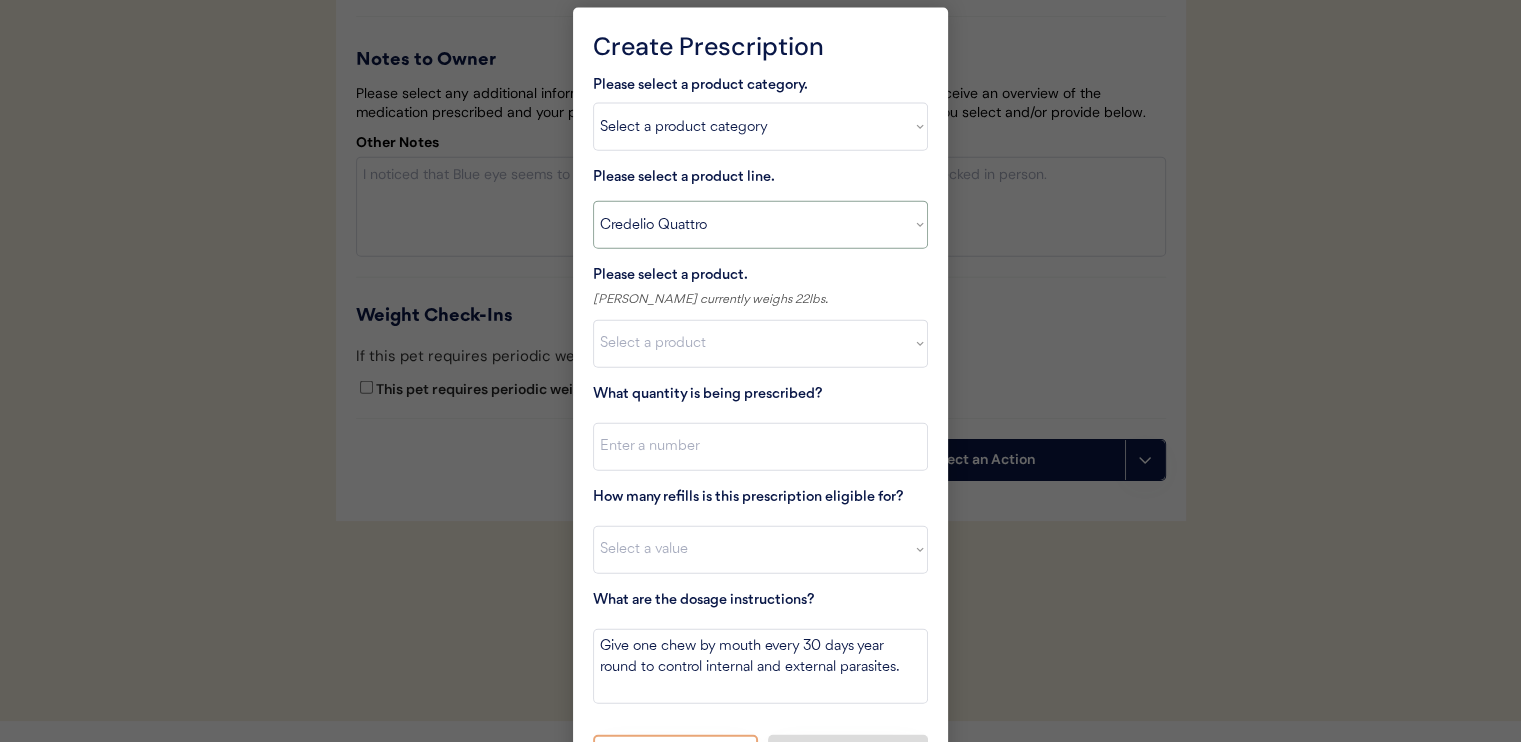 click on "Select a product line Advantage Multi for Dogs Credelio Quattro NexGard Plus NexGard Plus (3 Month) NexGard Plus (6 Month) Revolution for Dogs Simparica Trio Simparica Trio (12 Month) Simparica Trio (3 Month) Simparica Trio (6 Month) Trifexis" at bounding box center [760, 225] 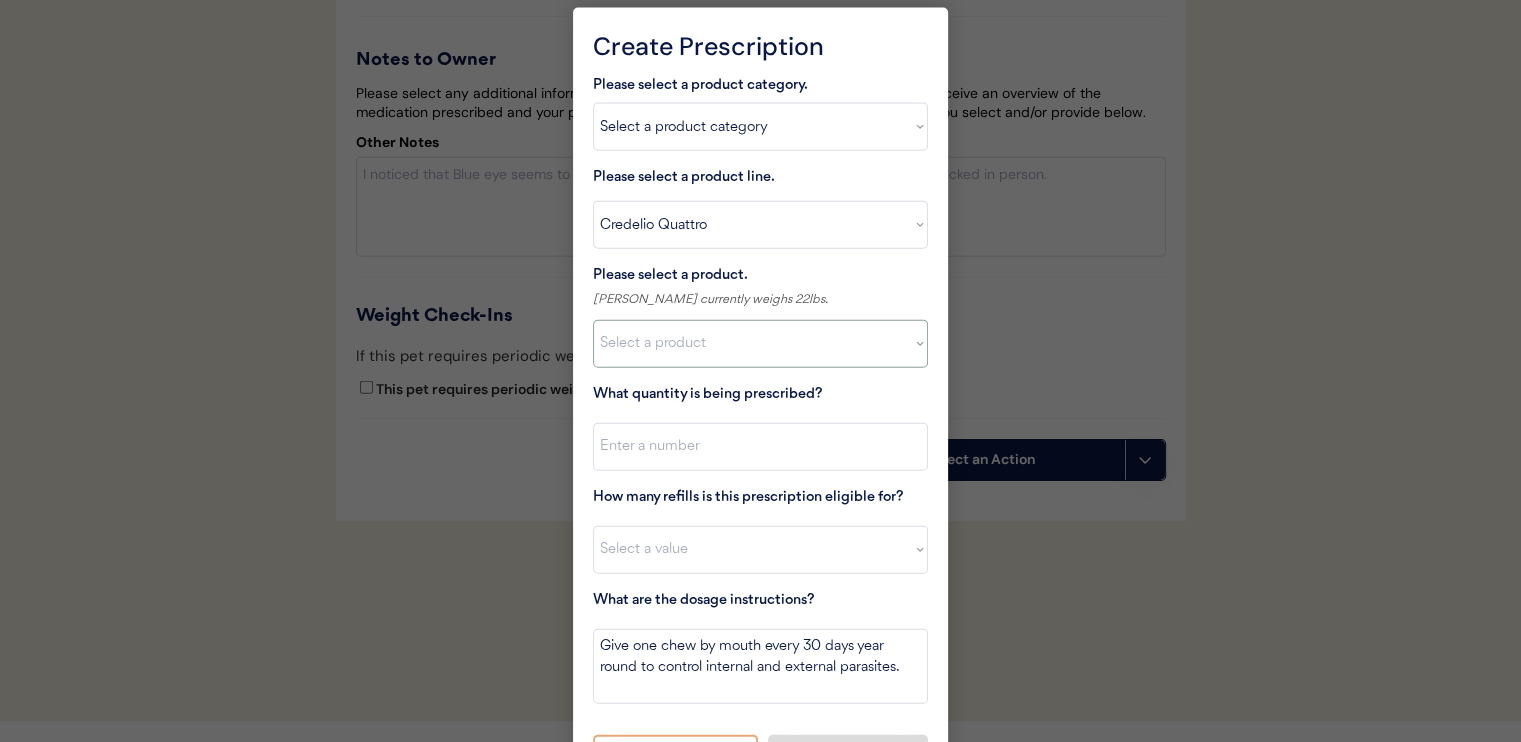 click on "Select a product Credelio Quattro, 6.1 - 12lbs Credelio Quattro, 12.1 - 25lbs Credelio Quattro, 25.1 - 50lbs Credelio Quattro, 50.1 - 100lbs" at bounding box center [760, 344] 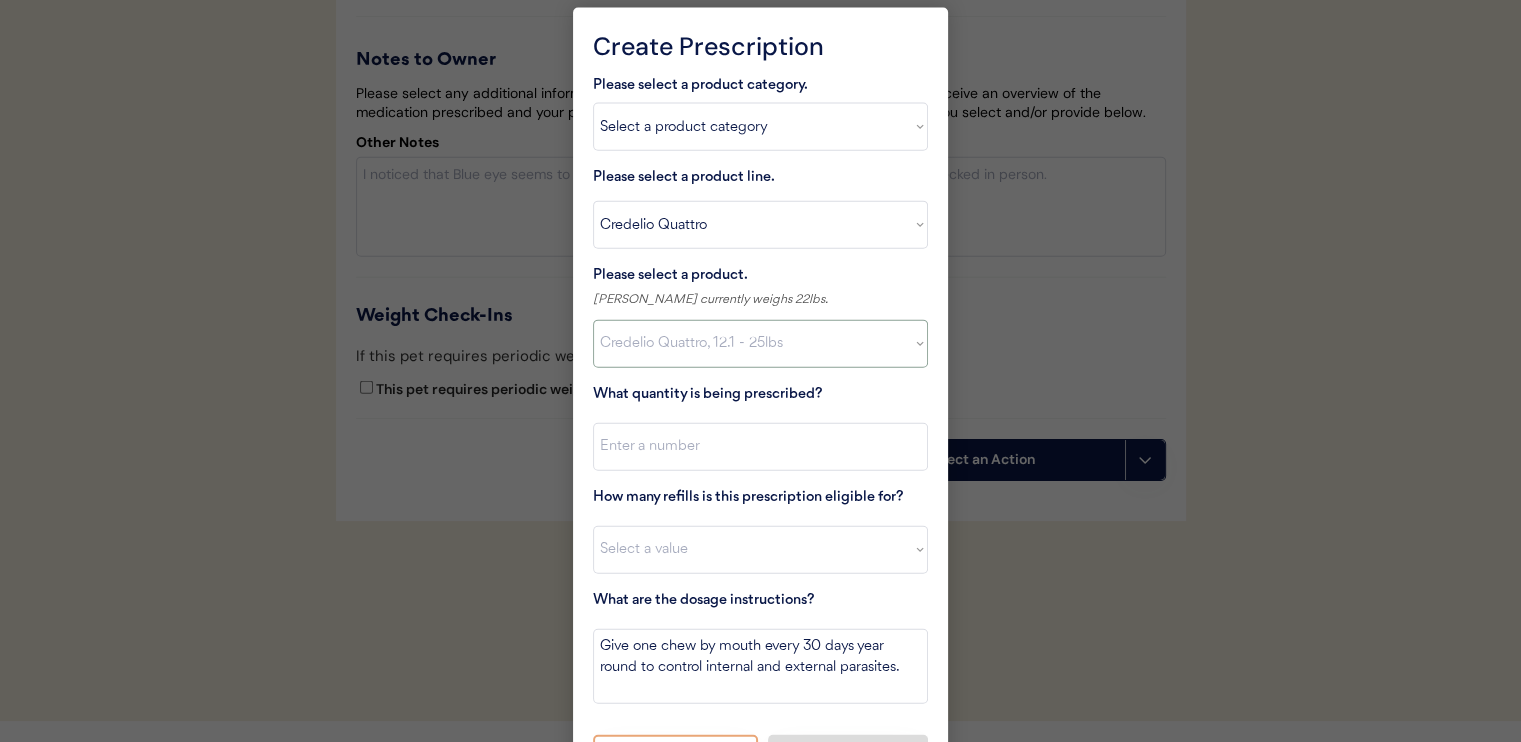 click on "Select a product Credelio Quattro, 6.1 - 12lbs Credelio Quattro, 12.1 - 25lbs Credelio Quattro, 25.1 - 50lbs Credelio Quattro, 50.1 - 100lbs" at bounding box center [760, 344] 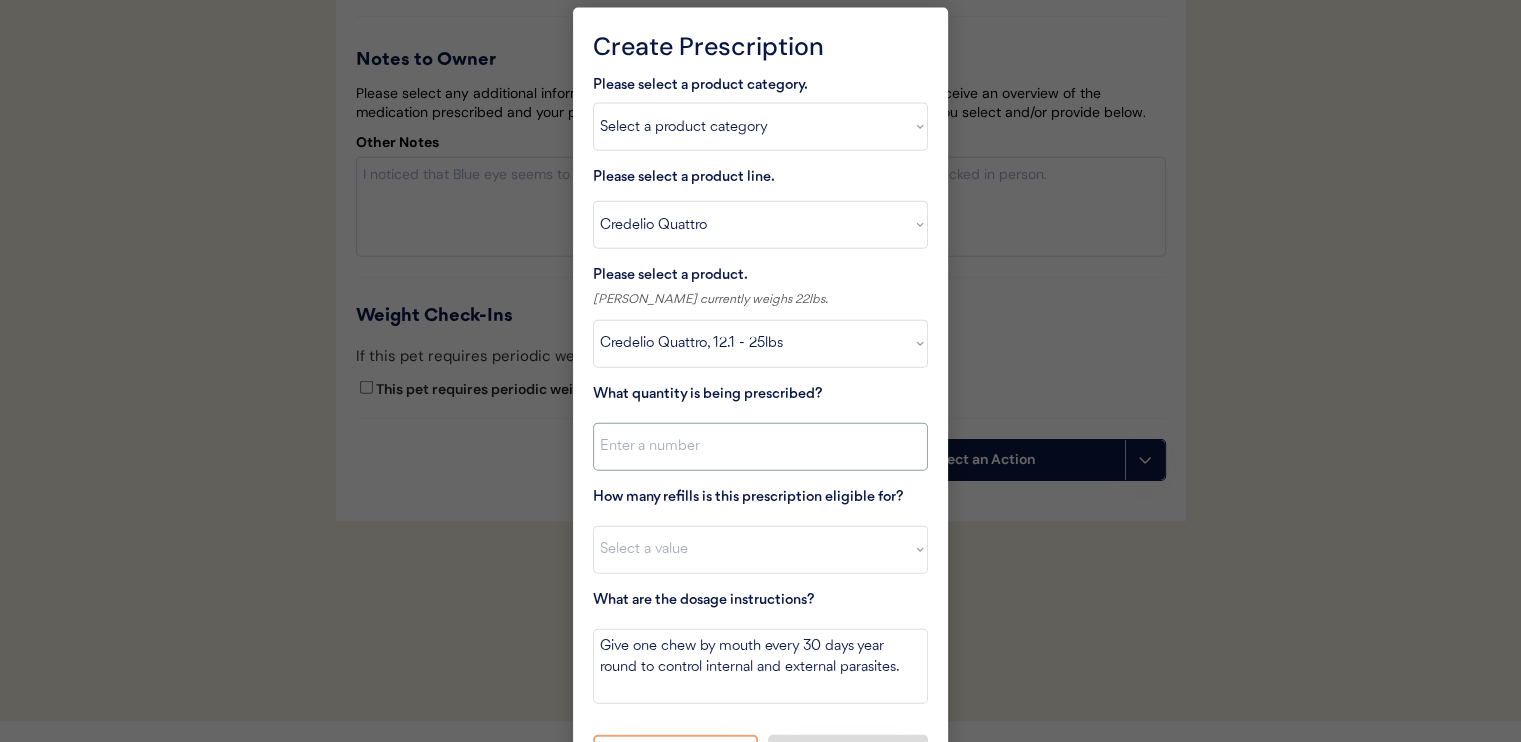 click at bounding box center [760, 447] 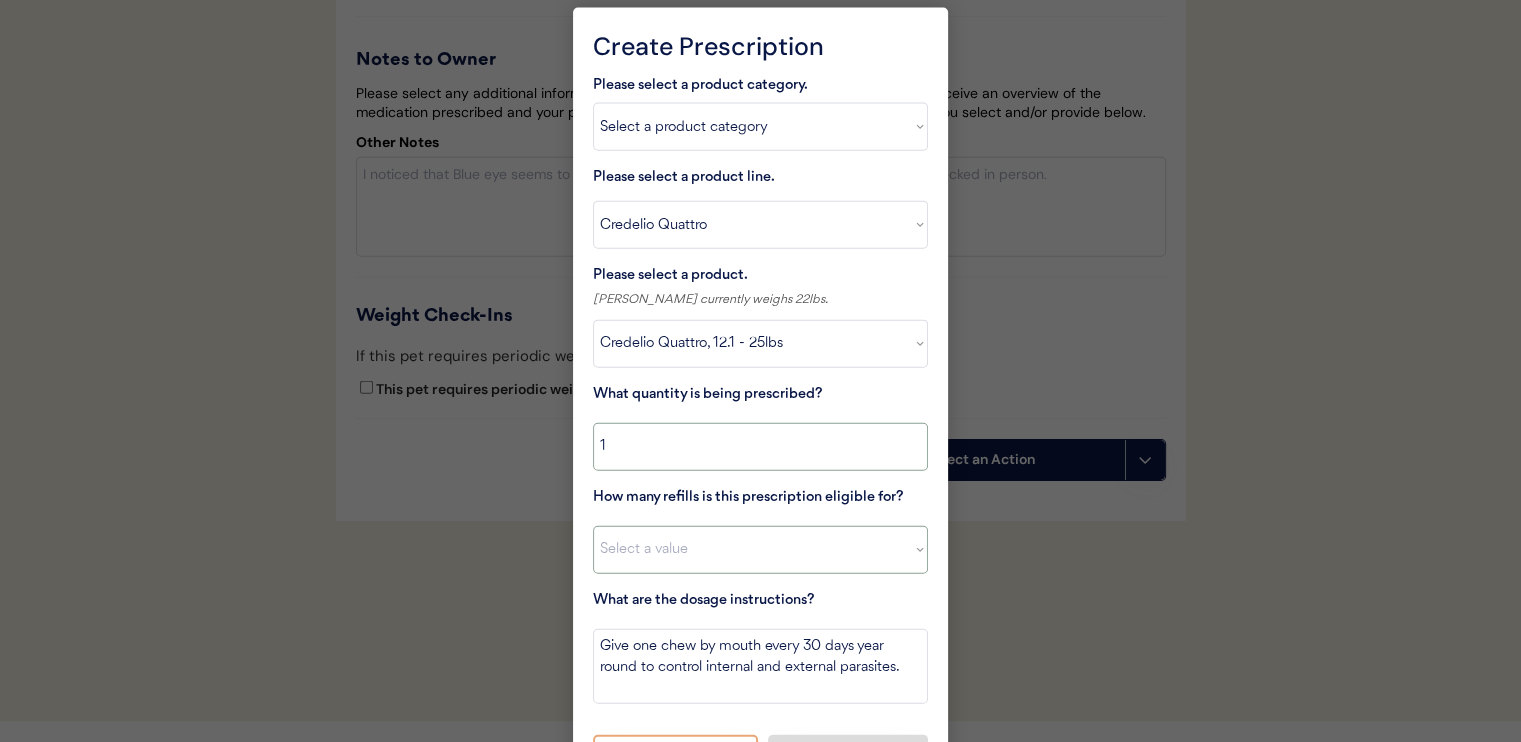 type on "1" 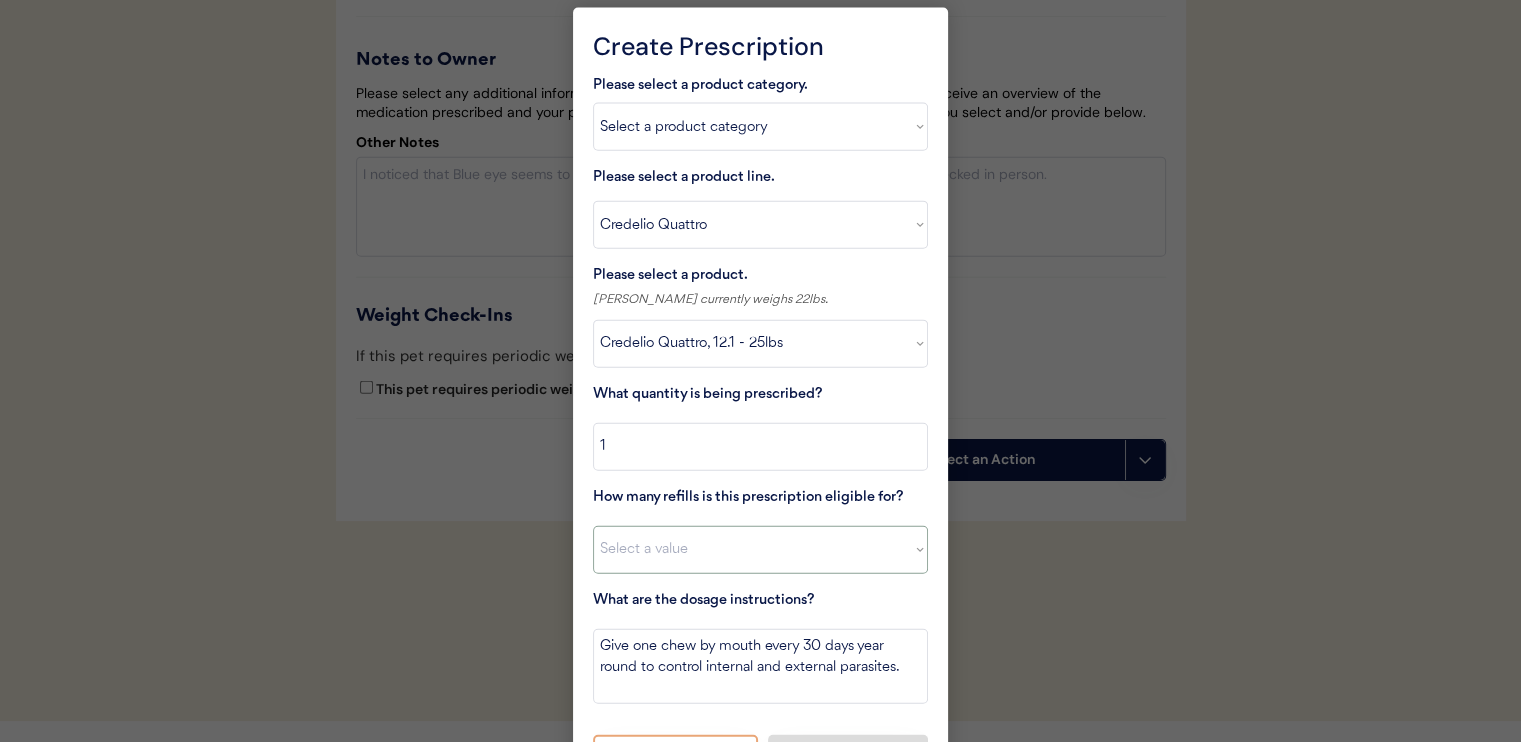 select on "11" 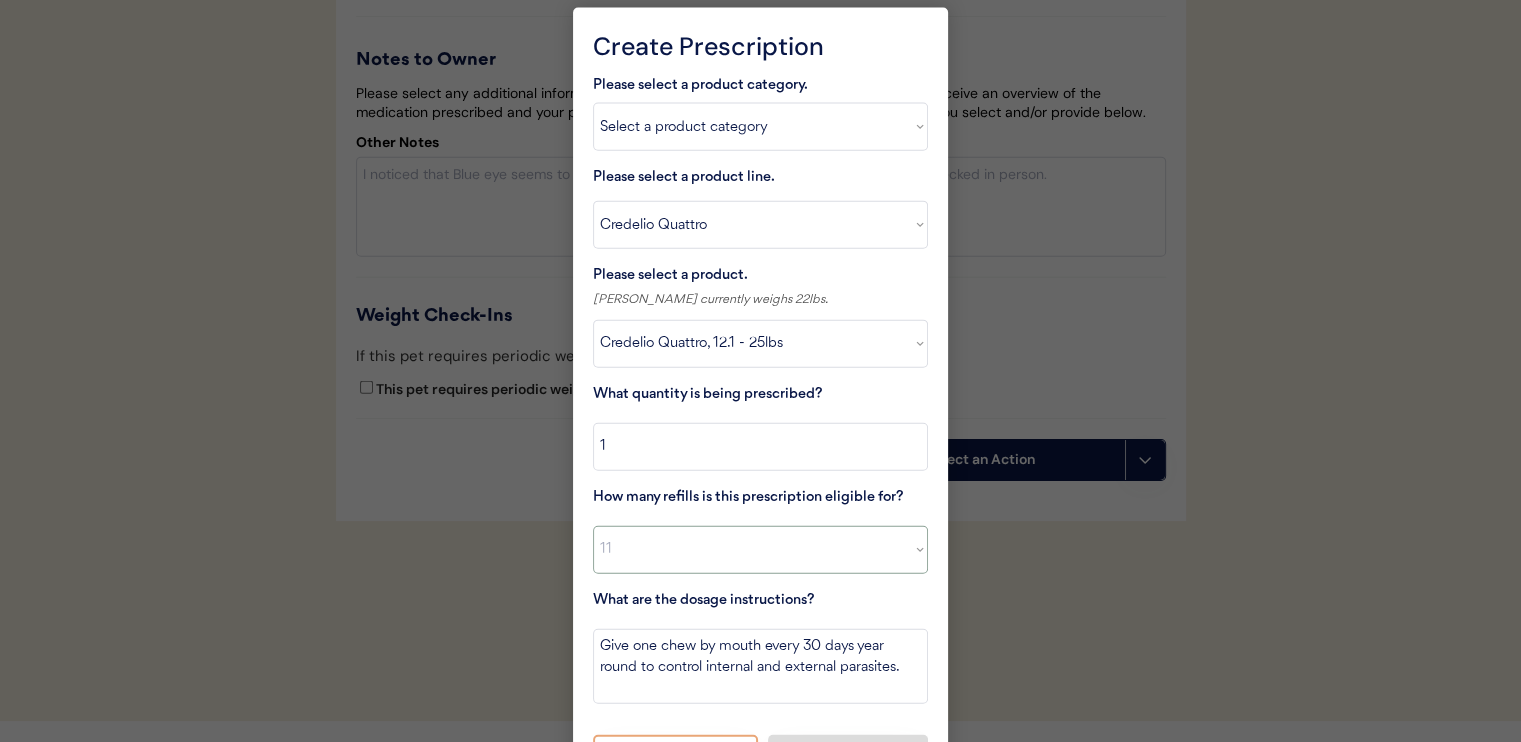 click on "Select a value 0 1 2 3 4 5 6 7 8 10 11" at bounding box center (760, 550) 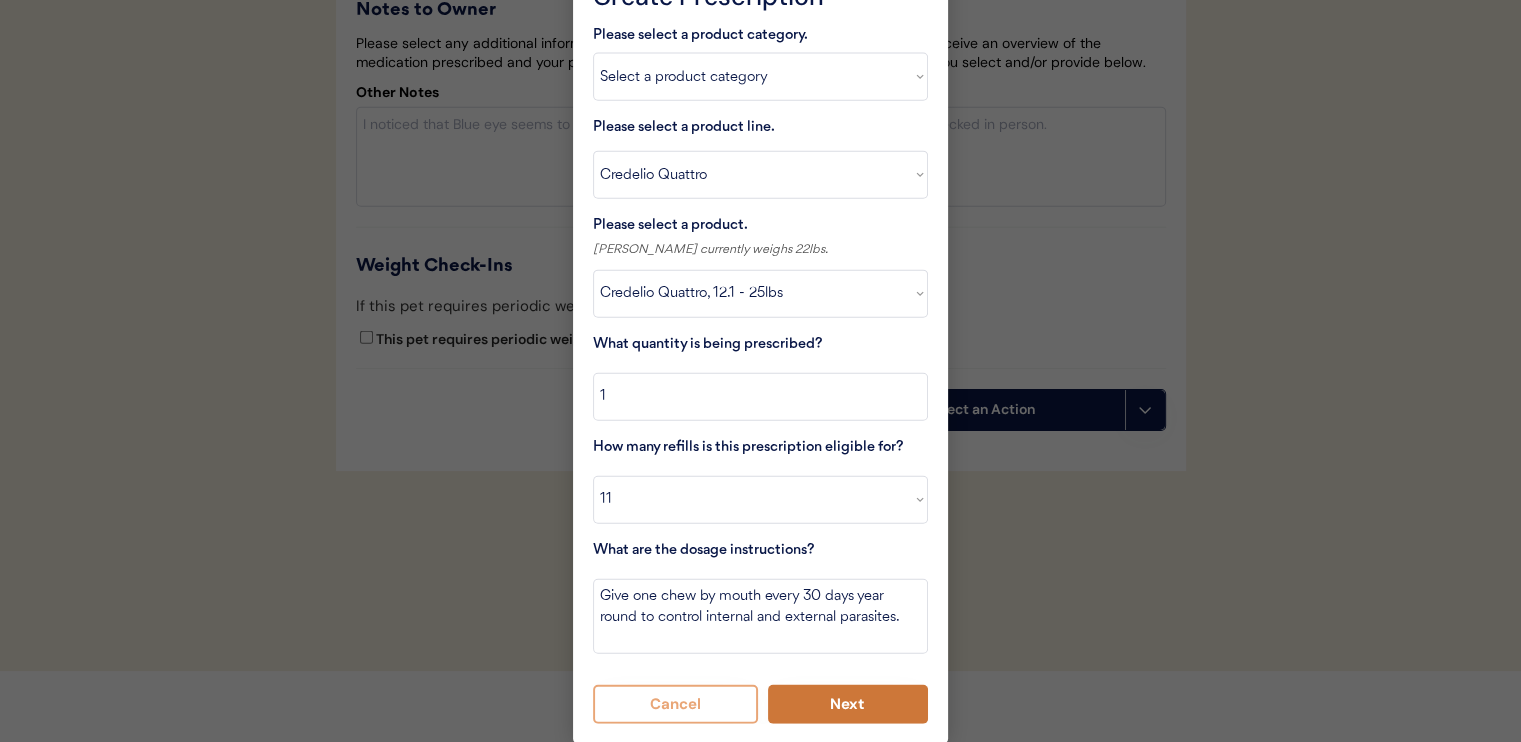 click on "Next" at bounding box center (848, 704) 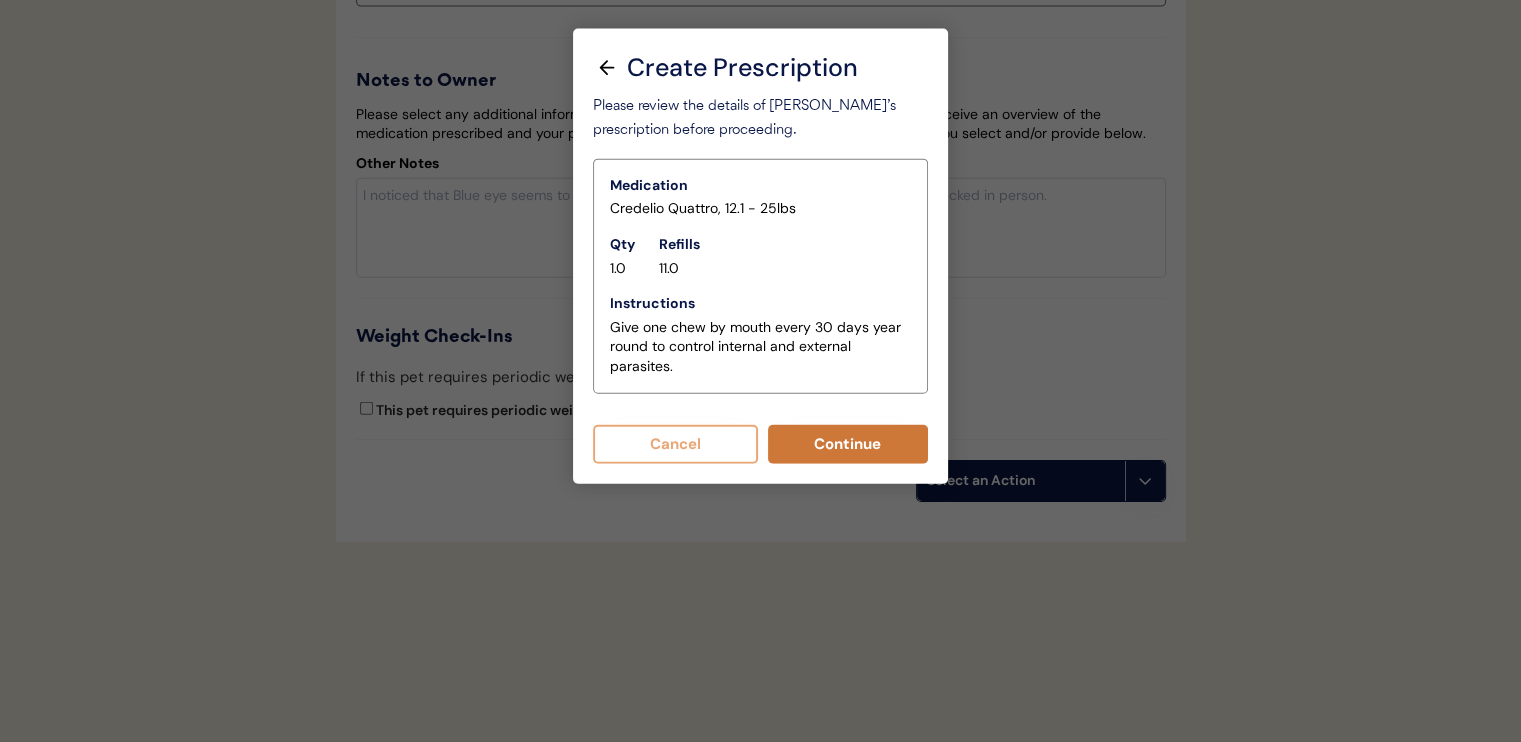 click on "Continue" at bounding box center (848, 444) 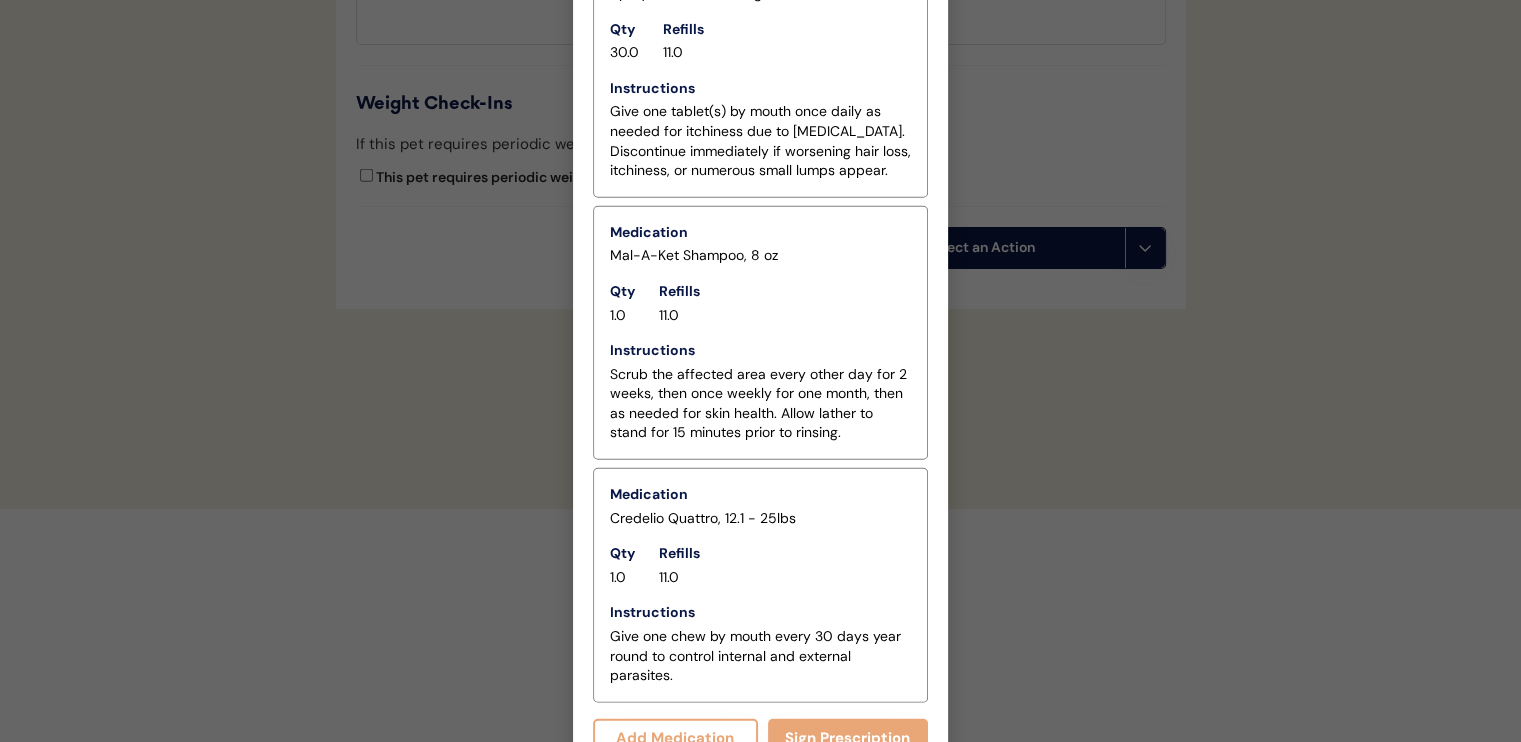 scroll, scrollTop: 4905, scrollLeft: 0, axis: vertical 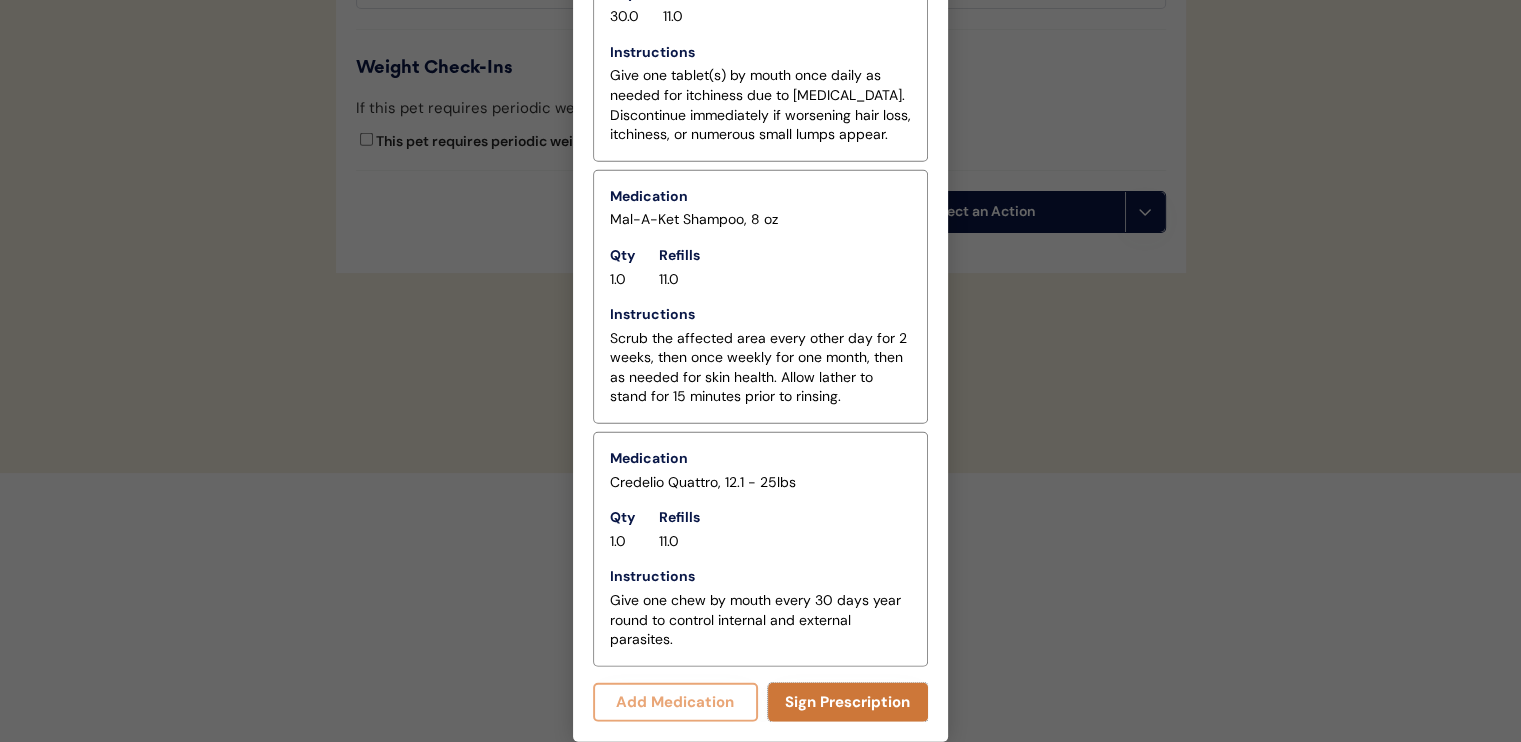 click on "Sign Prescription" at bounding box center [848, 702] 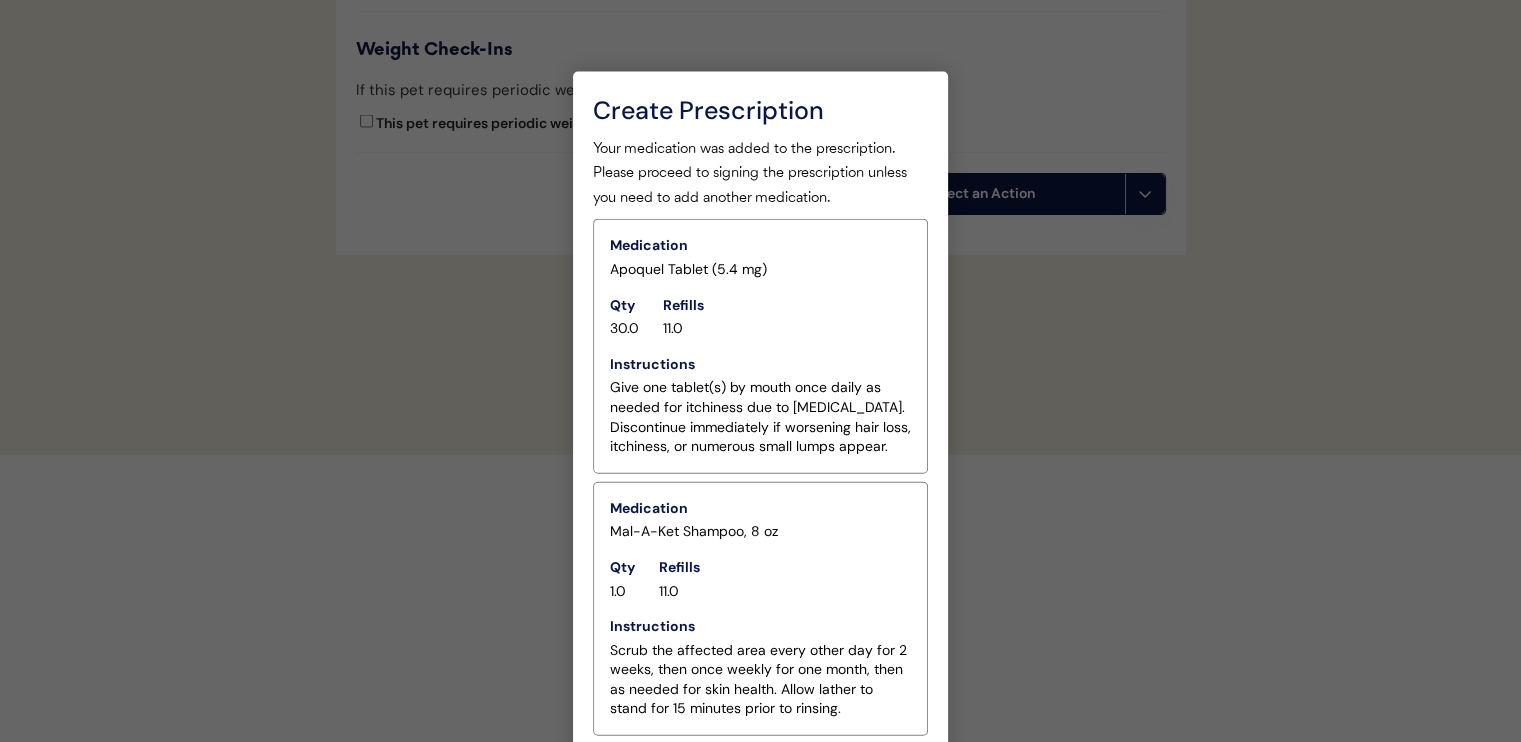 scroll, scrollTop: 4894, scrollLeft: 0, axis: vertical 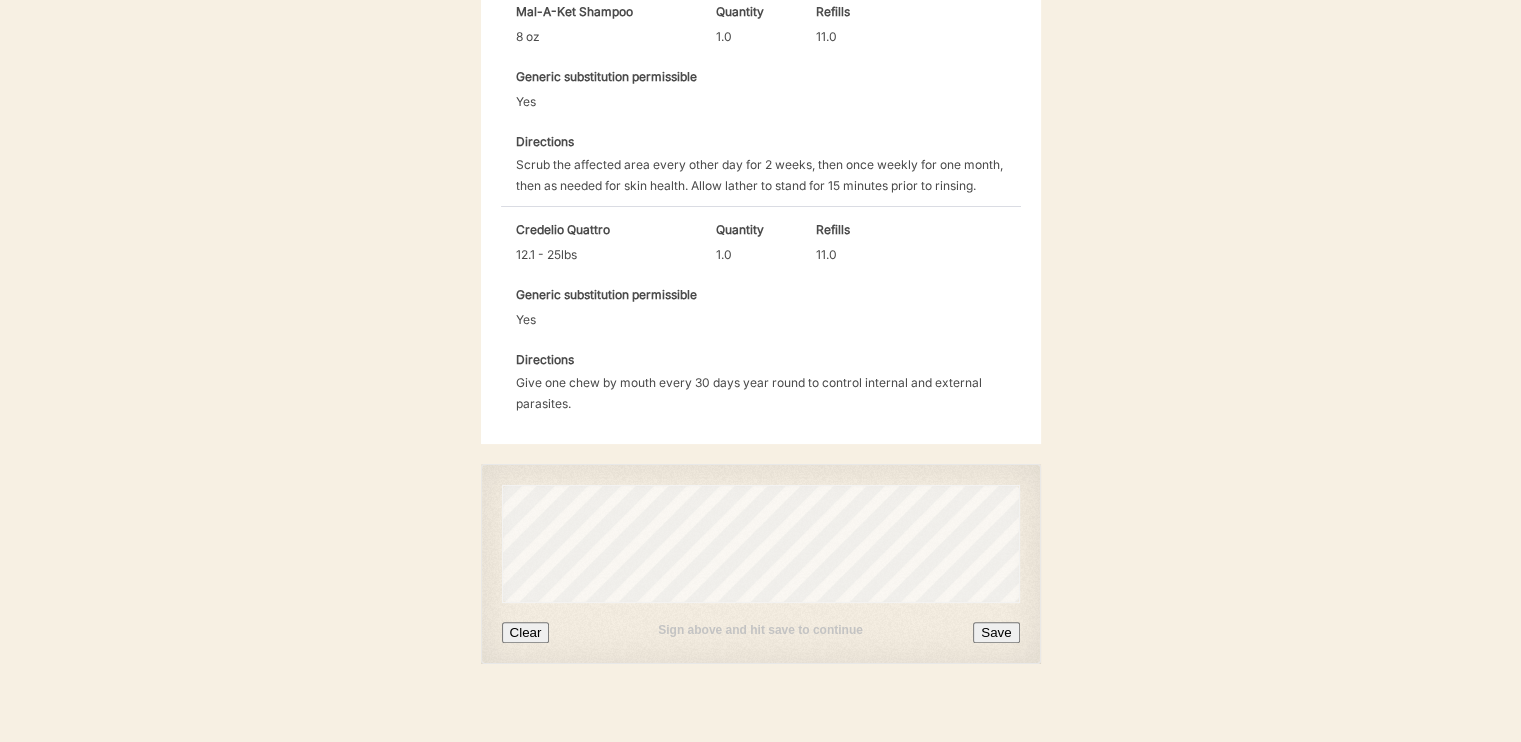 click on "Save" at bounding box center [996, 632] 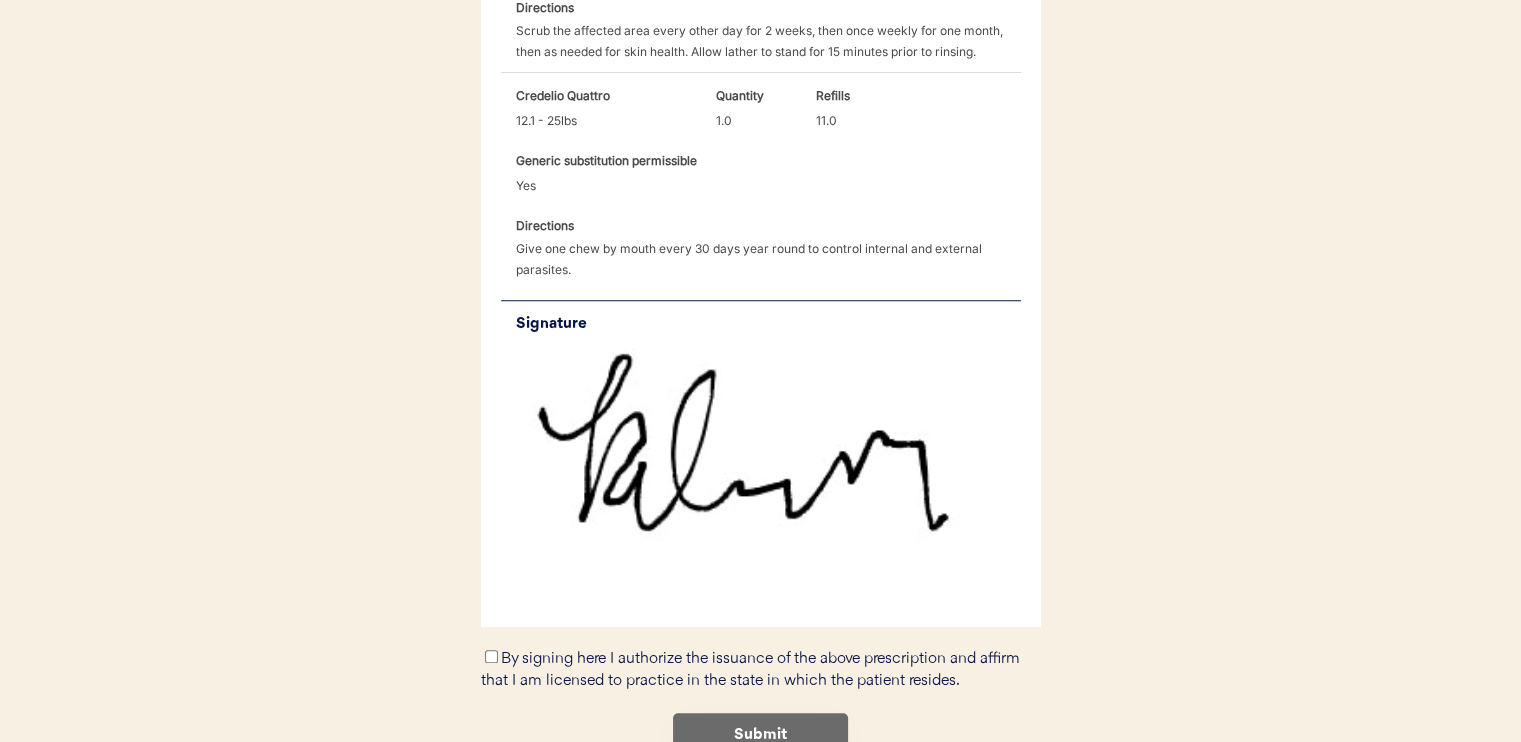 scroll, scrollTop: 1170, scrollLeft: 0, axis: vertical 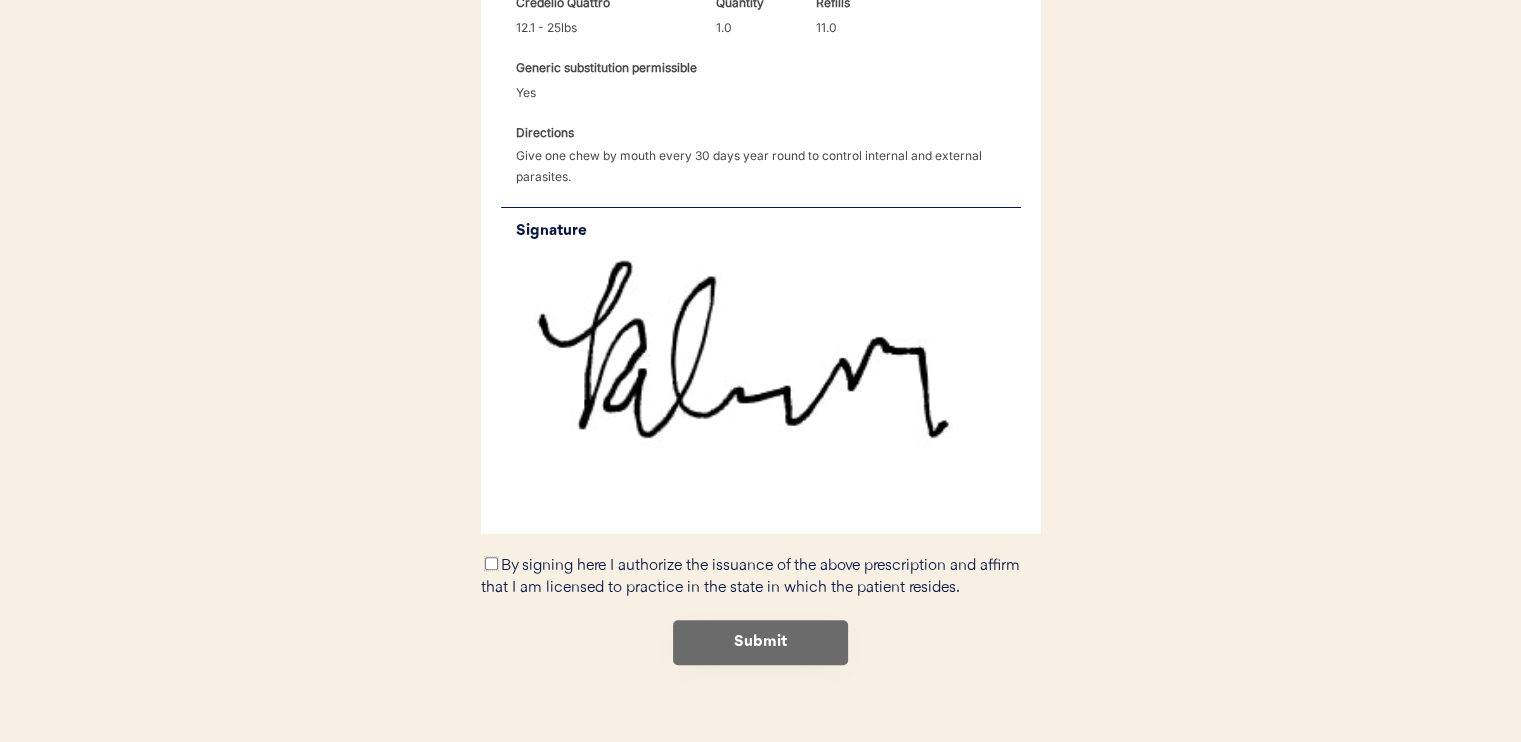 click on "By signing here I authorize the issuance of the above prescription and affirm that I am licensed to practice in the state in which the patient resides." at bounding box center (491, 563) 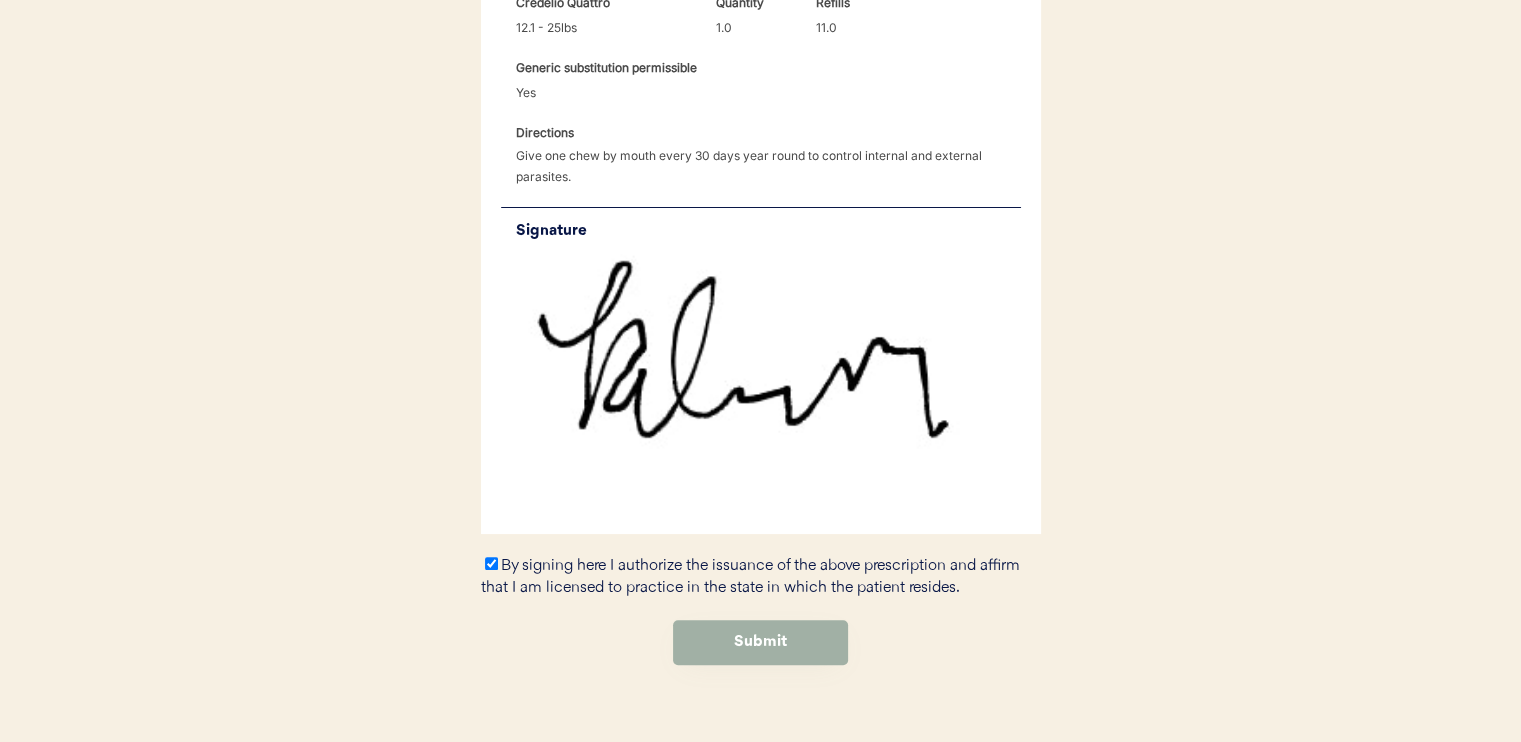 click on "Submit" at bounding box center (760, 642) 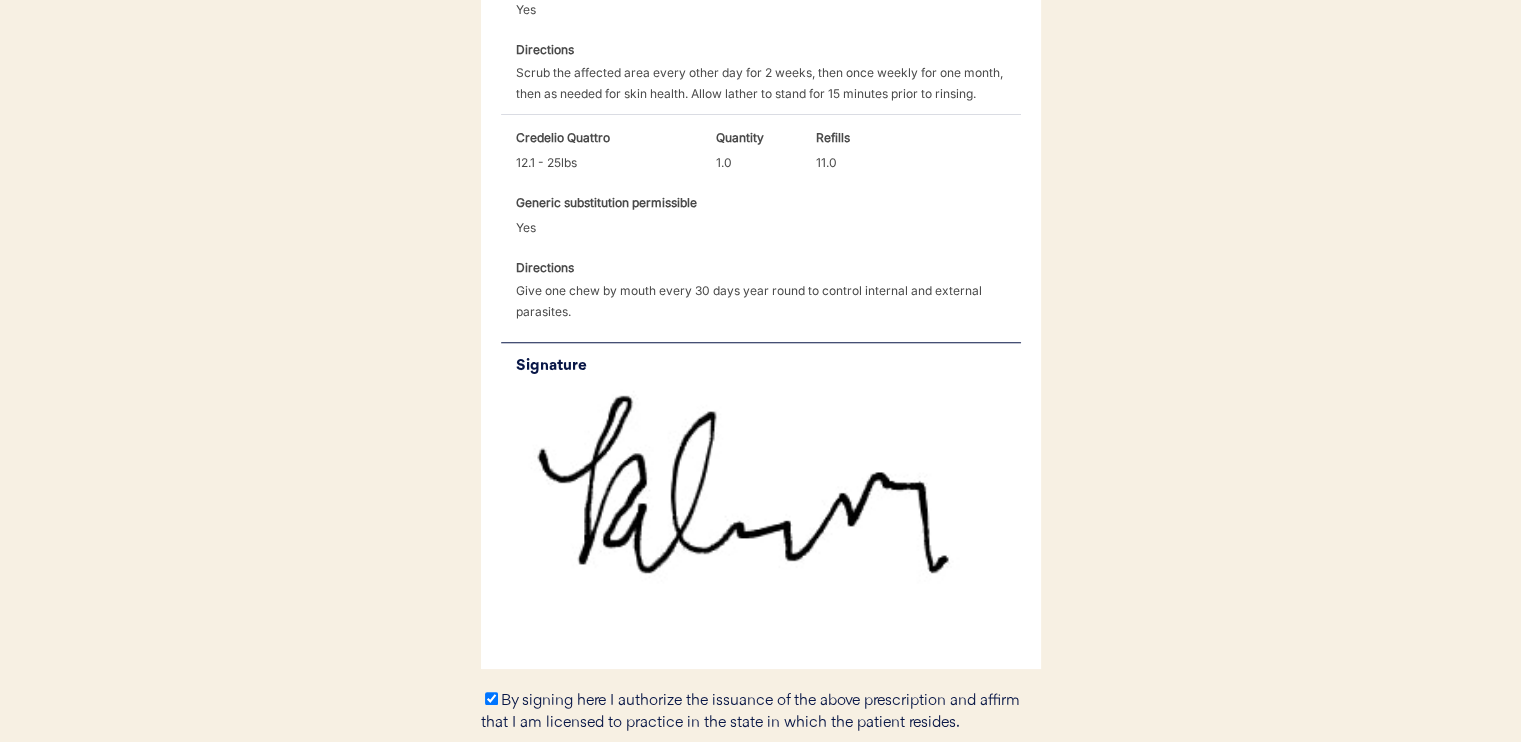 scroll, scrollTop: 1100, scrollLeft: 0, axis: vertical 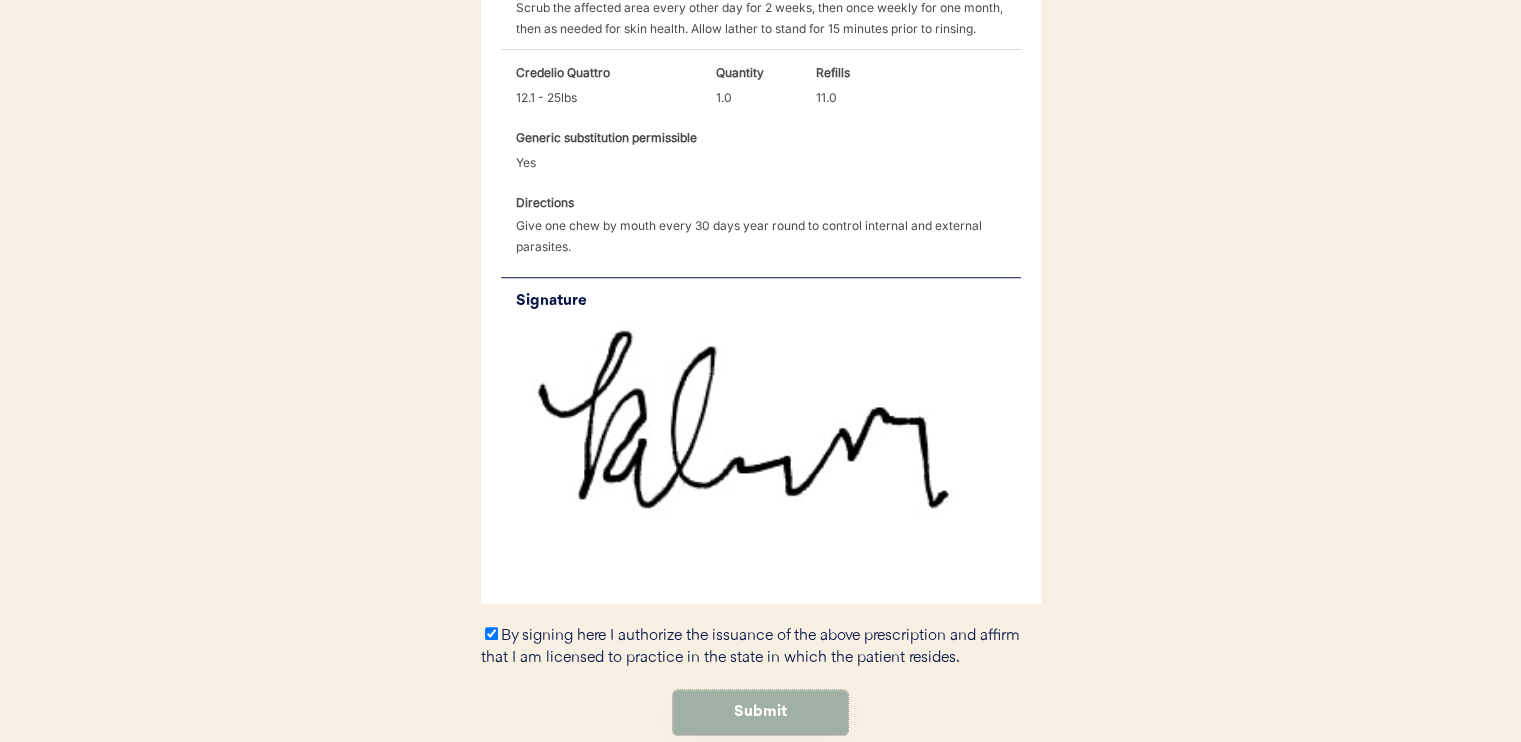 click on "Submit" at bounding box center (760, 712) 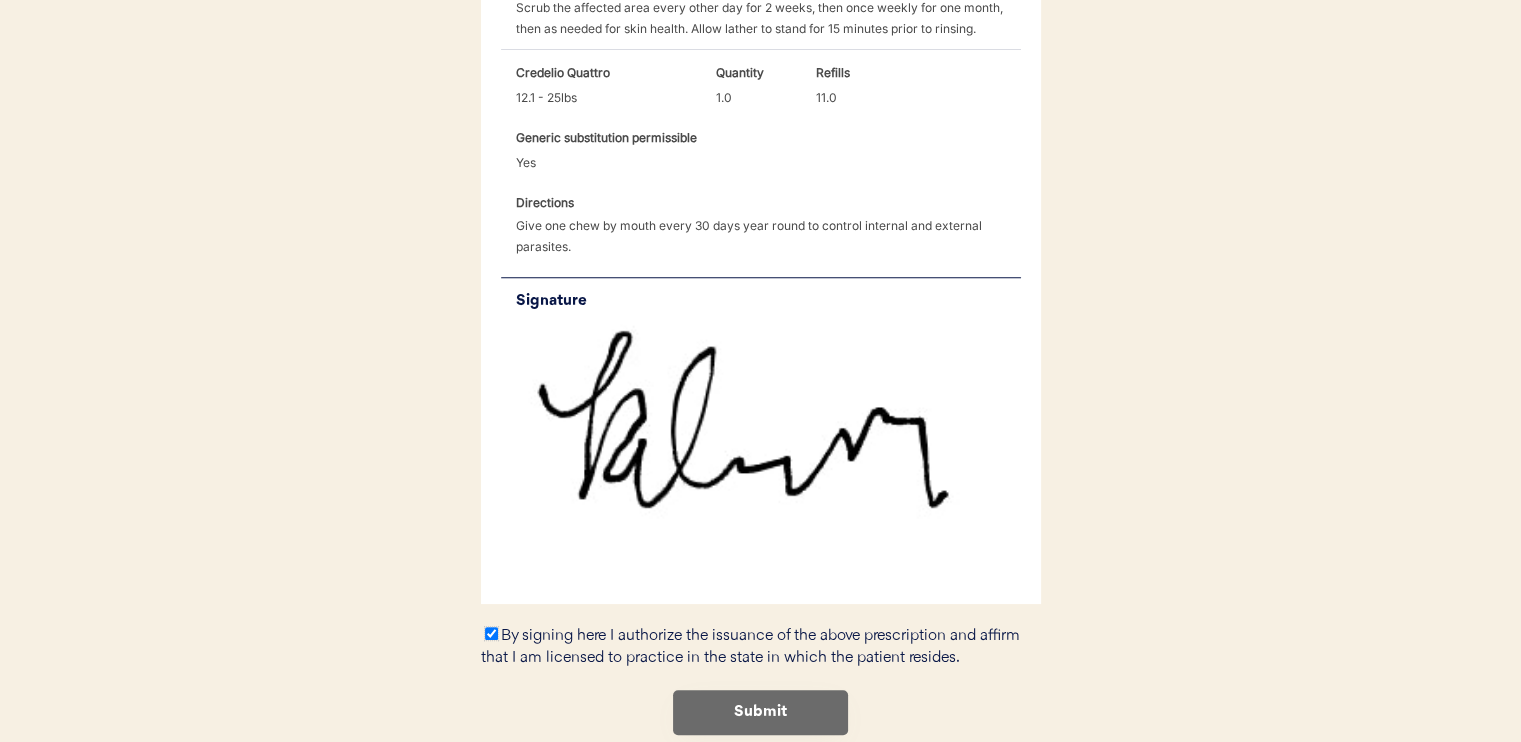 click on "By signing here I authorize the issuance of the above prescription and affirm that I am licensed to practice in the state in which the patient resides." at bounding box center [491, 633] 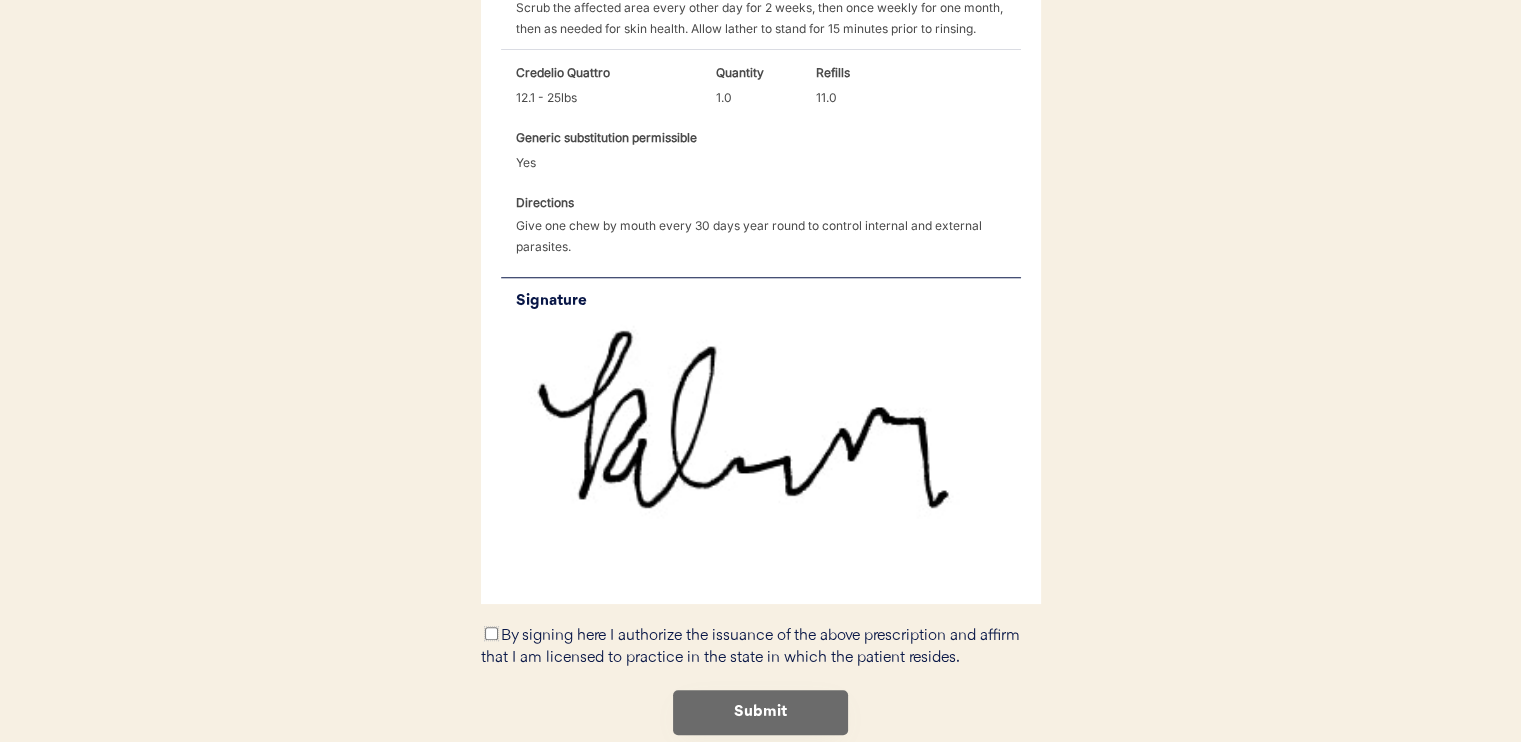 click on "By signing here I authorize the issuance of the above prescription and affirm that I am licensed to practice in the state in which the patient resides." at bounding box center (491, 633) 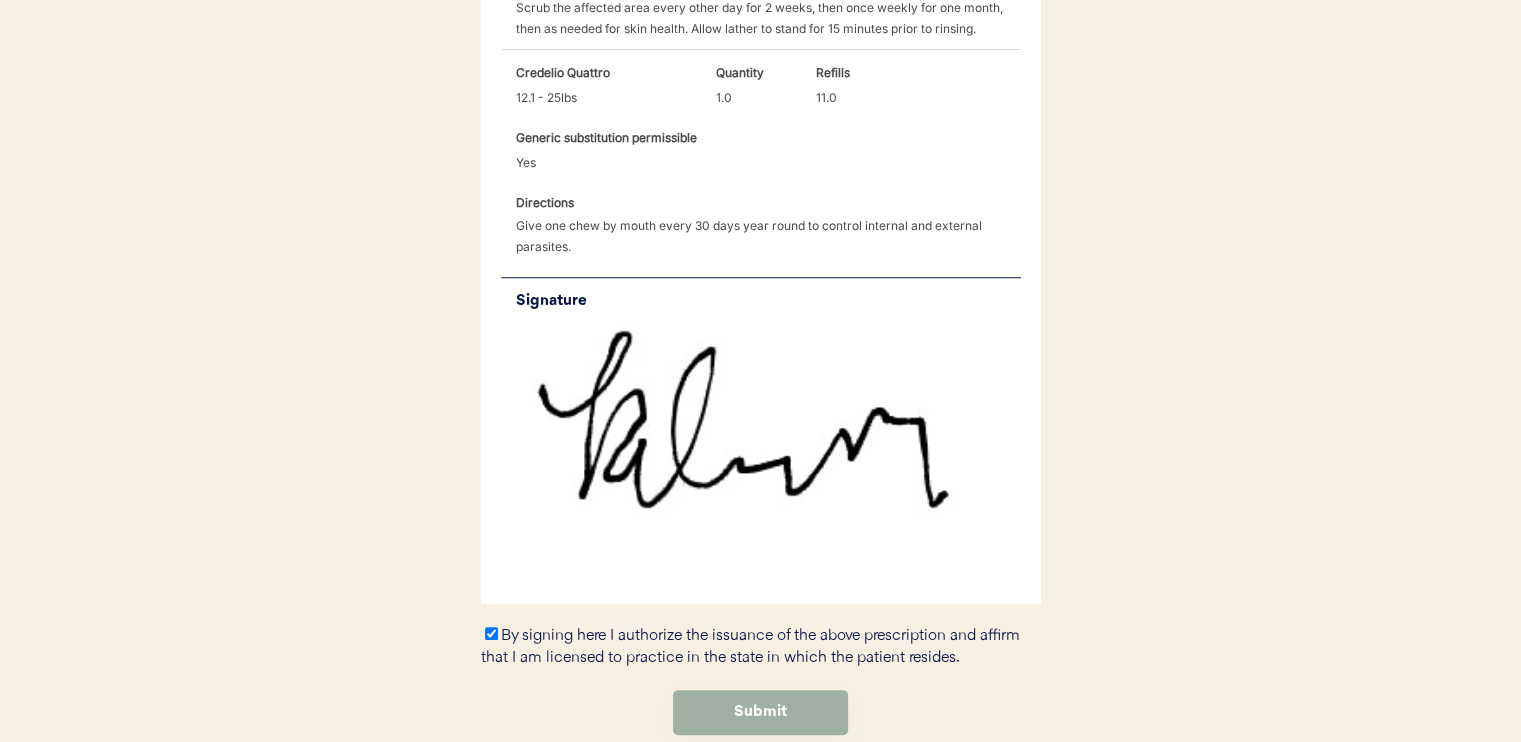 click on "Submit" at bounding box center [760, 712] 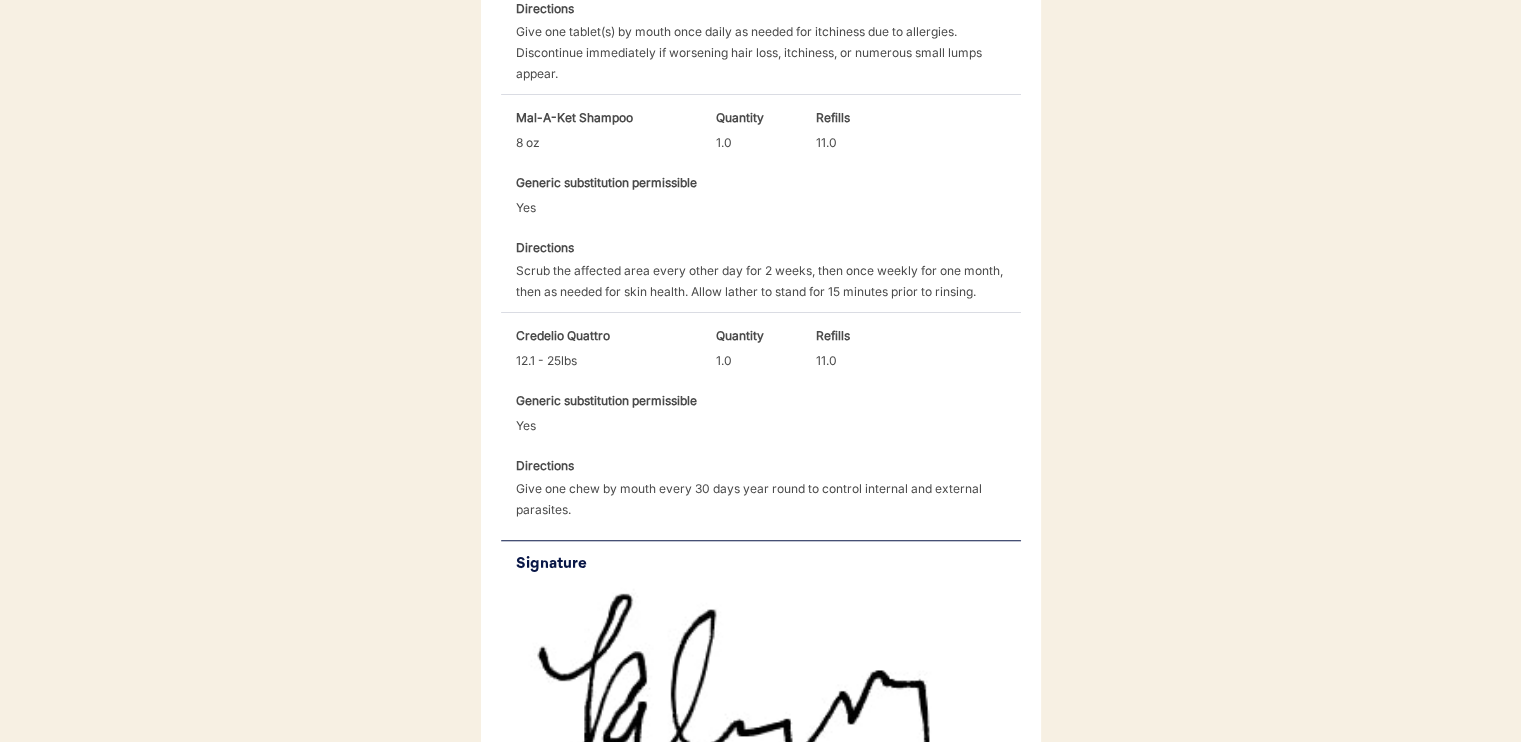 scroll, scrollTop: 800, scrollLeft: 0, axis: vertical 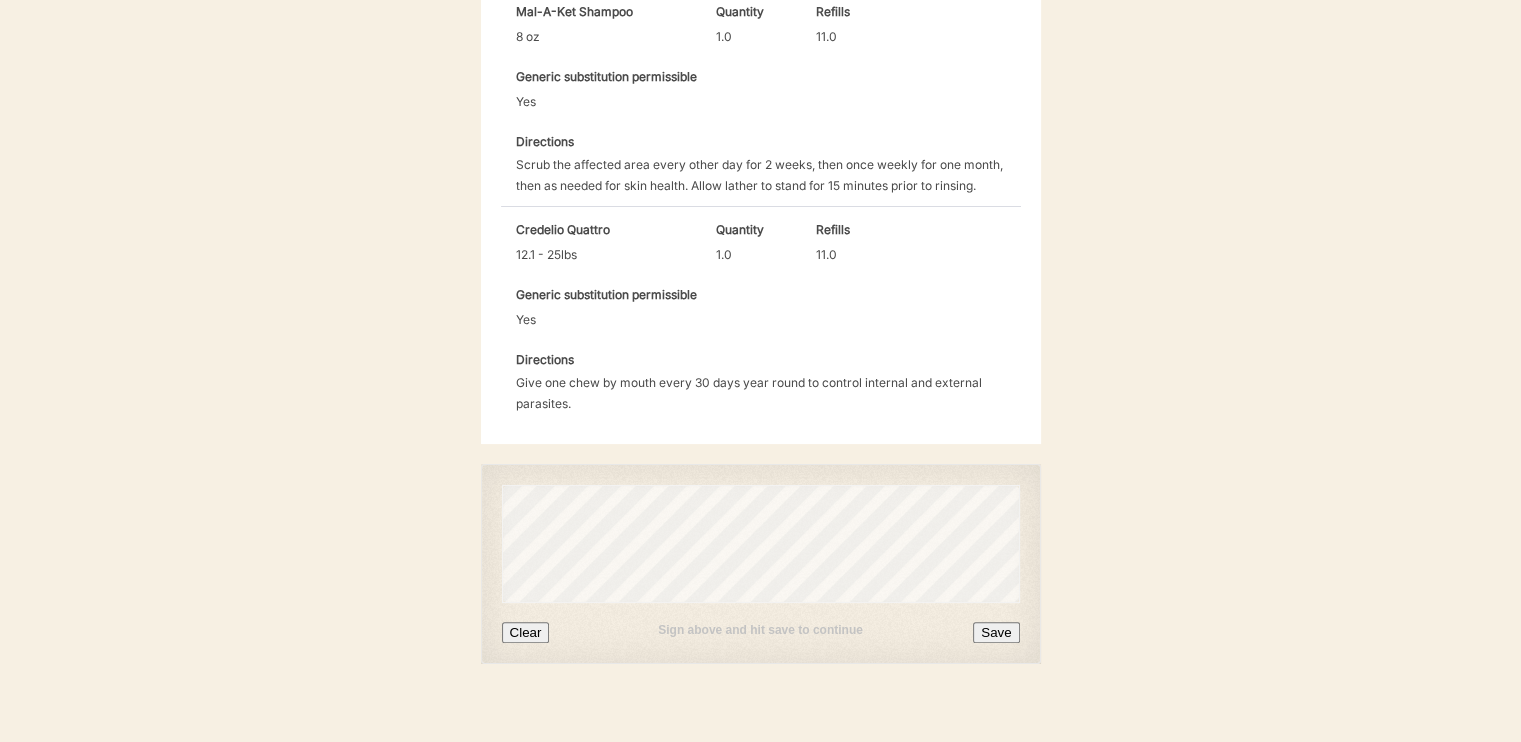 click on "Save" at bounding box center (996, 632) 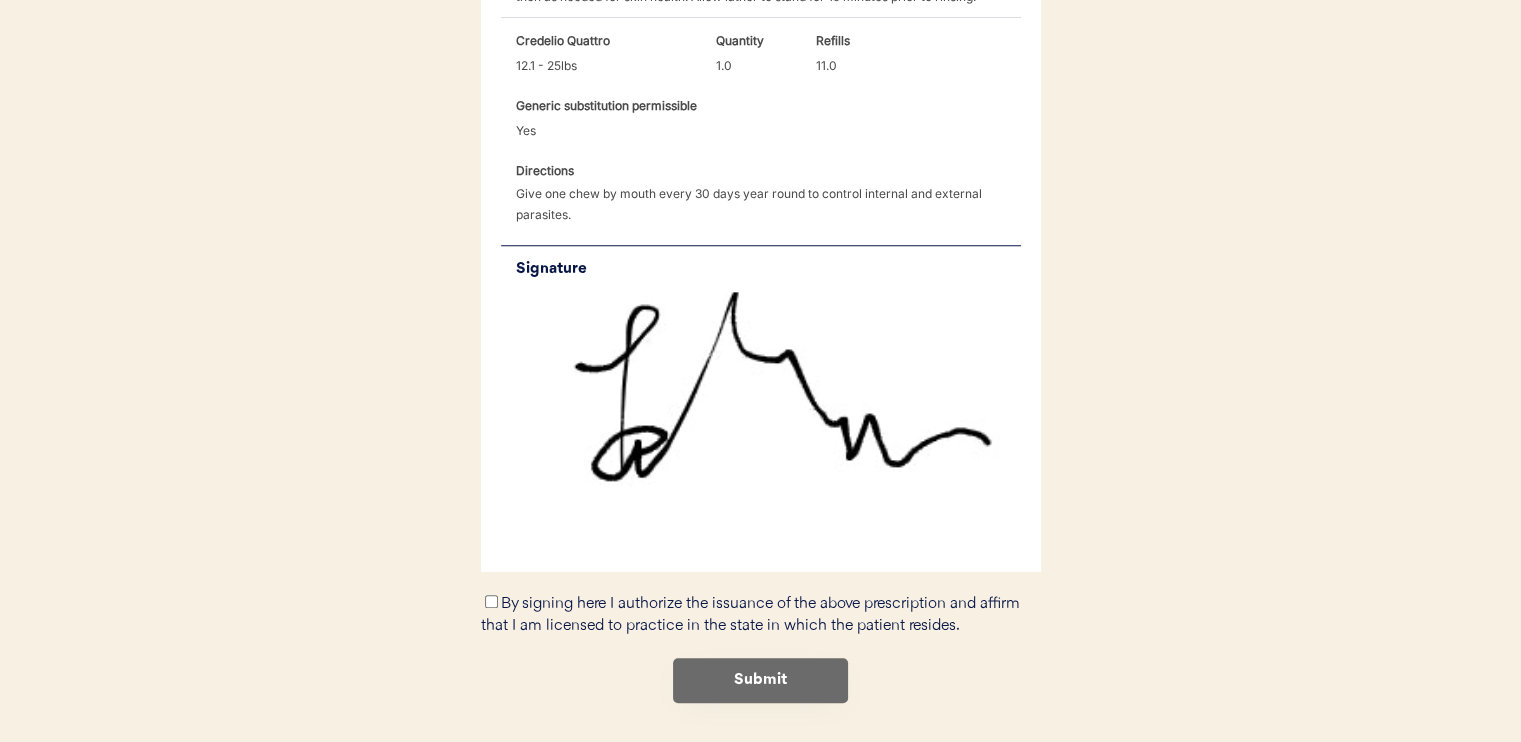 scroll, scrollTop: 1170, scrollLeft: 0, axis: vertical 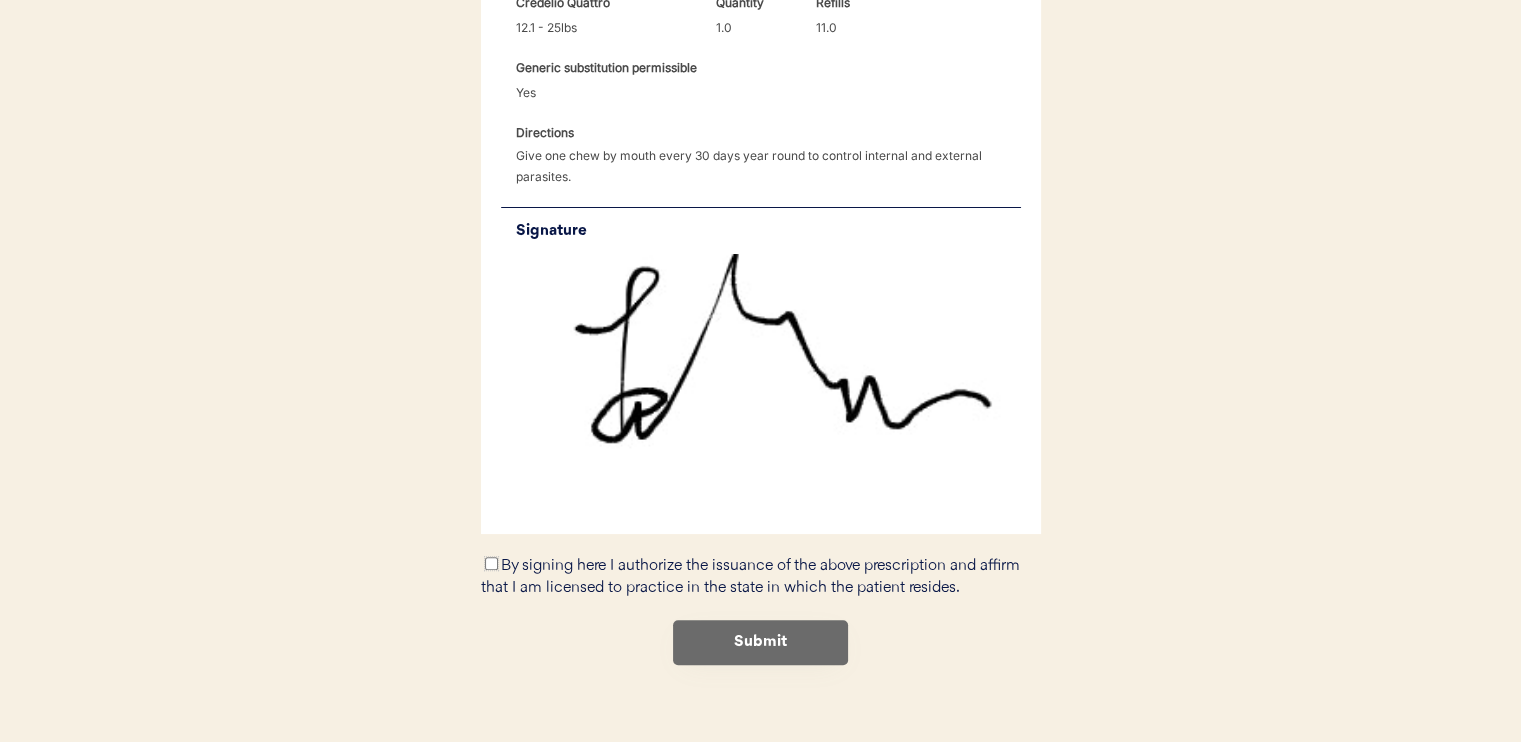 click on "By signing here I authorize the issuance of the above prescription and affirm that I am licensed to practice in the state in which the patient resides." at bounding box center (491, 563) 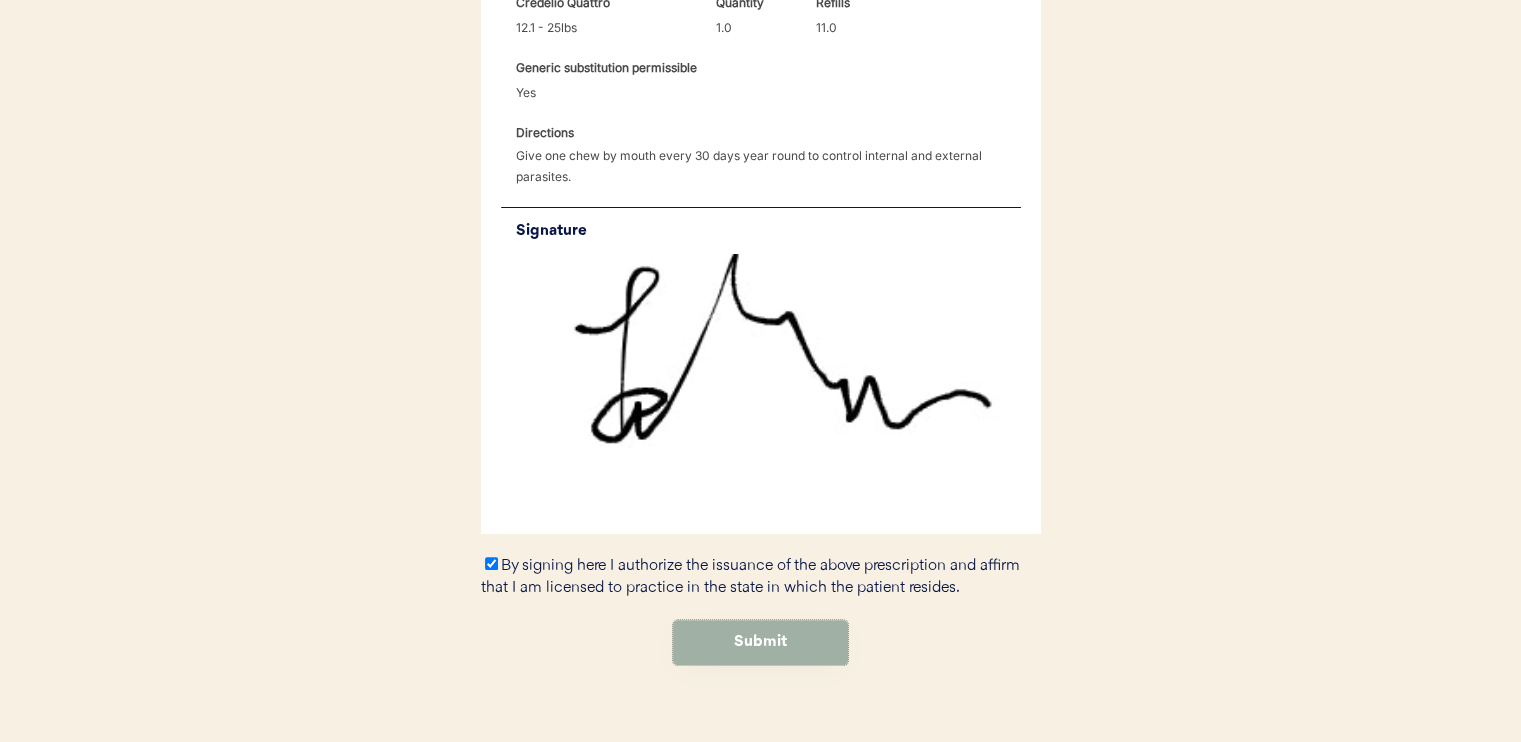 click on "Submit" at bounding box center [760, 642] 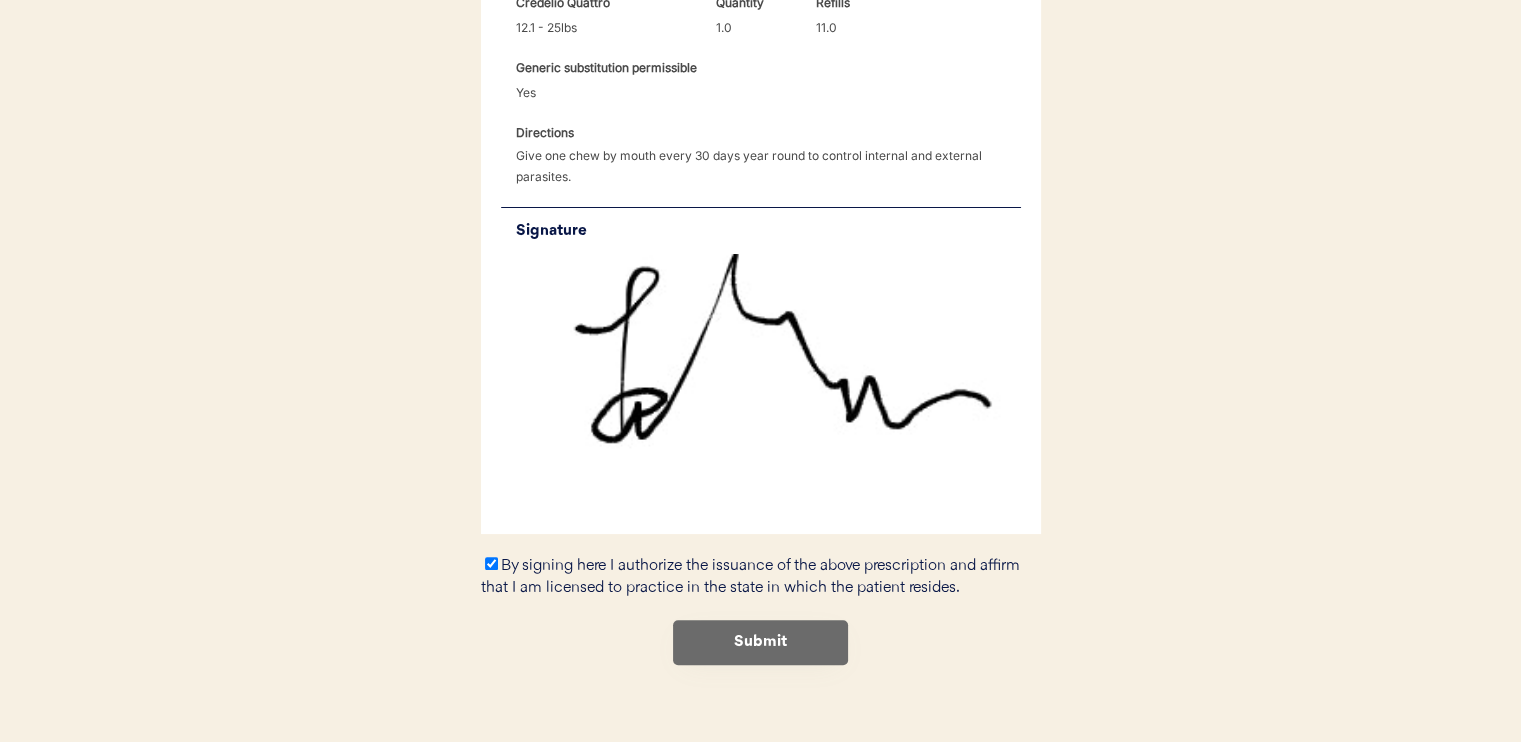 scroll, scrollTop: 0, scrollLeft: 0, axis: both 